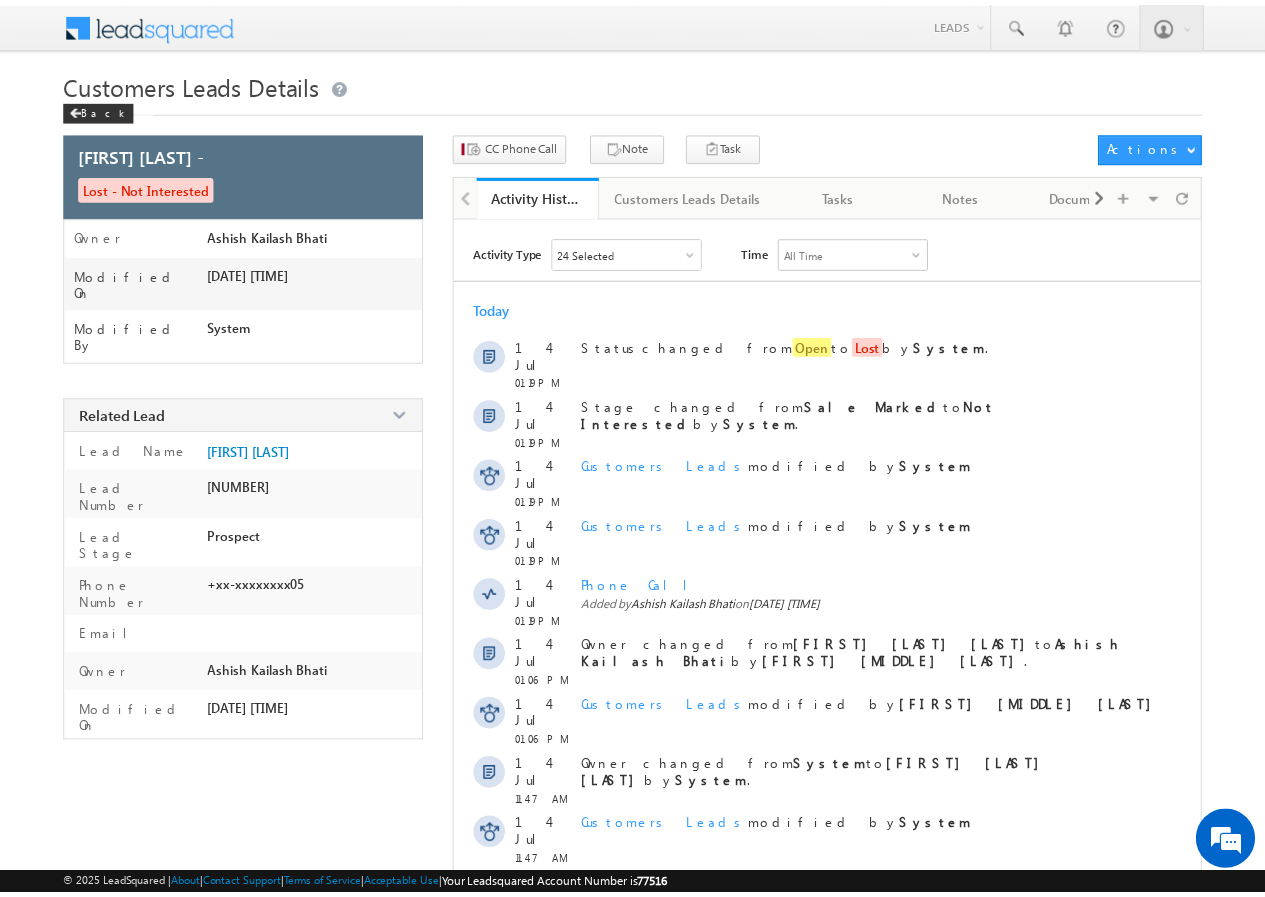 scroll, scrollTop: 0, scrollLeft: 0, axis: both 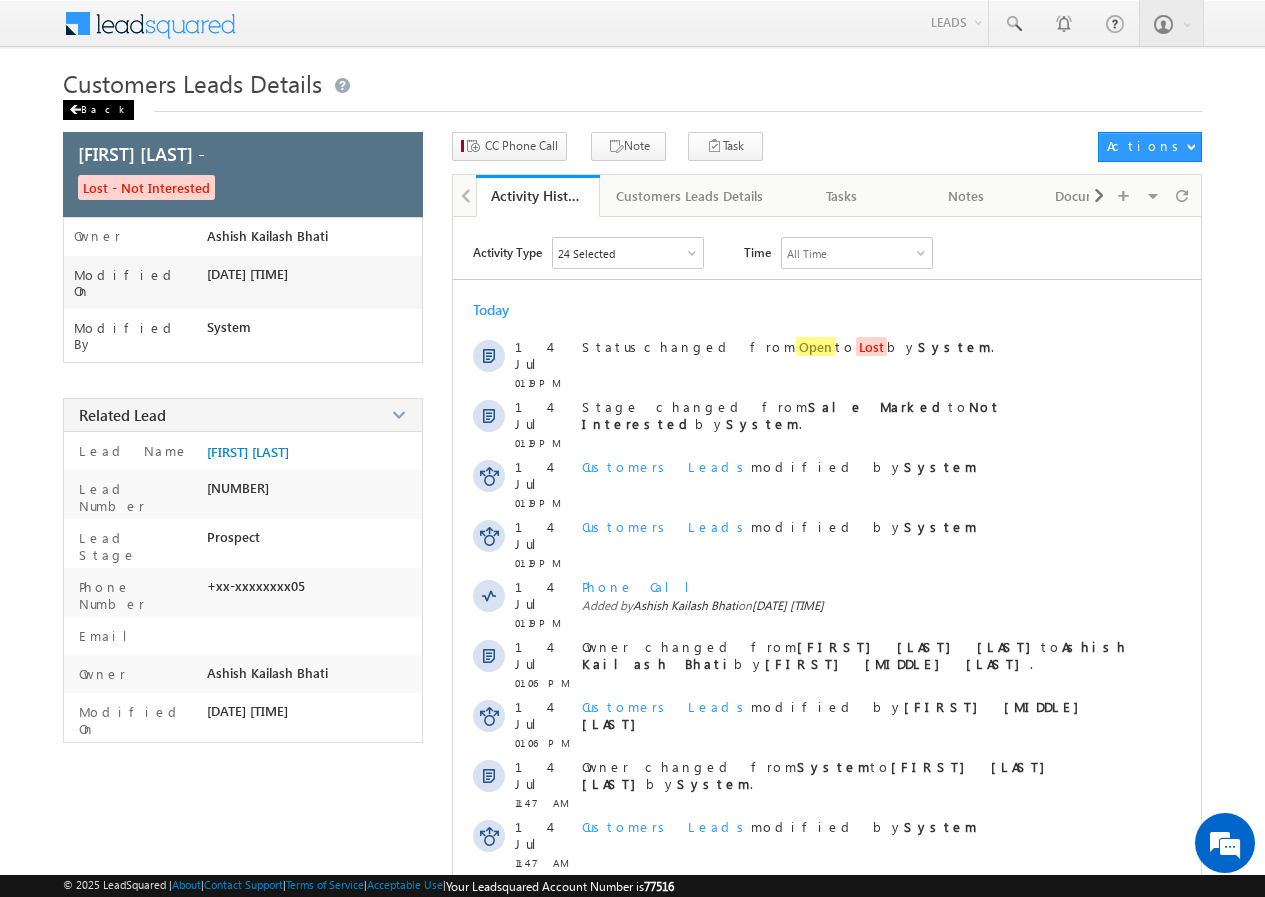 click on "Back" at bounding box center (98, 110) 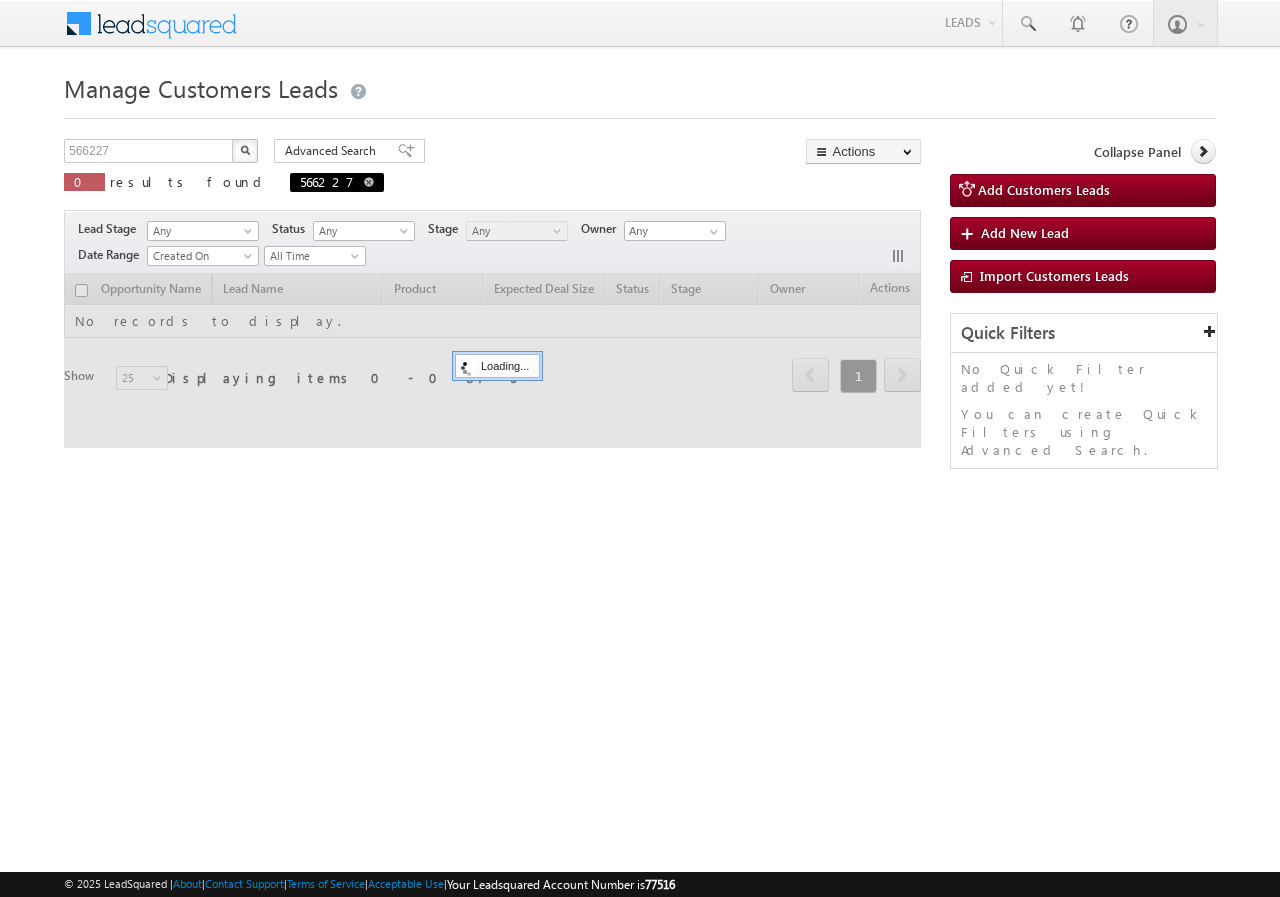 scroll, scrollTop: 0, scrollLeft: 0, axis: both 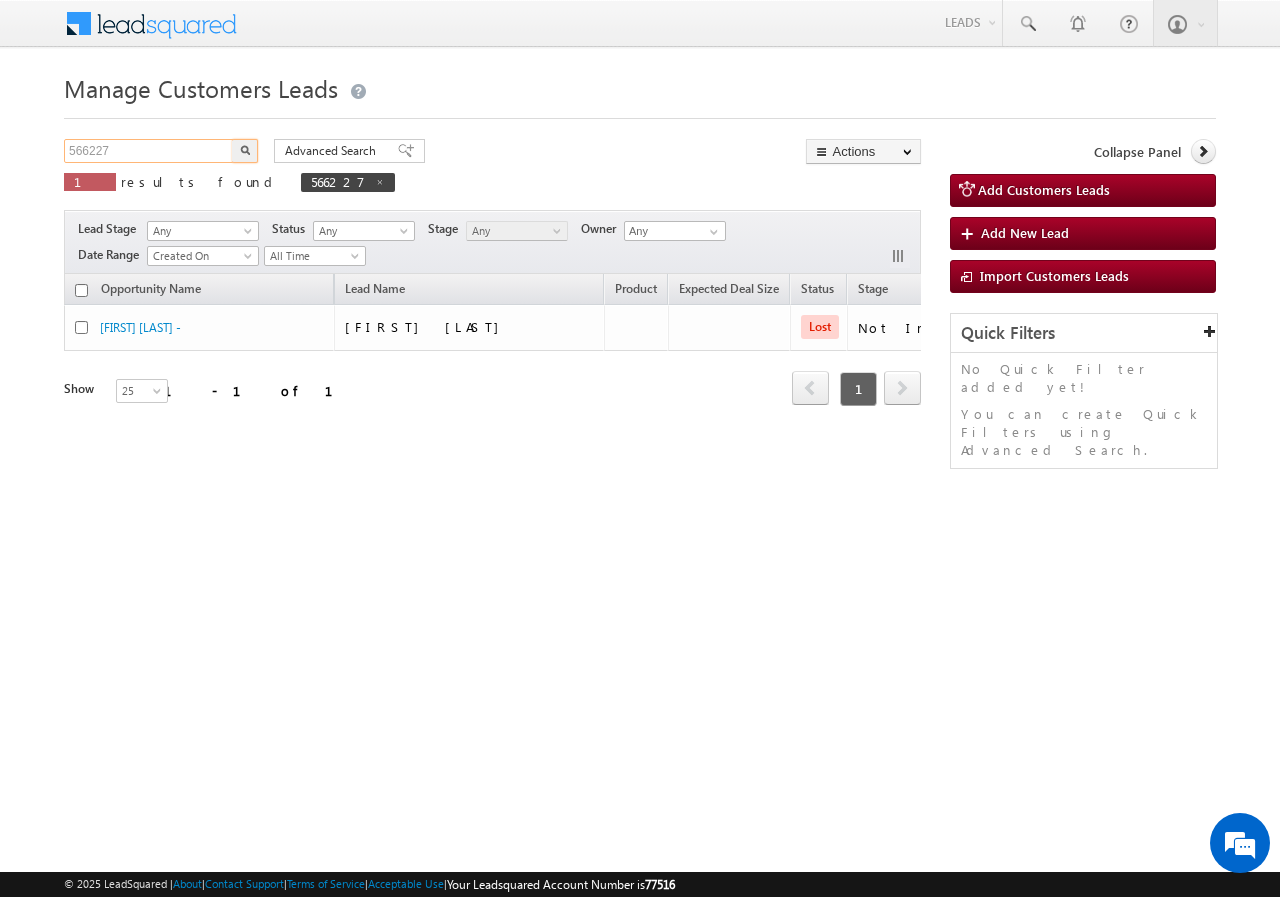 drag, startPoint x: 168, startPoint y: 156, endPoint x: 0, endPoint y: 122, distance: 171.40594 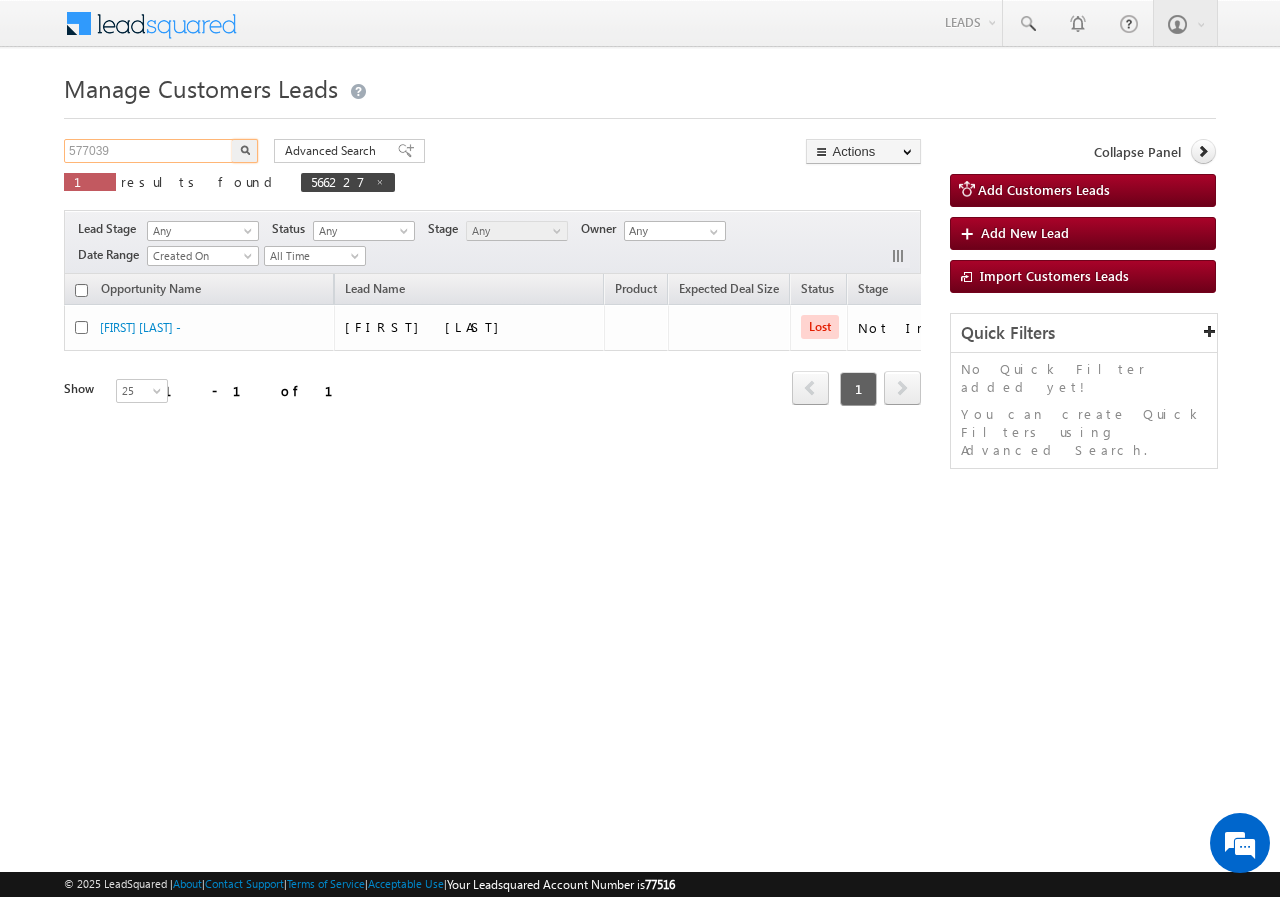 type on "577039" 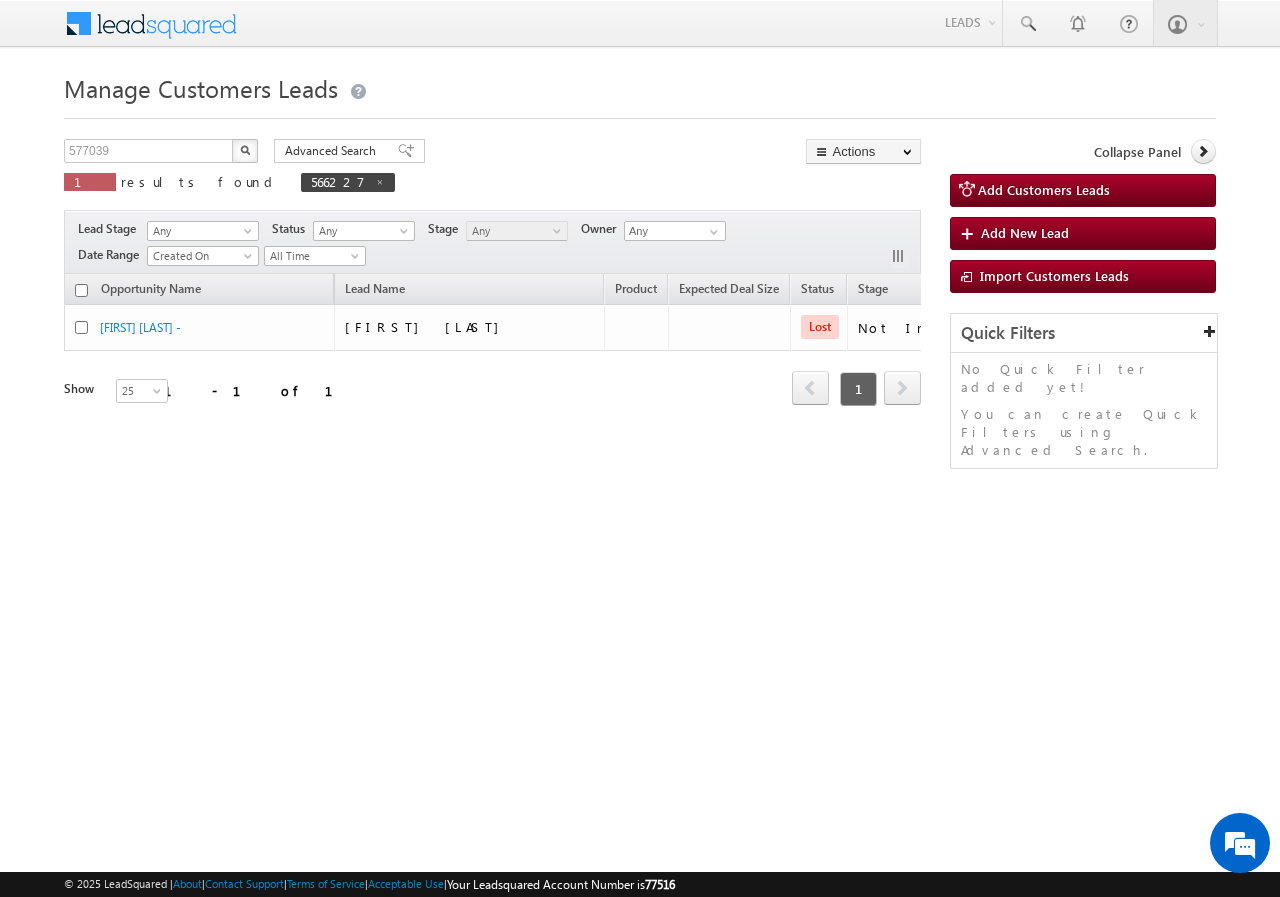 click at bounding box center (245, 150) 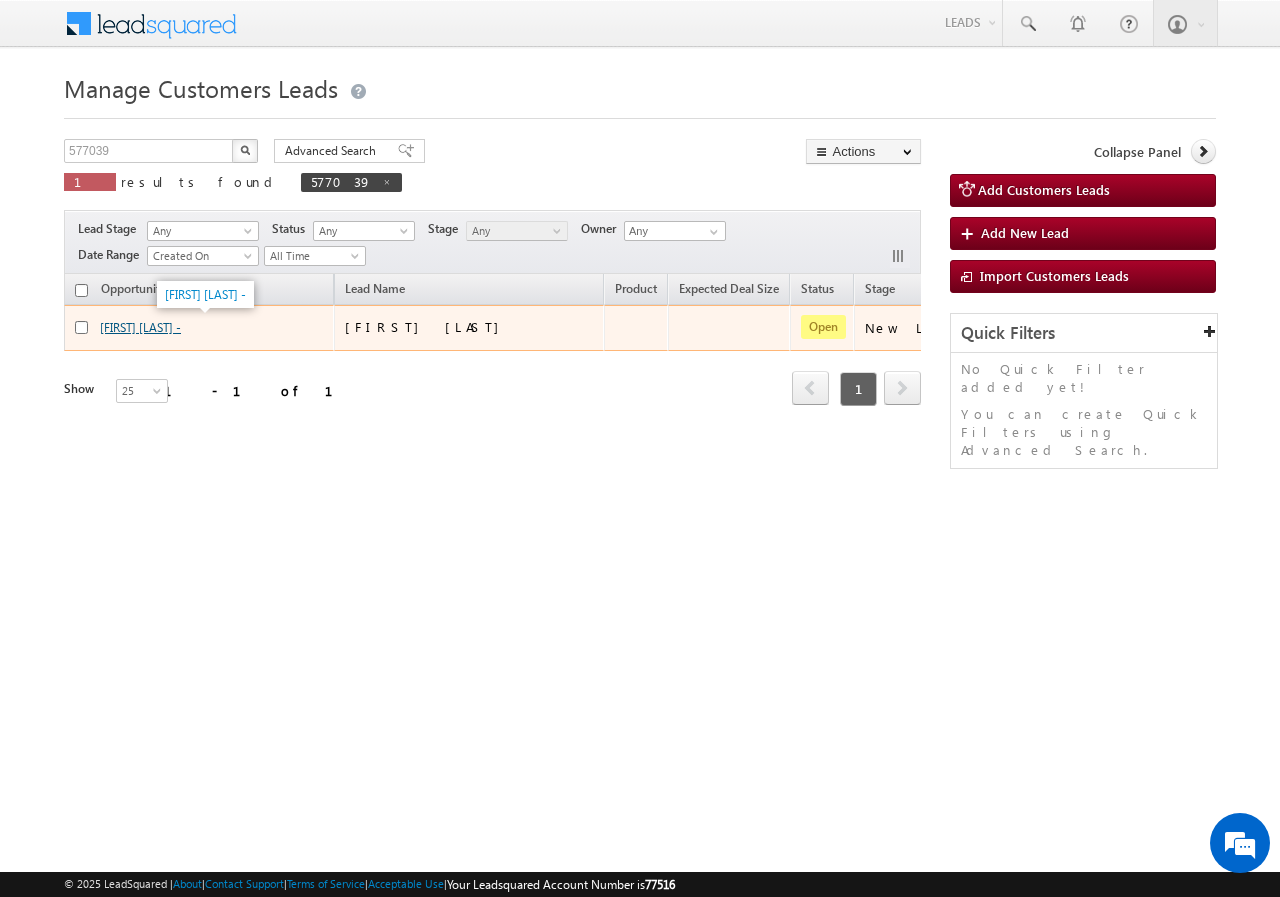 click on "Ajay Saxena  -" at bounding box center [140, 327] 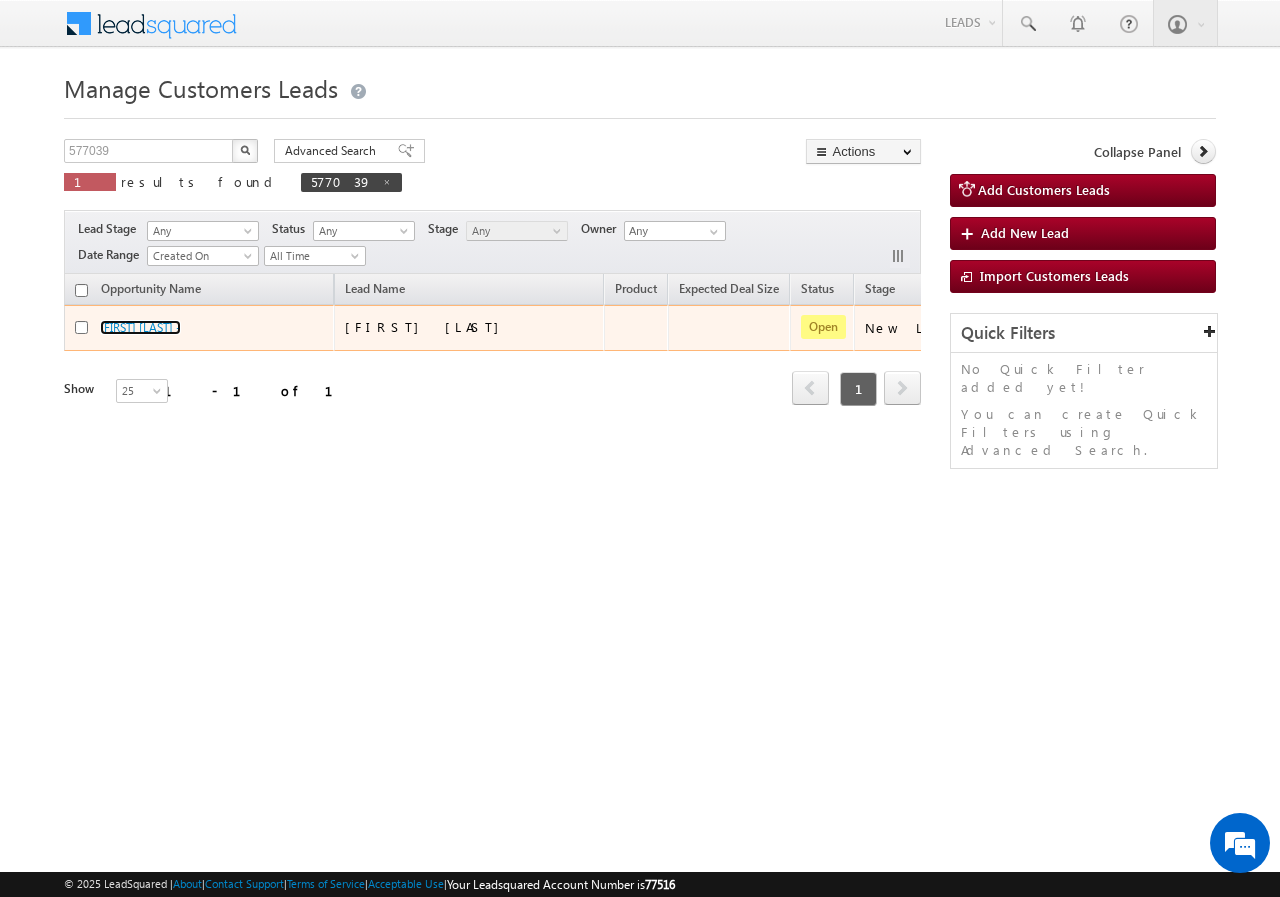 scroll, scrollTop: 0, scrollLeft: 0, axis: both 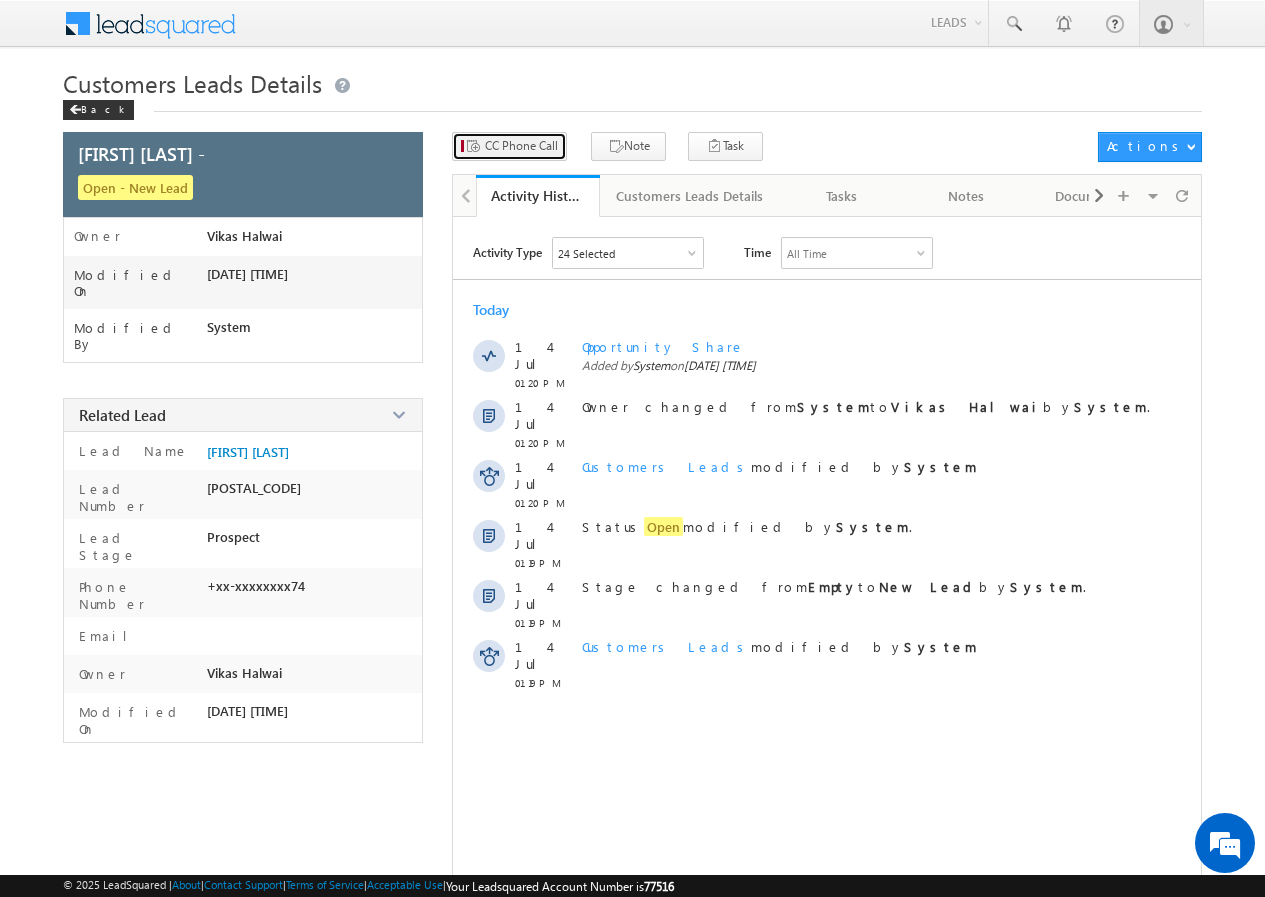 click on "CC Phone Call" at bounding box center (509, 146) 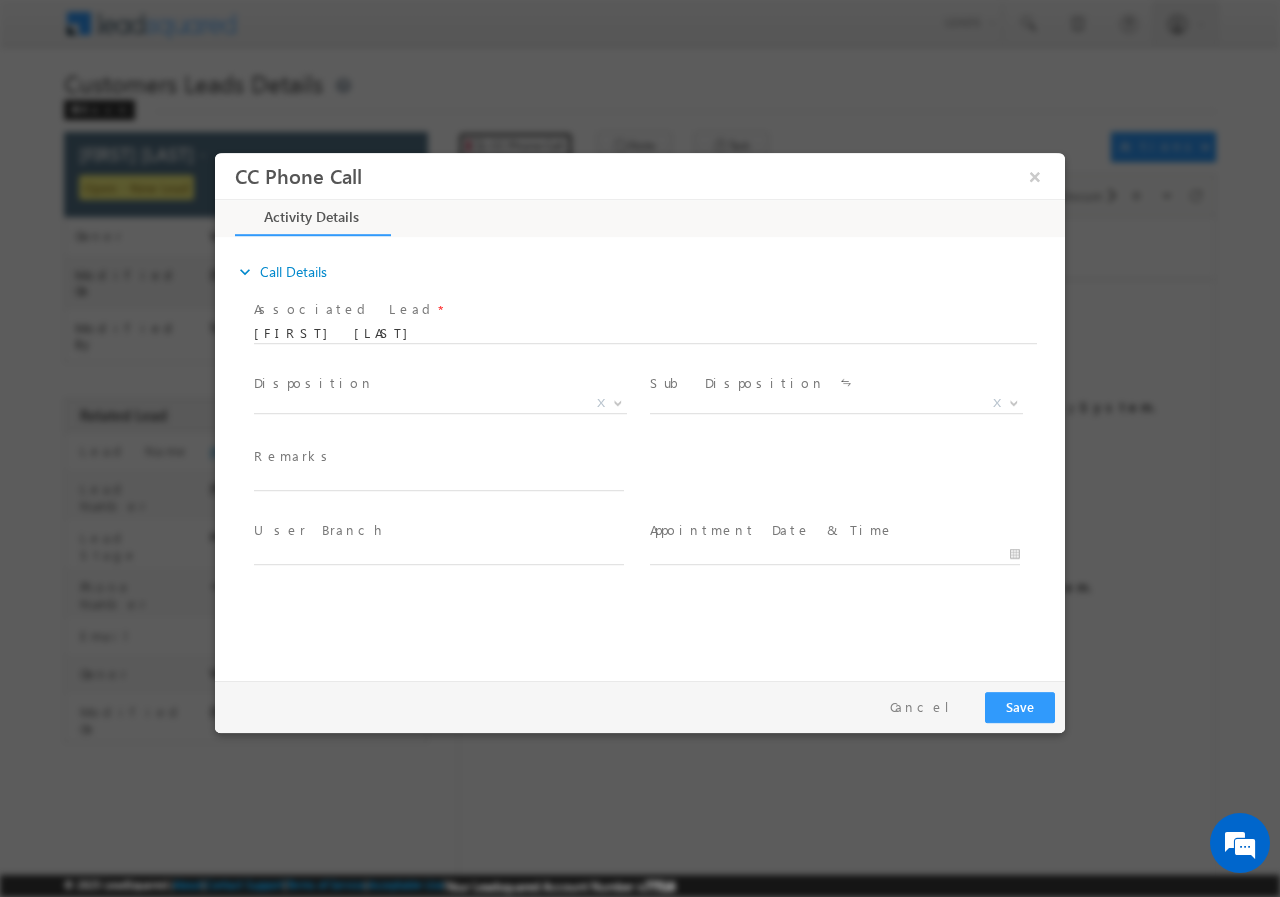 scroll, scrollTop: 0, scrollLeft: 0, axis: both 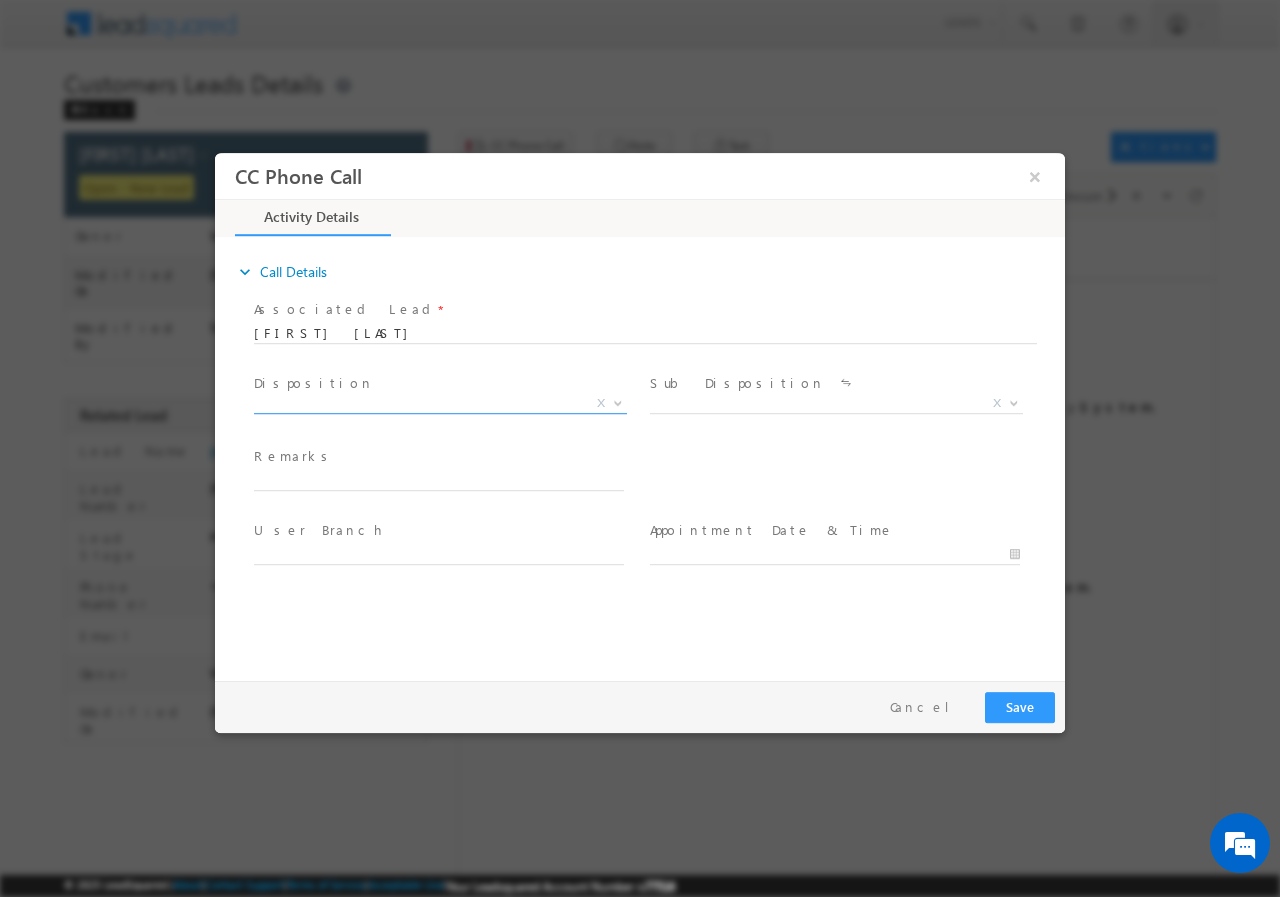 click at bounding box center [616, 402] 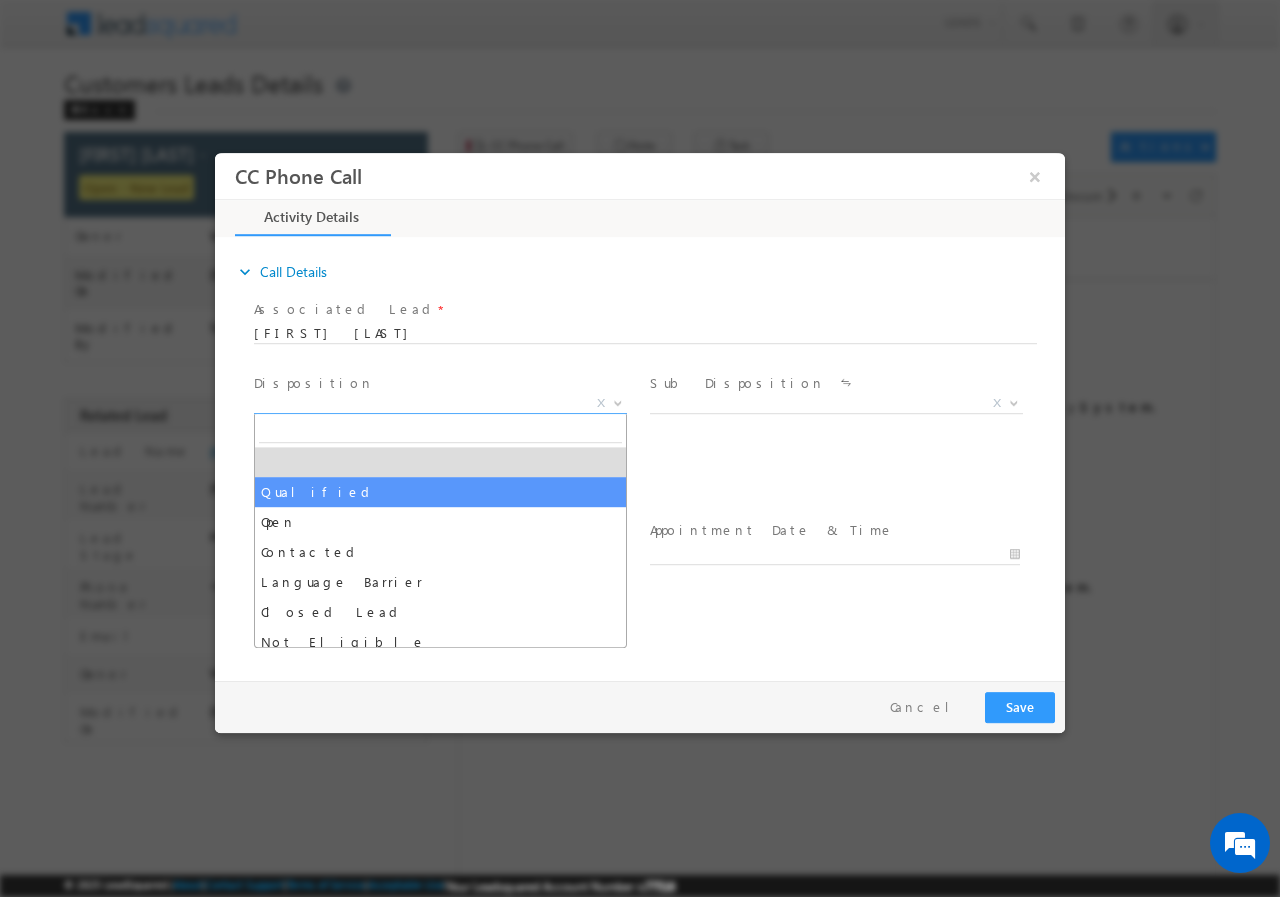 select on "Qualified" 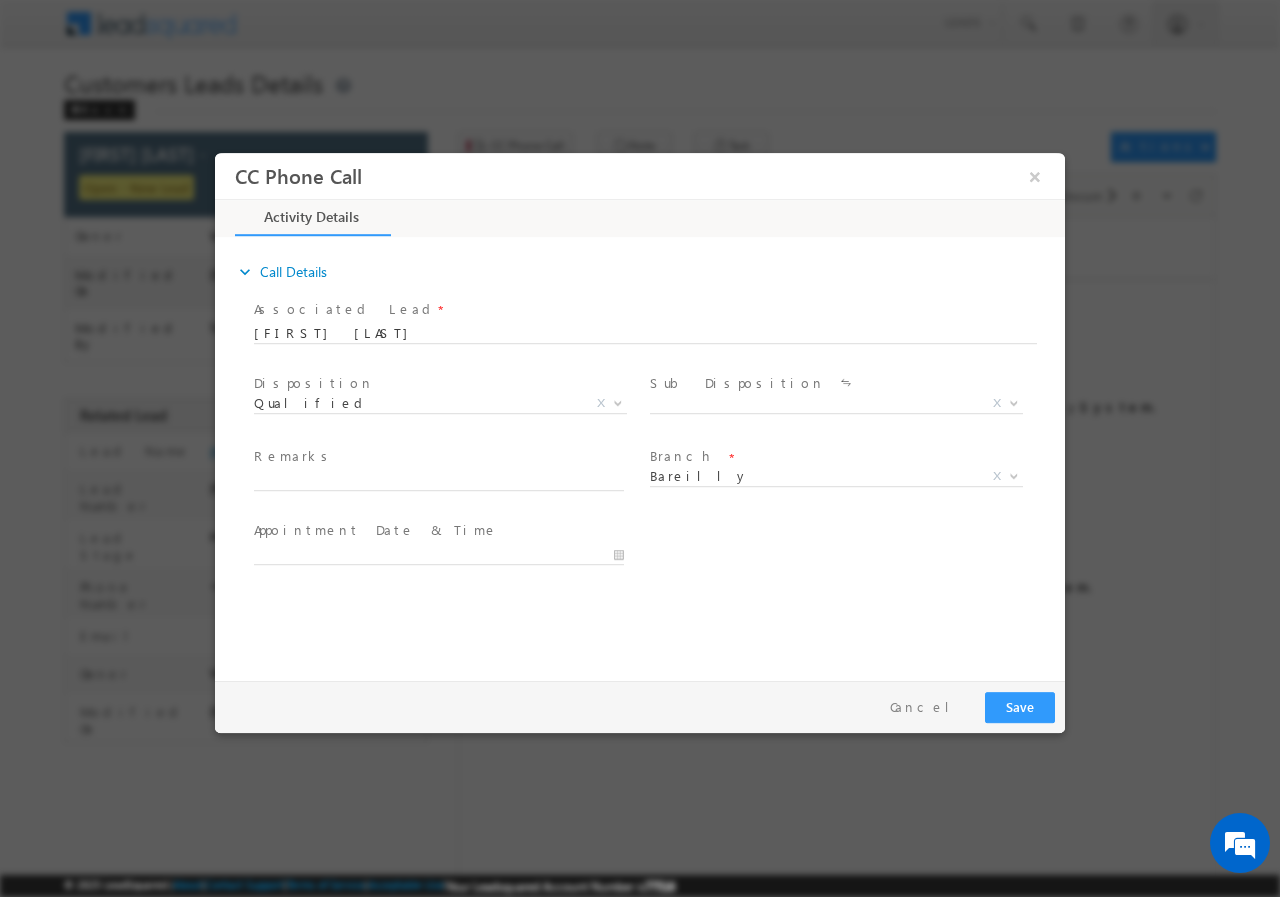 click on "Sale Marked X" at bounding box center (844, 405) 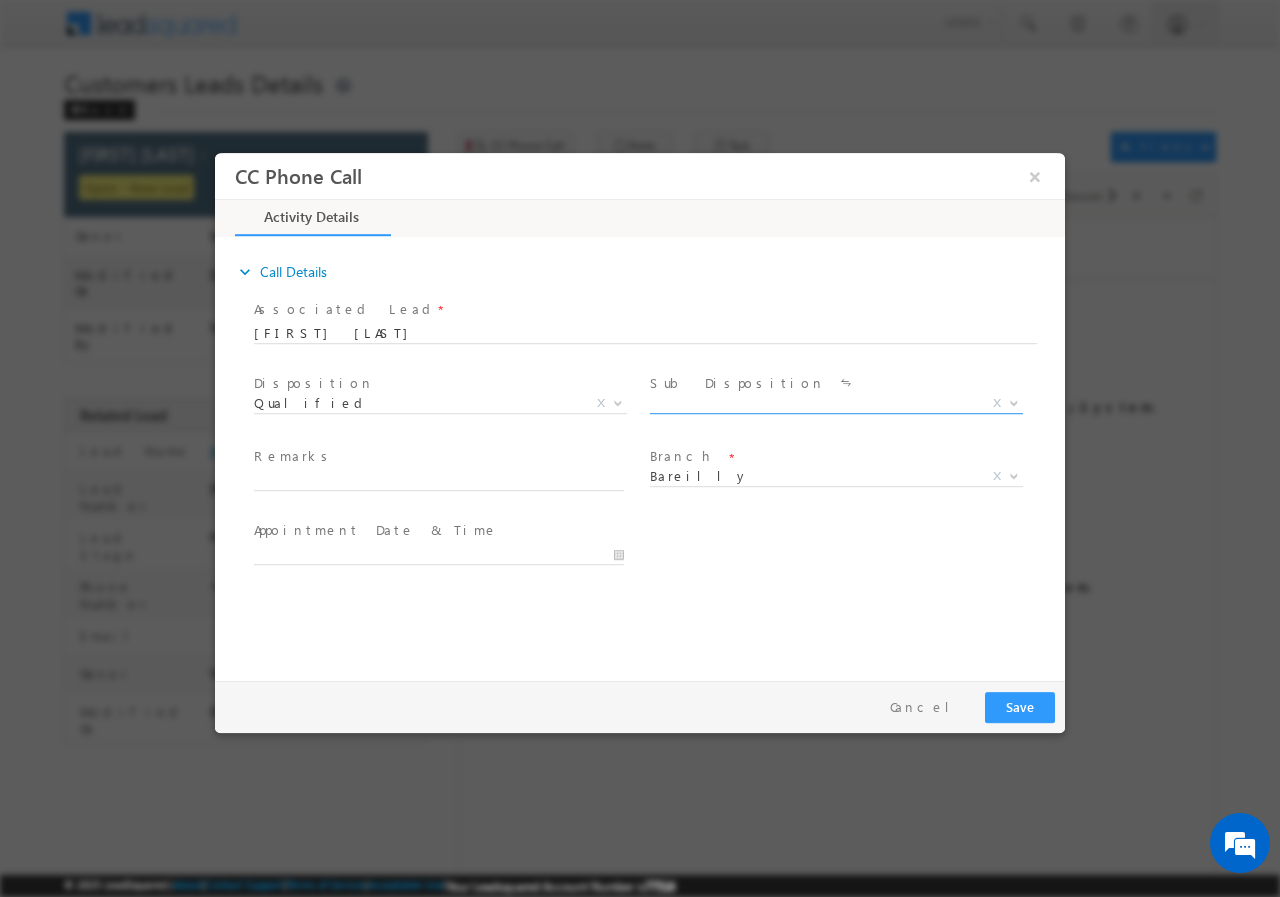 click at bounding box center [1012, 402] 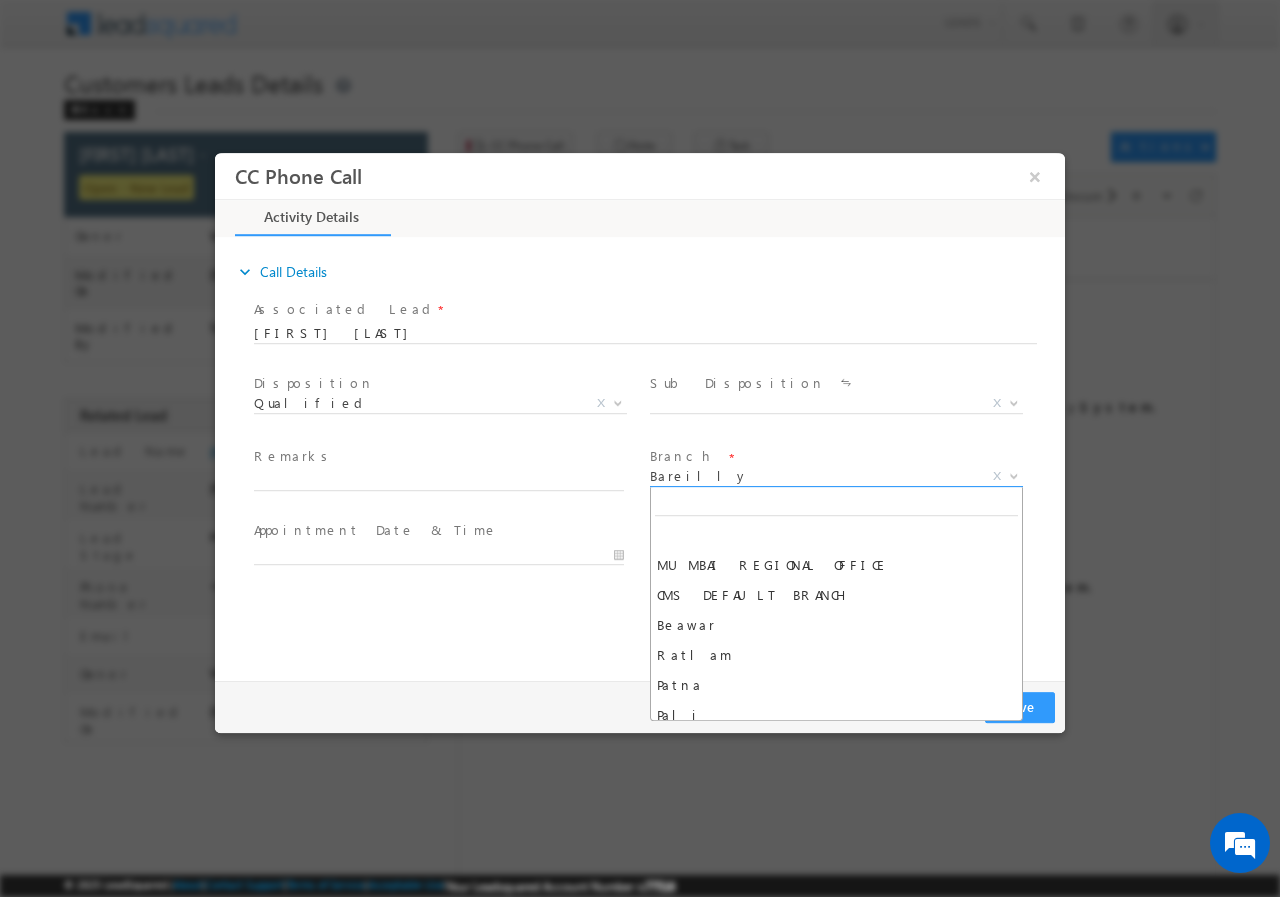 click on "Bareilly" at bounding box center (812, 475) 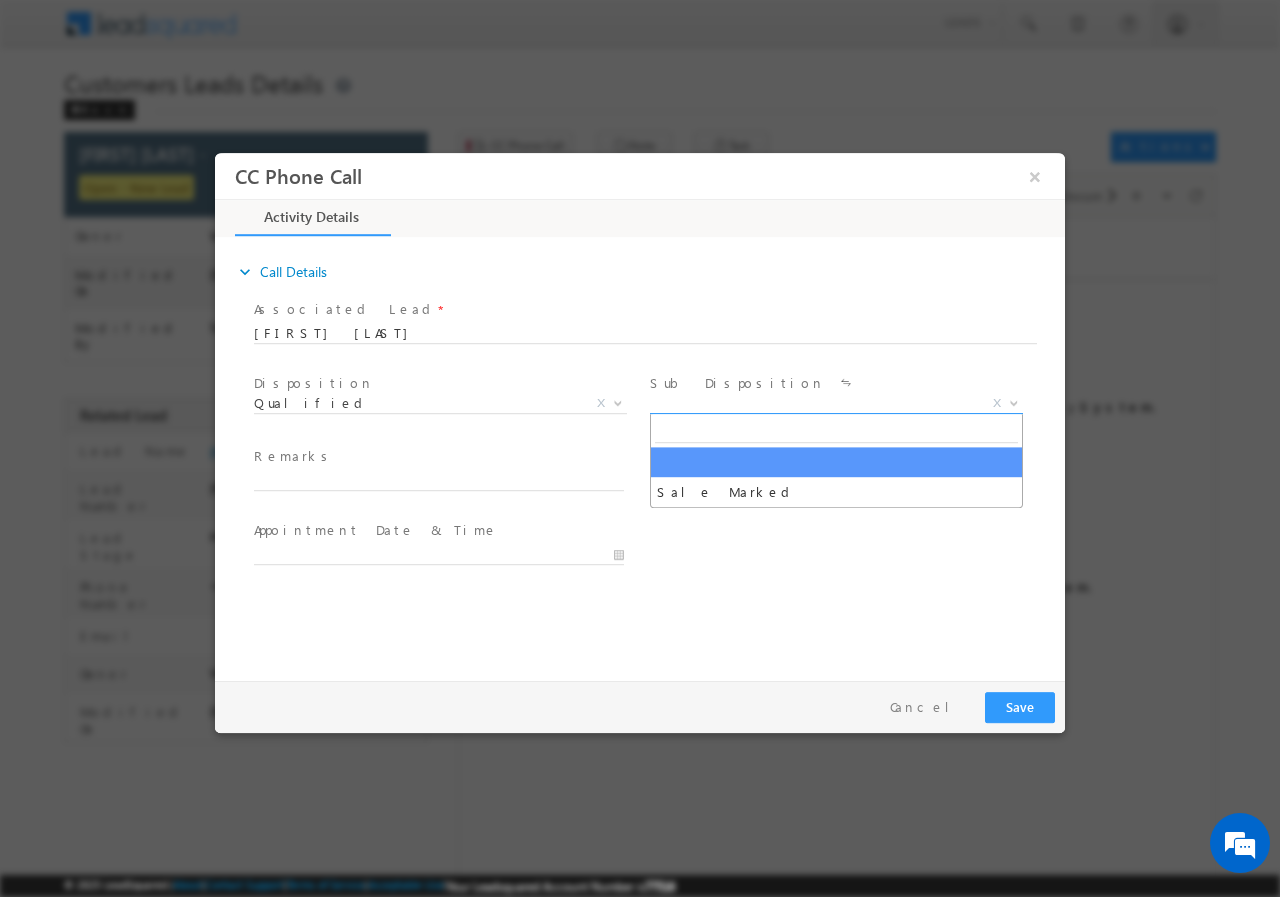 click at bounding box center (1014, 401) 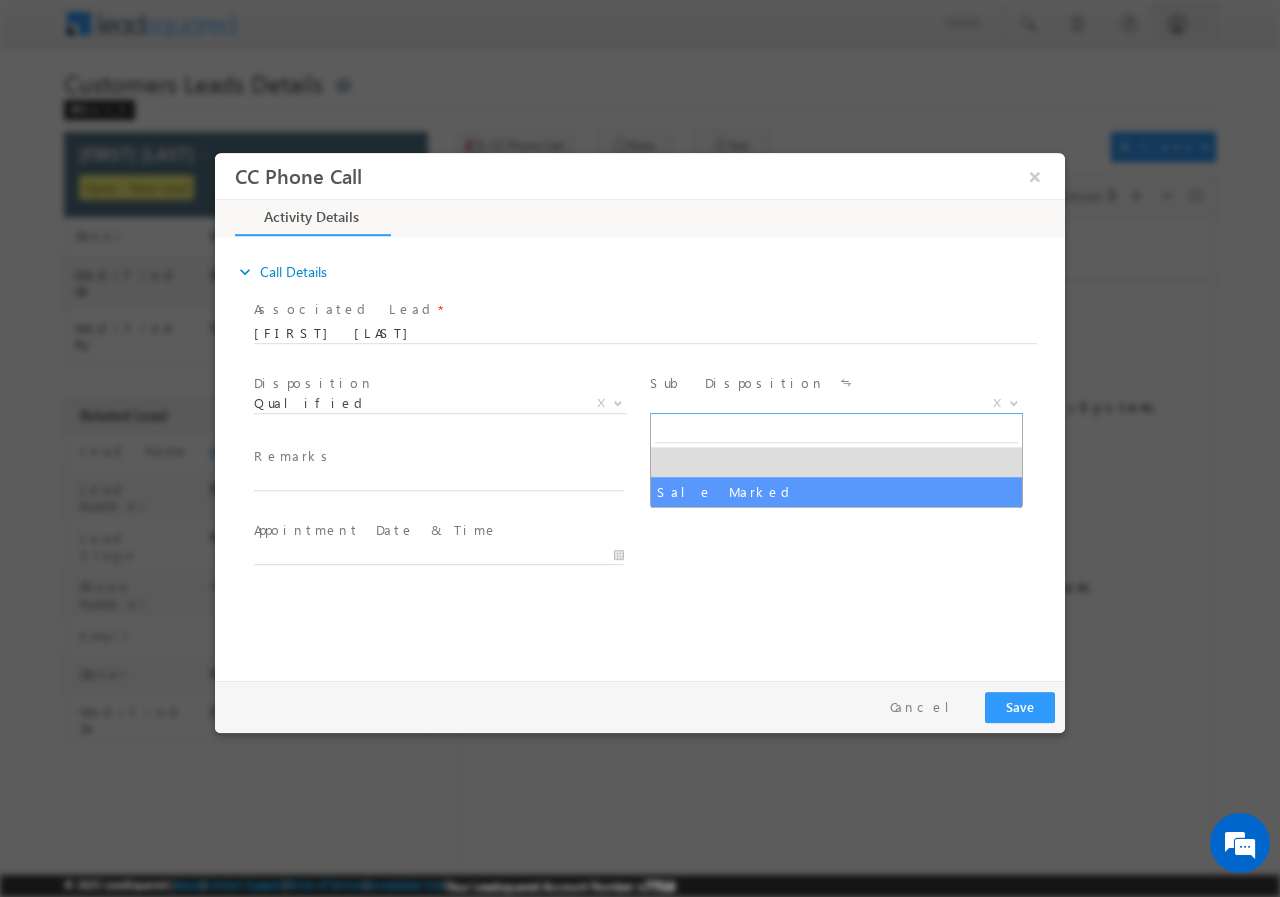 select on "Sale Marked" 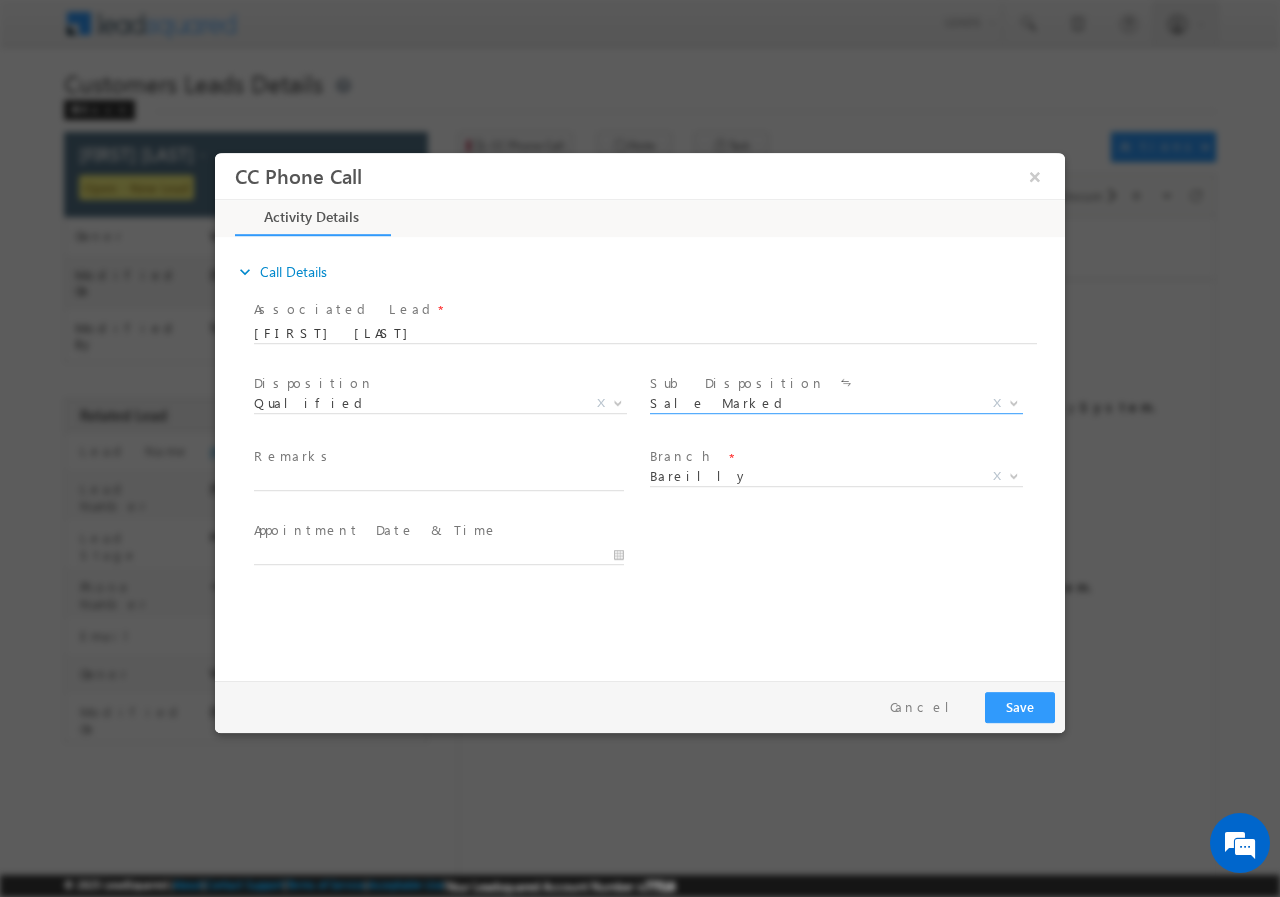 scroll, scrollTop: 0, scrollLeft: 0, axis: both 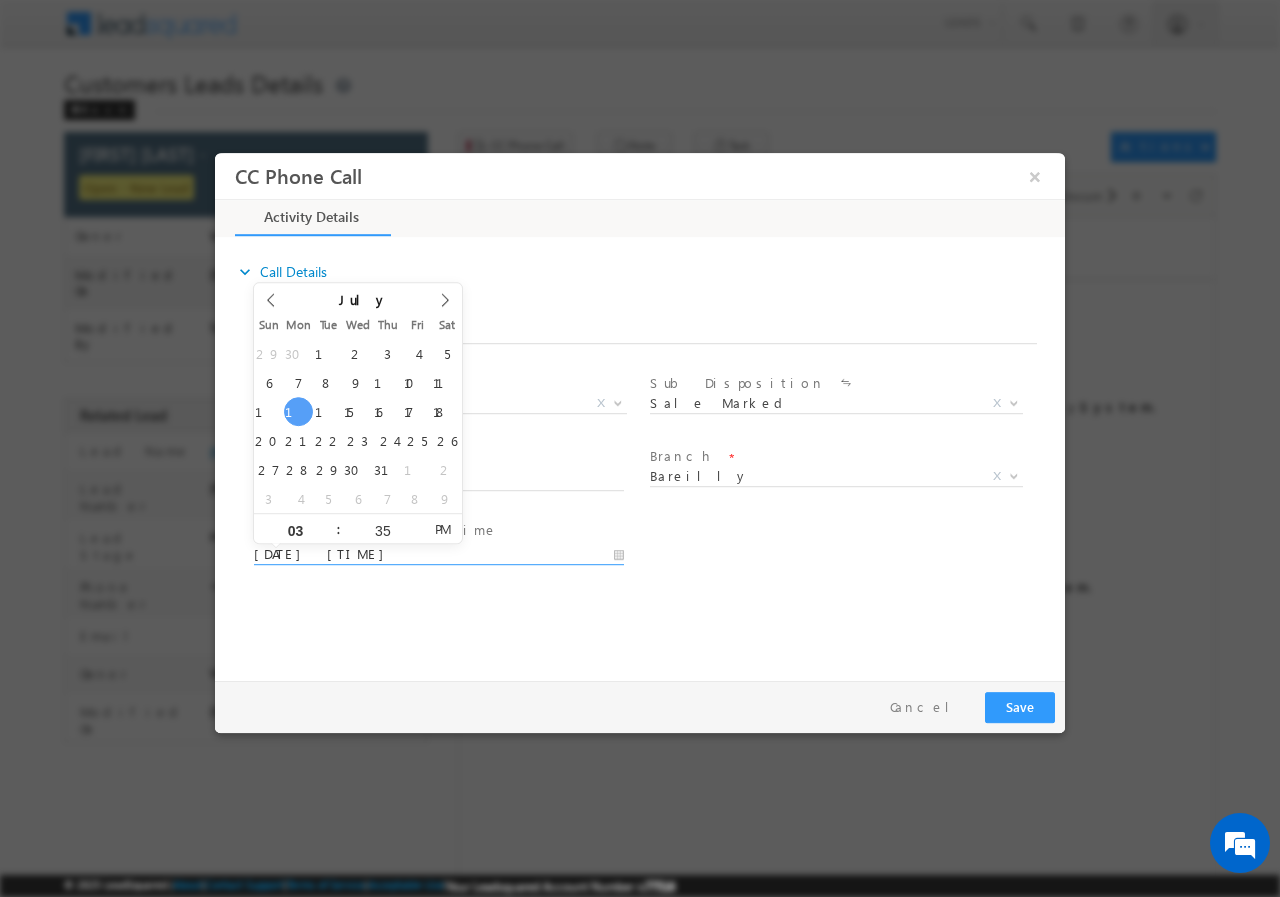 click on "07/14/2025 3:35 PM" at bounding box center (439, 554) 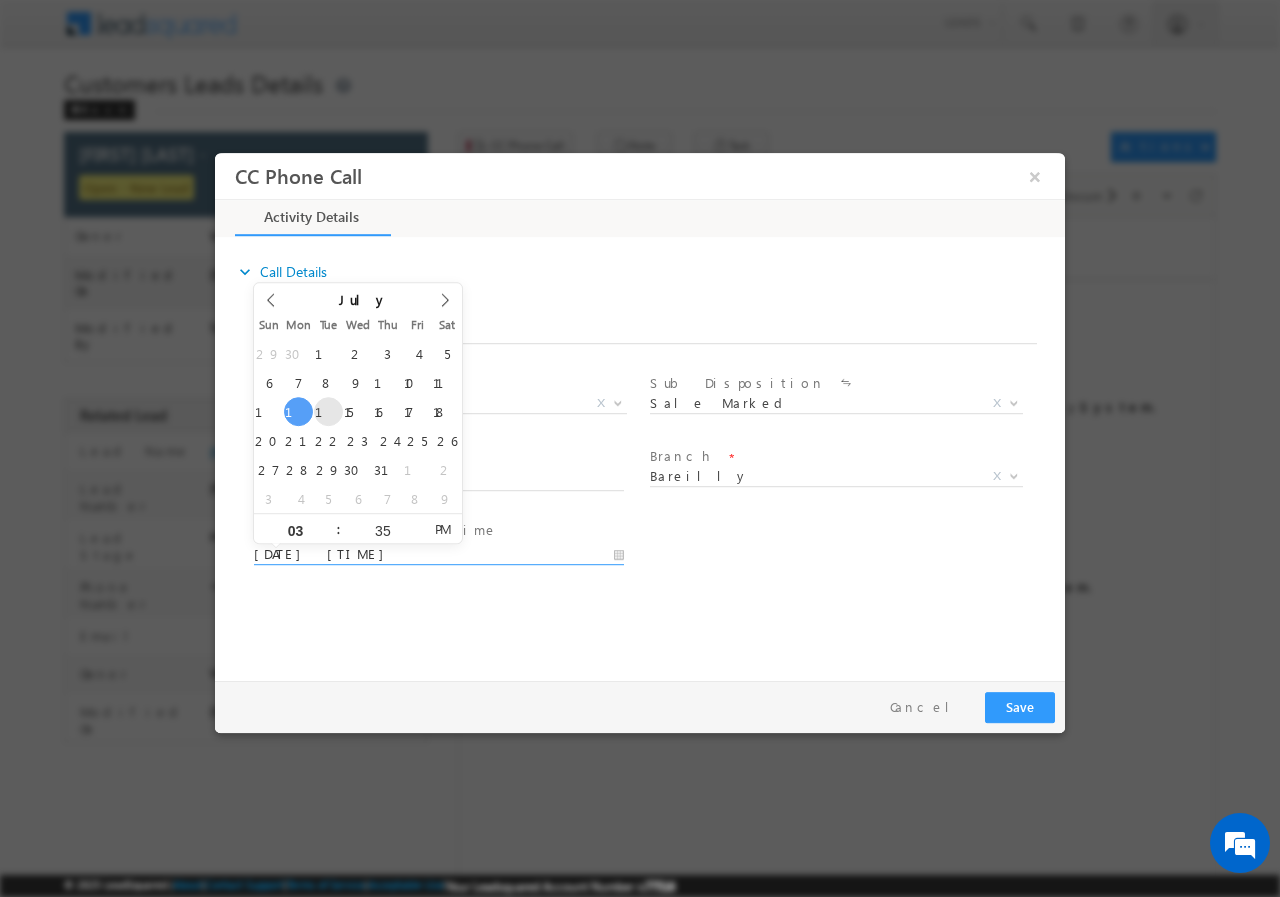 type on "07/15/2025 3:35 PM" 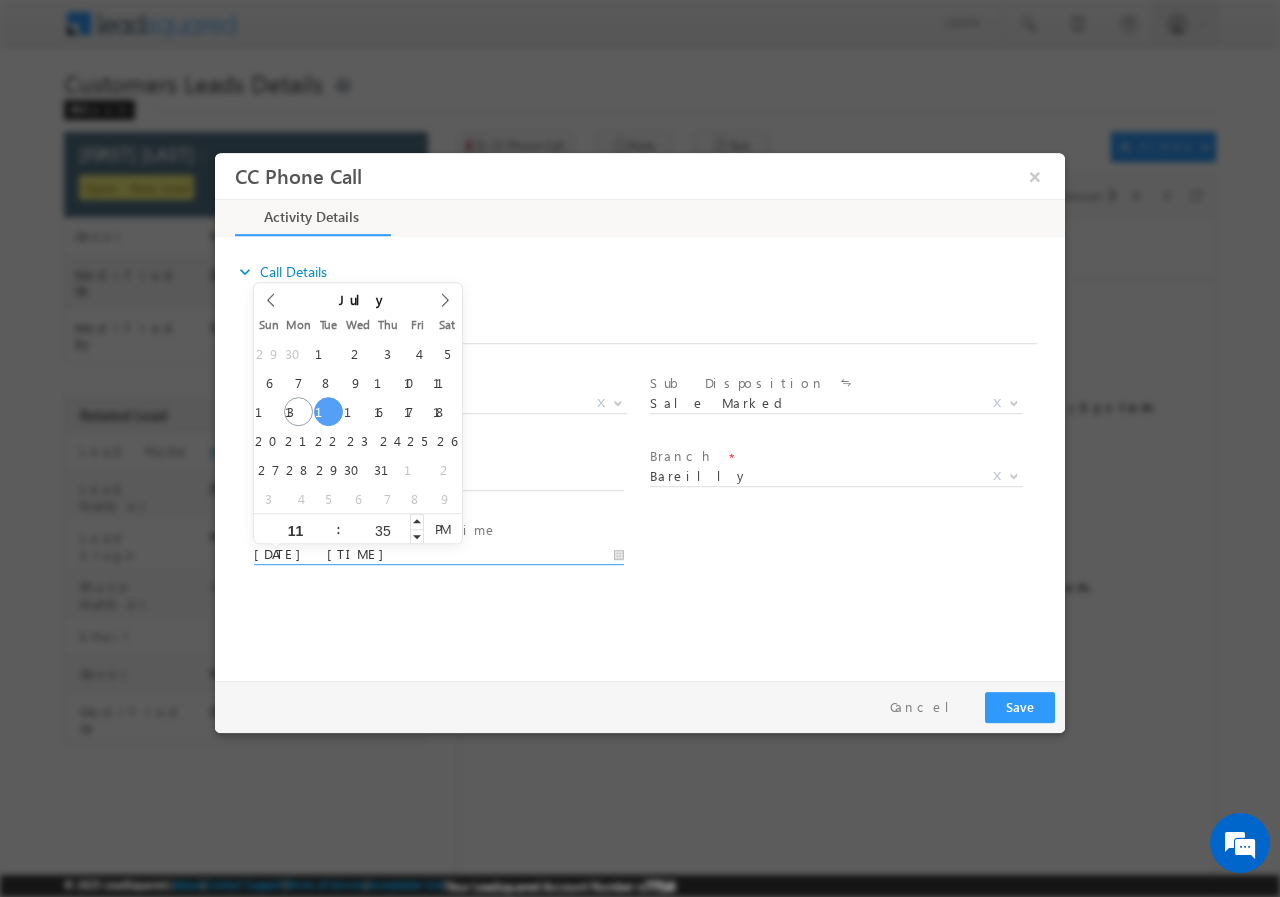 type on "11" 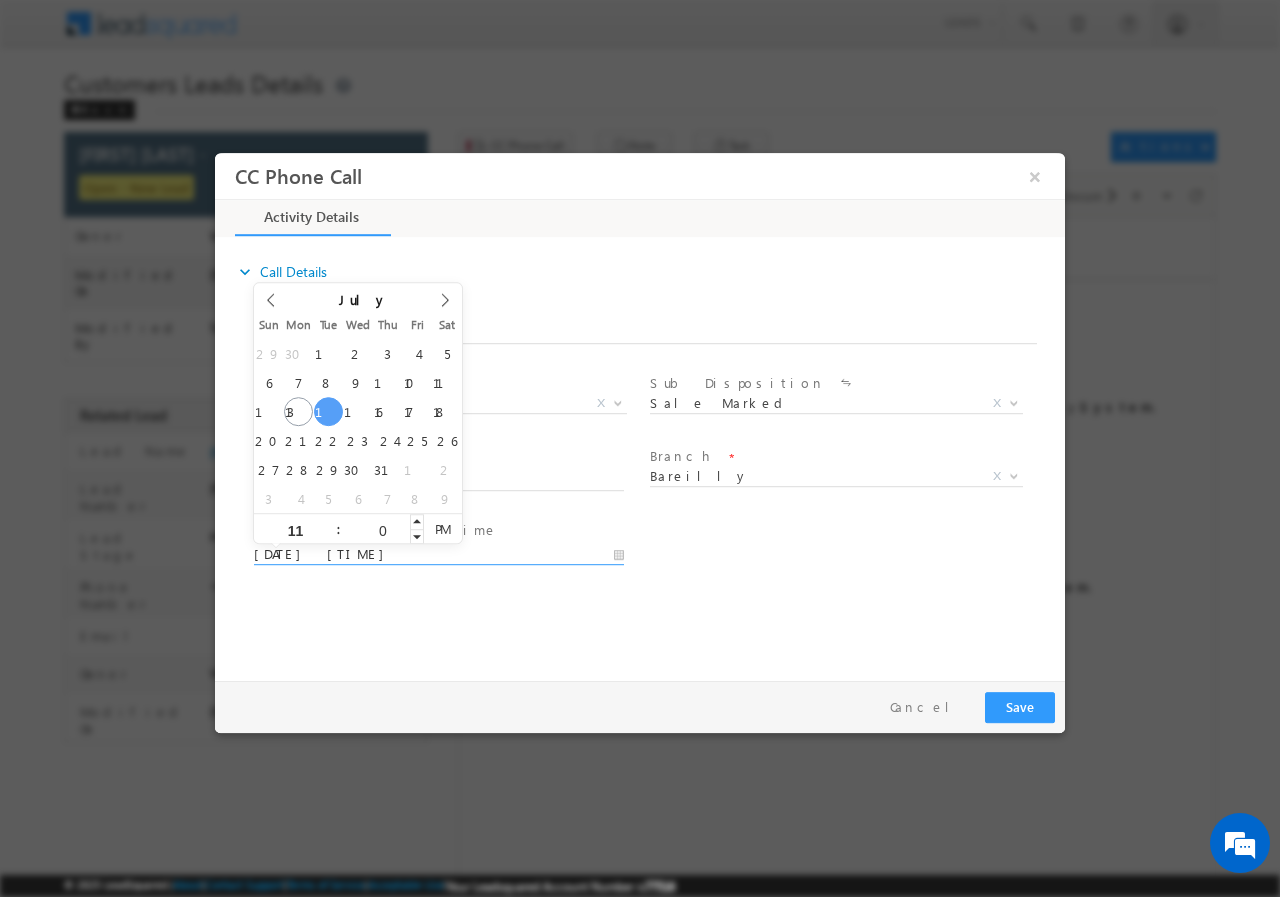 type on "00" 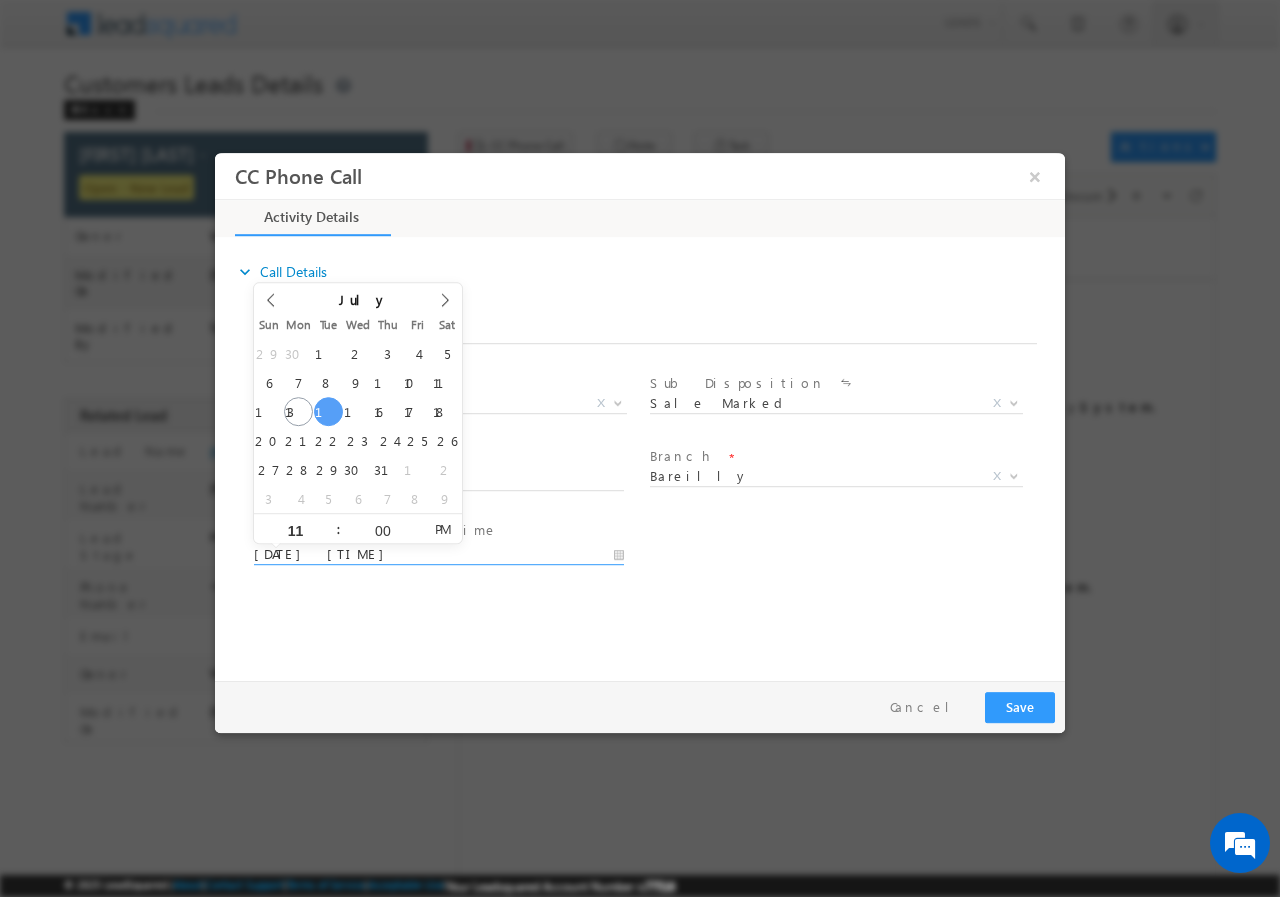 type on "[DATE] [TIME]" 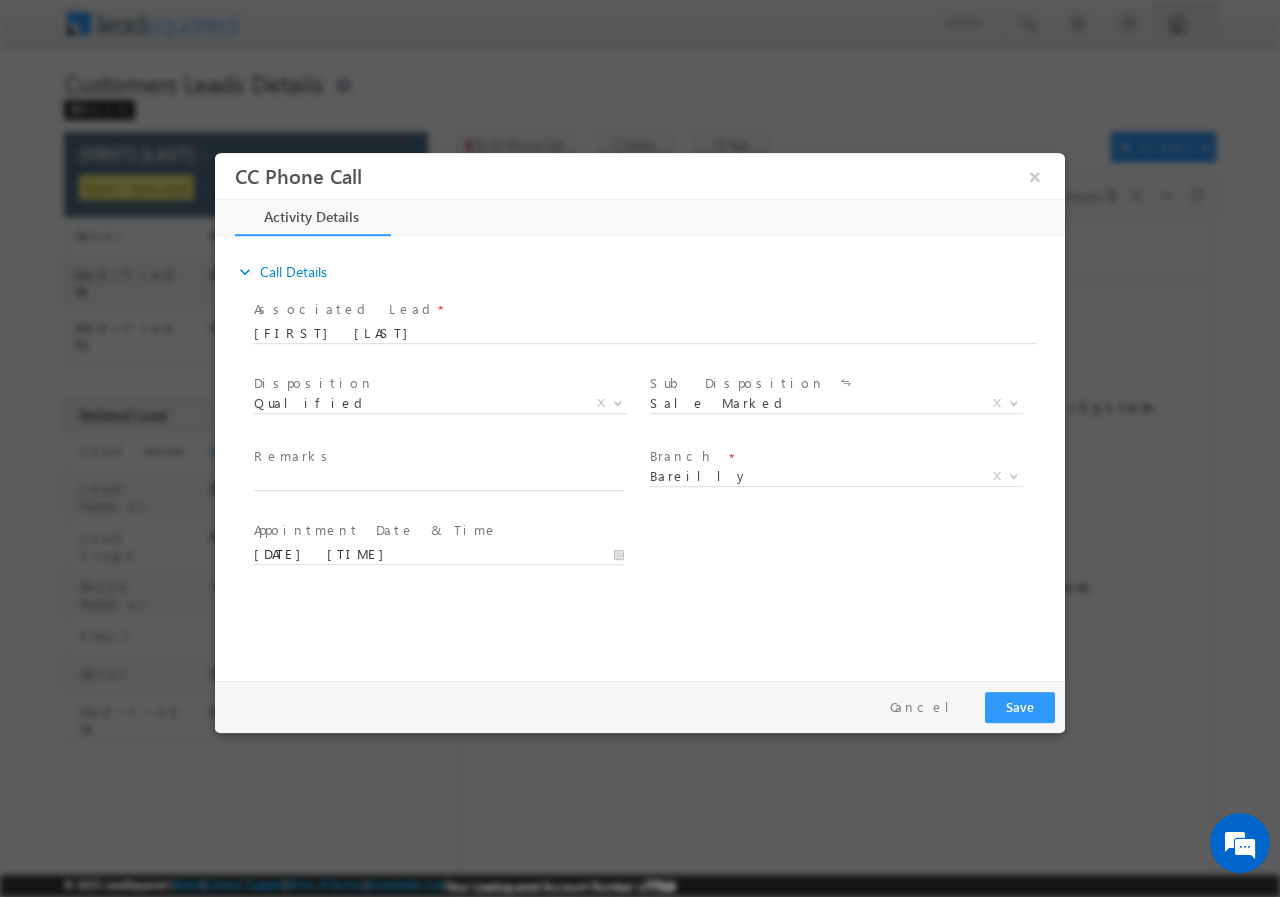 click on "Remarks
*" at bounding box center (448, 469) 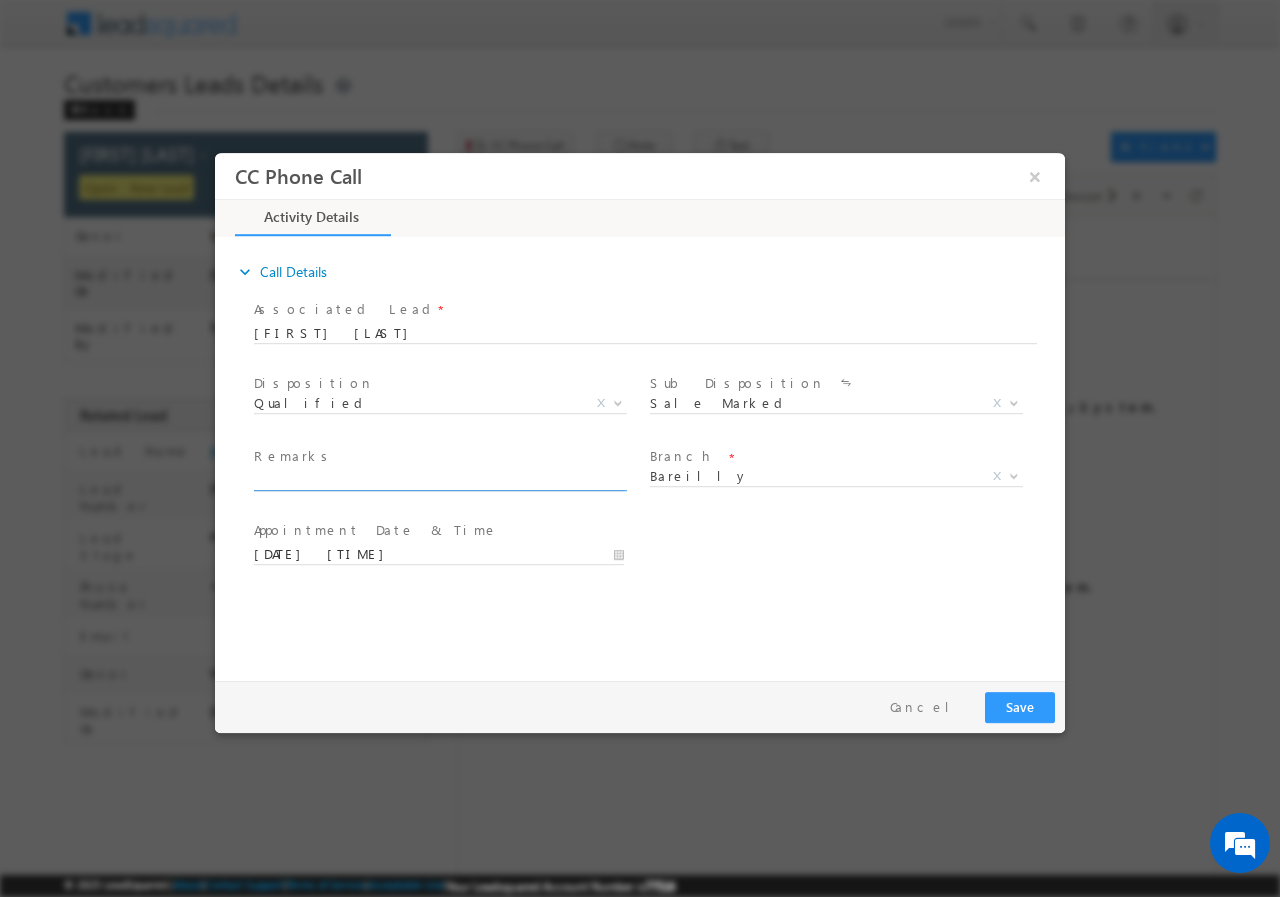 click at bounding box center [439, 480] 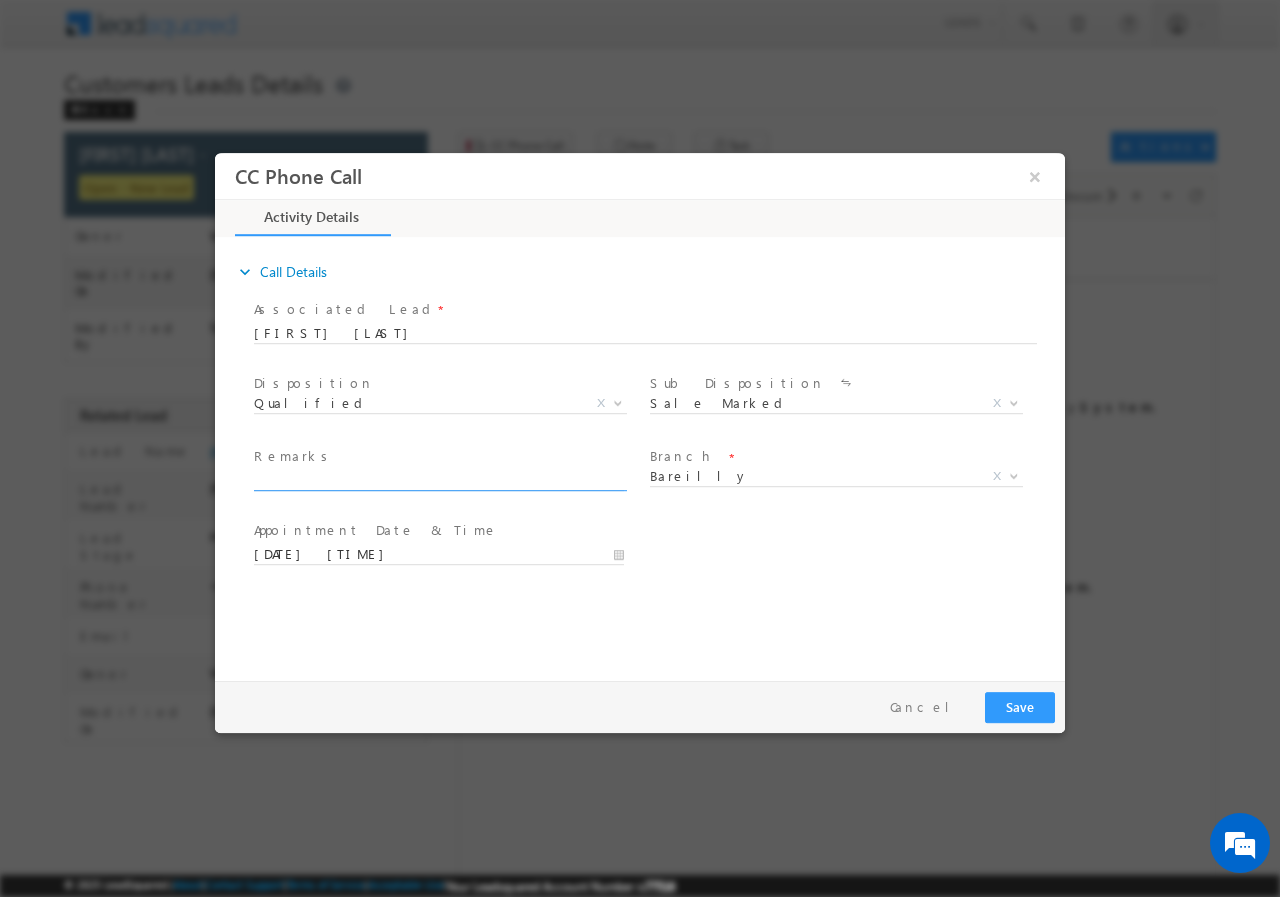 paste on "14/07-Customer Name is  Ajay Saxena customer age is 45 yrs Loan Type is Construction Loan Loan amount is 5 lakh monthly income is 20k Current No obligation Property Address is Rajupur 243123 Bareilly" 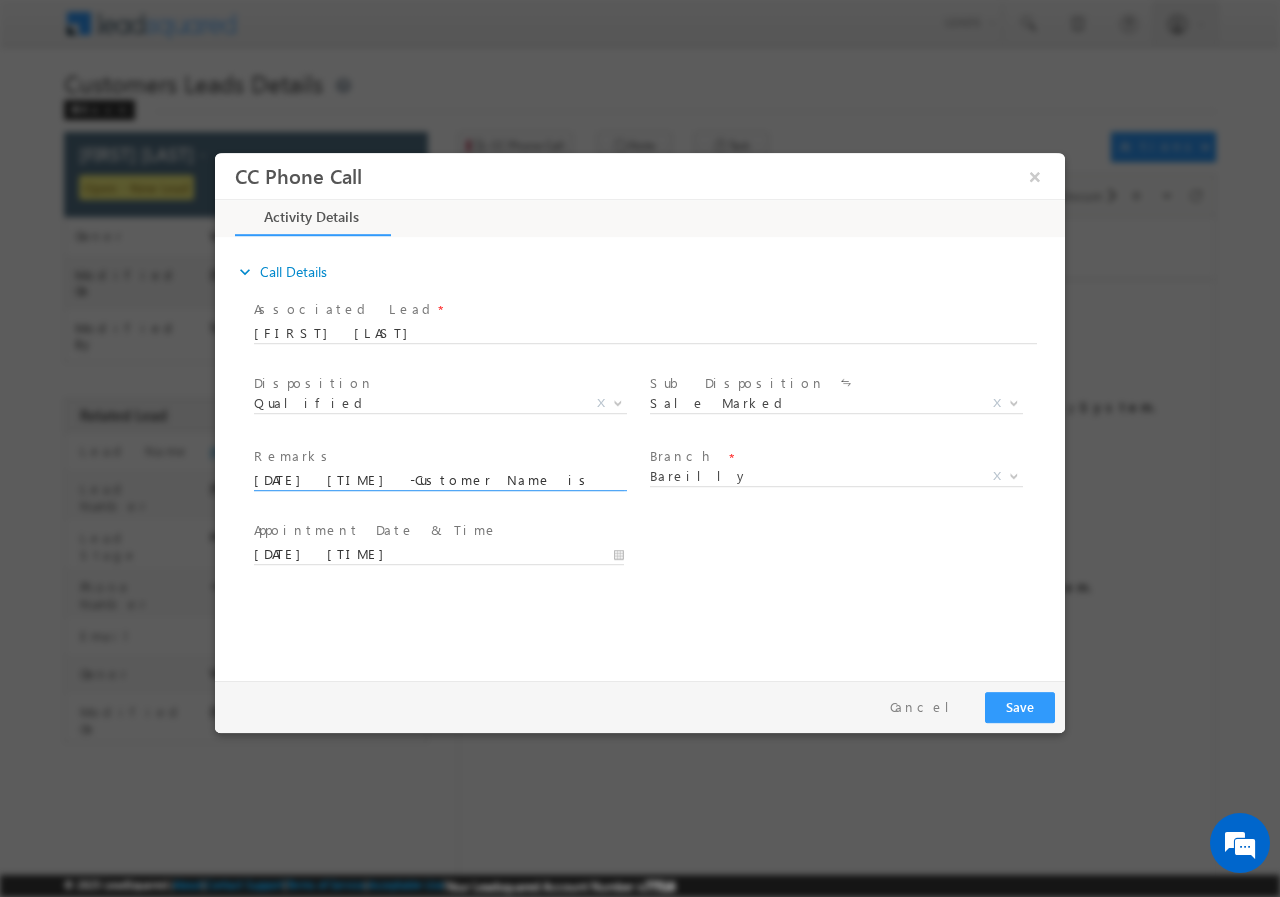 scroll, scrollTop: 0, scrollLeft: 834, axis: horizontal 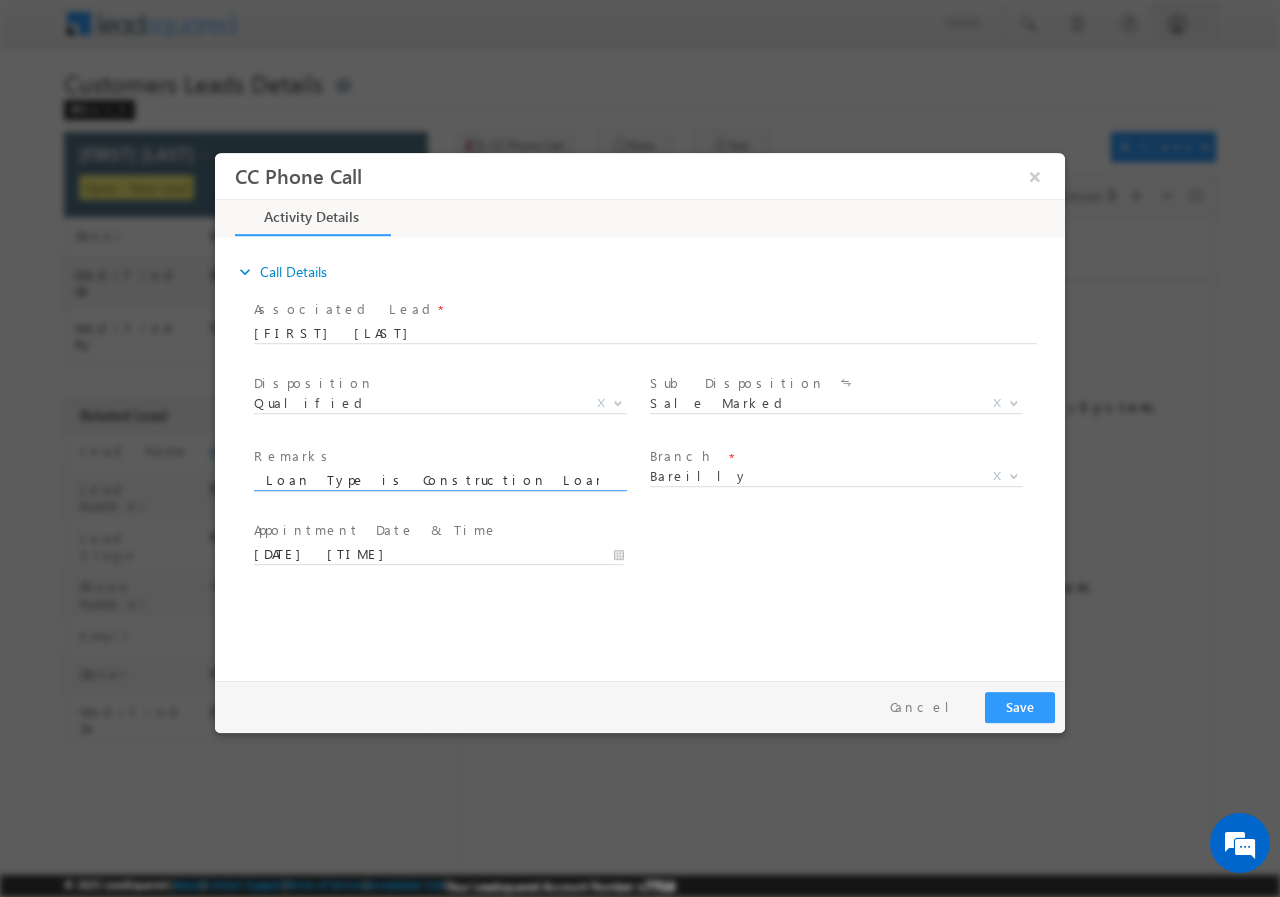 type on "14/07-Customer Name is  Ajay Saxena customer age is 45 yrs Loan Type is Construction Loan Loan amount is 5 lakh monthly income is 20k Current No obligation Property Address is Rajupur 243123 Bareilly" 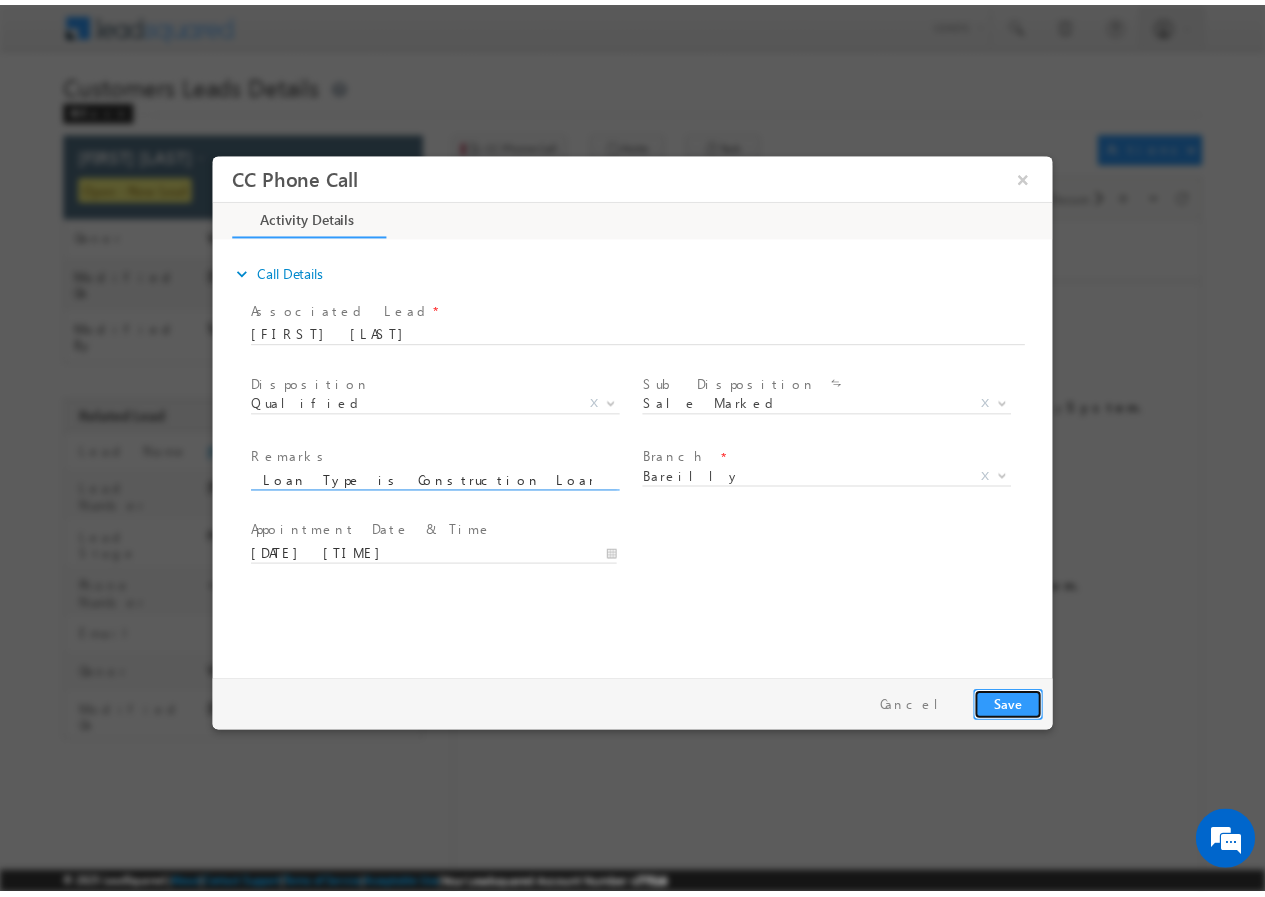 scroll, scrollTop: 0, scrollLeft: 0, axis: both 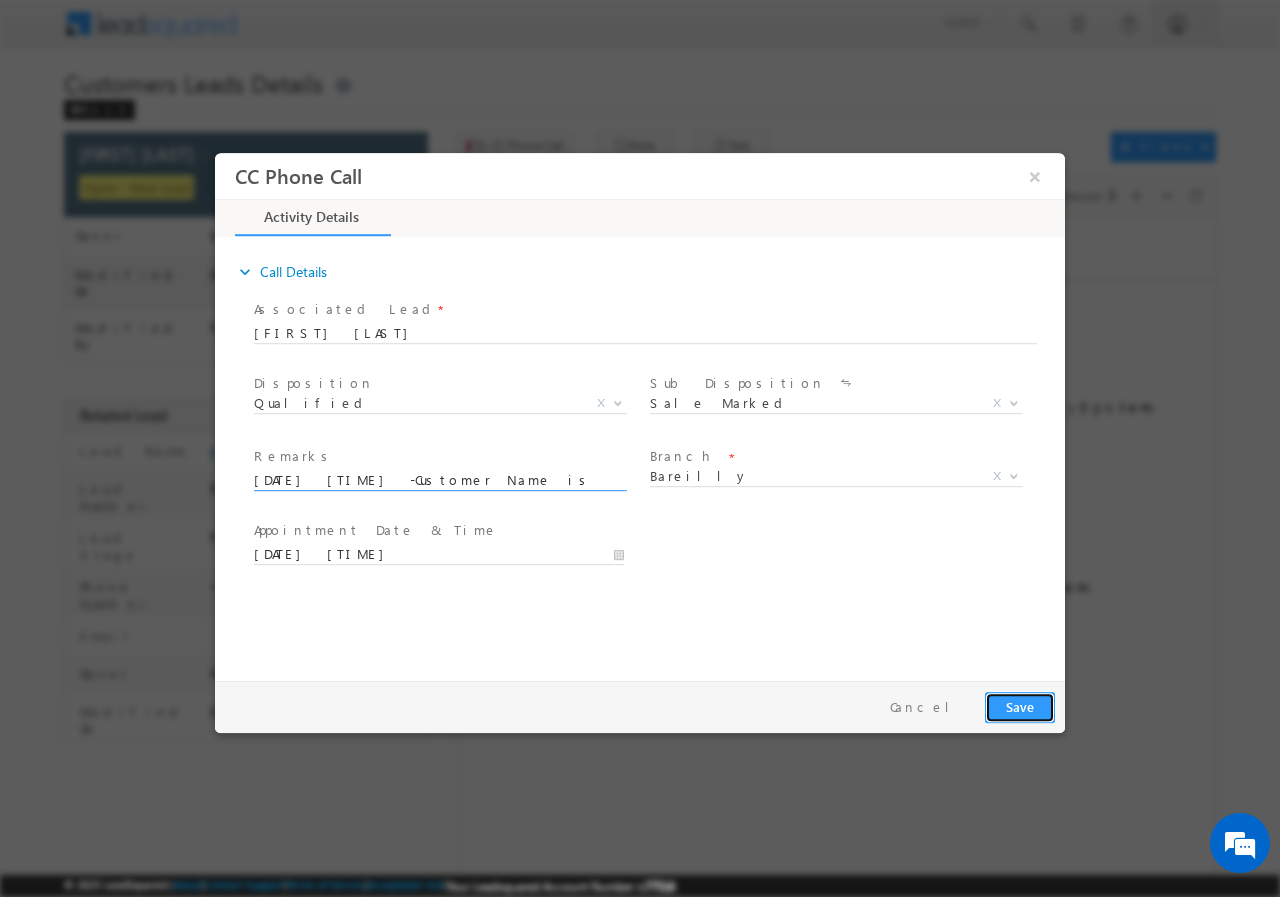click on "Save" at bounding box center (1020, 706) 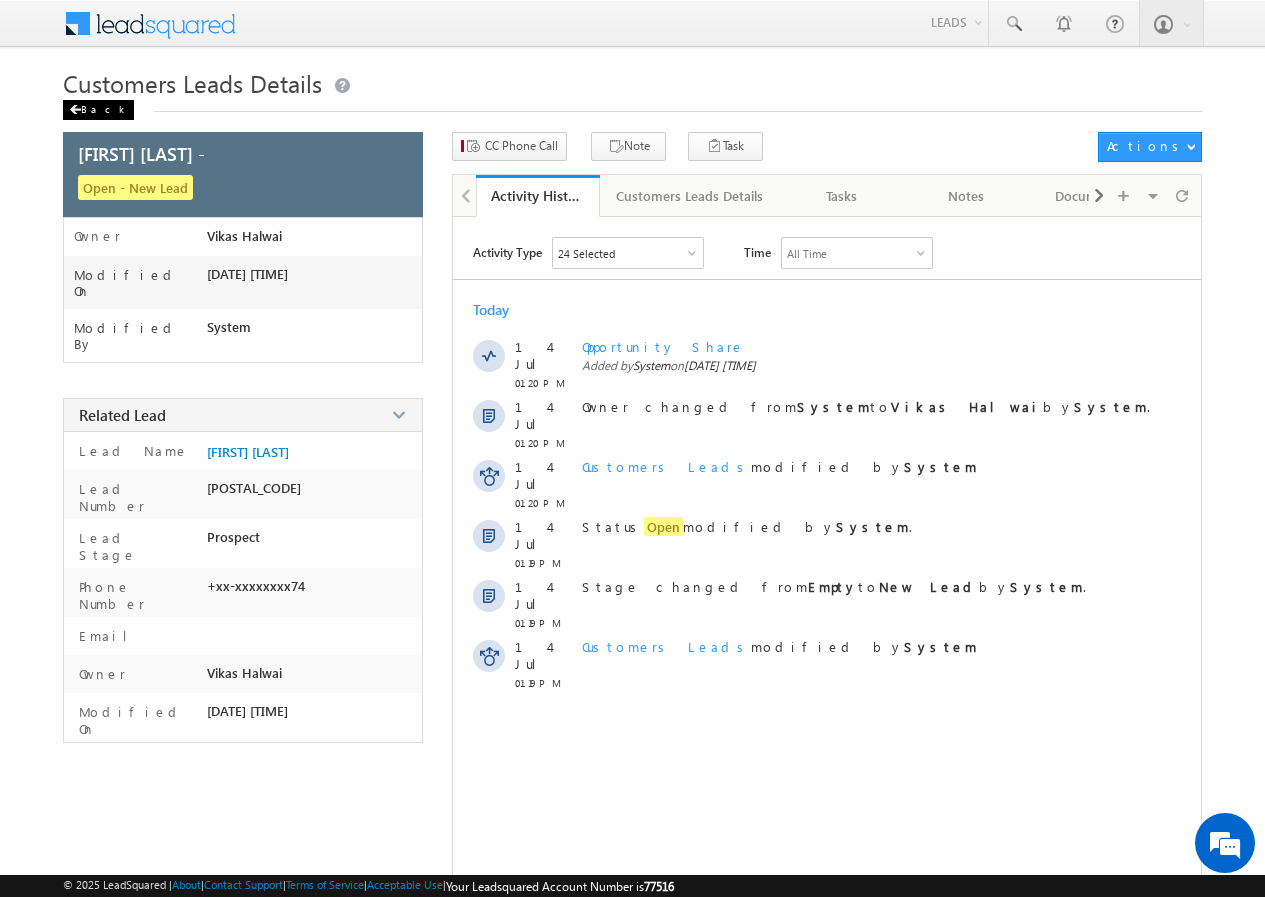 click on "Back" at bounding box center (98, 110) 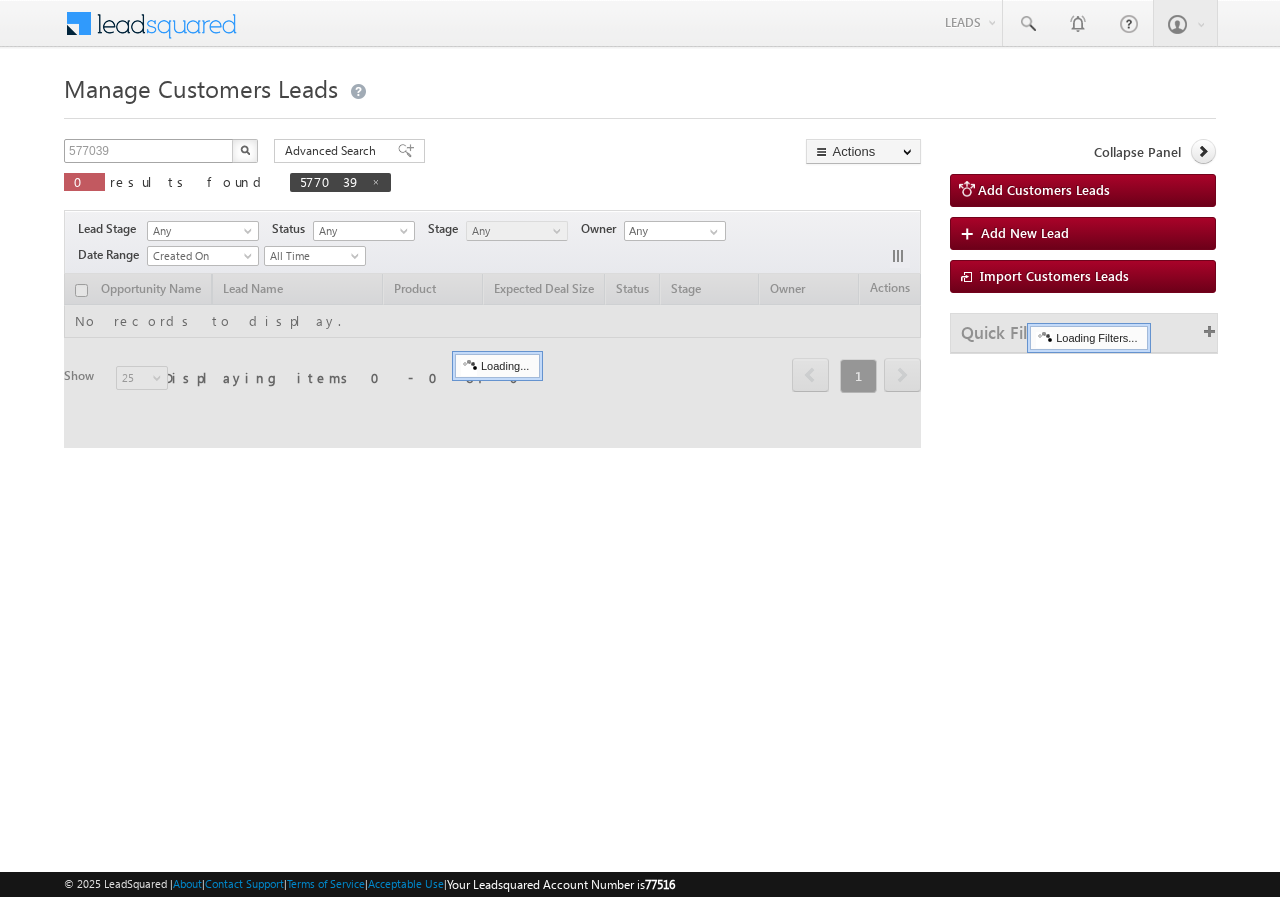 scroll, scrollTop: 0, scrollLeft: 0, axis: both 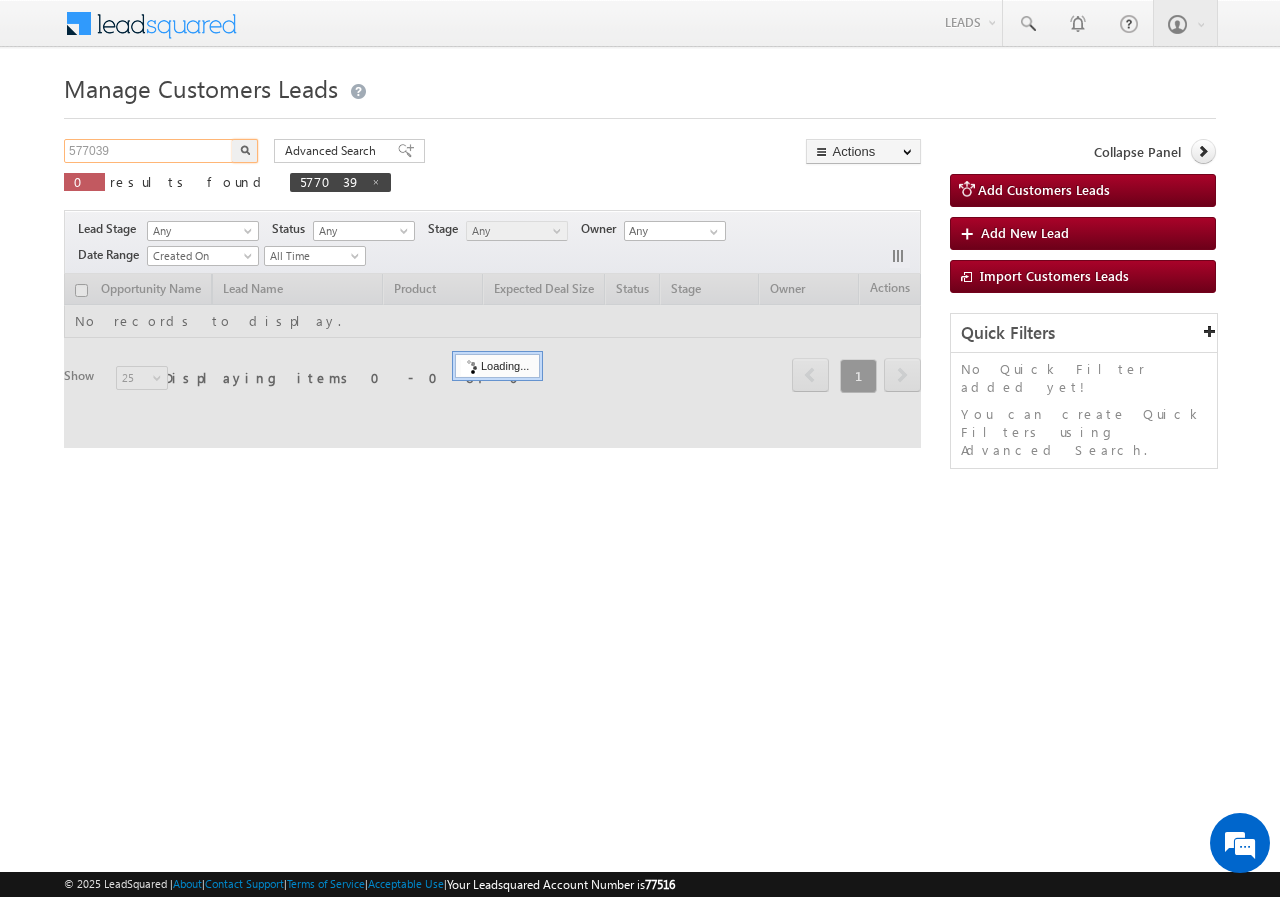 drag, startPoint x: 166, startPoint y: 141, endPoint x: 4, endPoint y: 158, distance: 162.88953 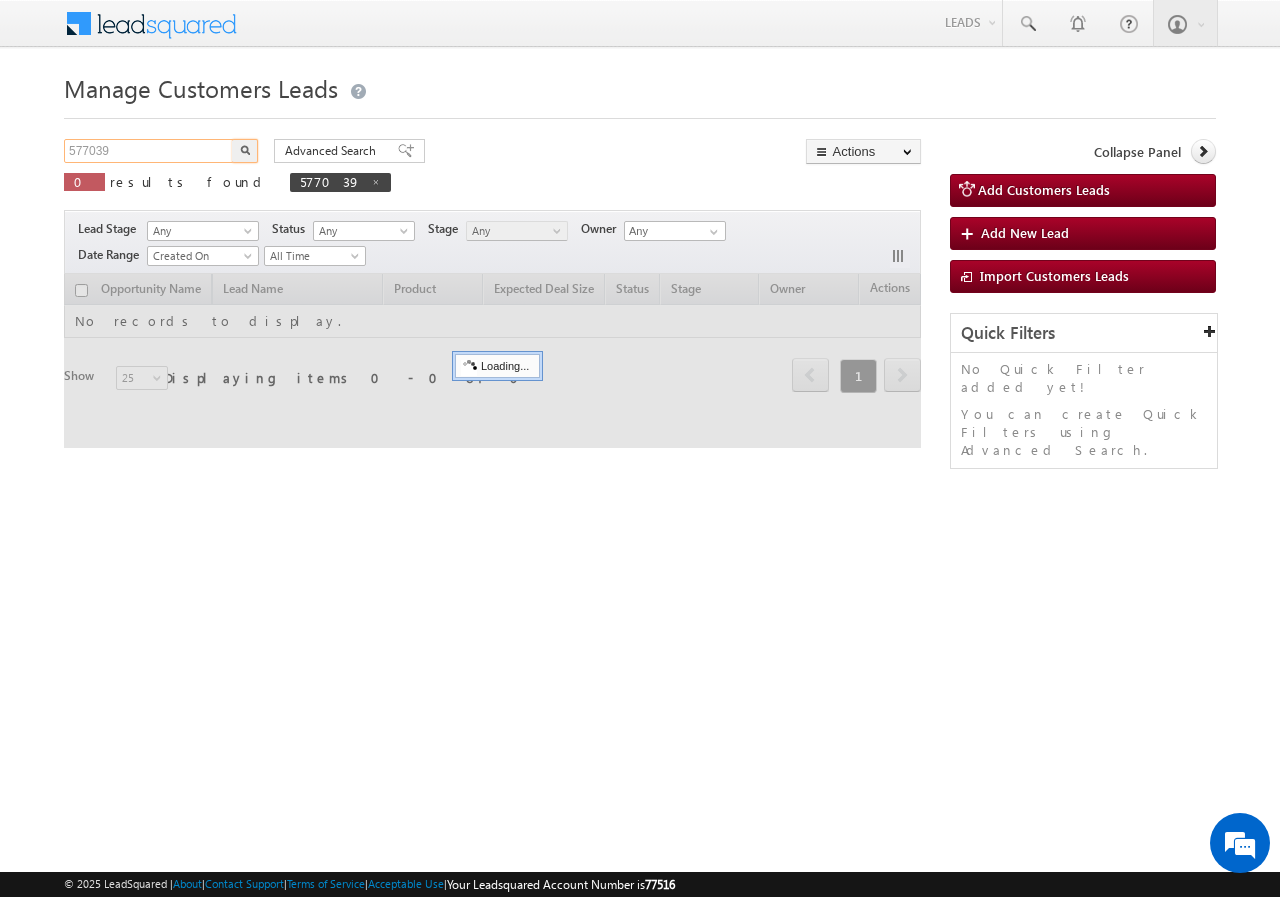 click on "Menu
[FIRST] [LAST]
[FIRST] .halw ai+[PHONE]@[DOMAIN].co." at bounding box center [640, 283] 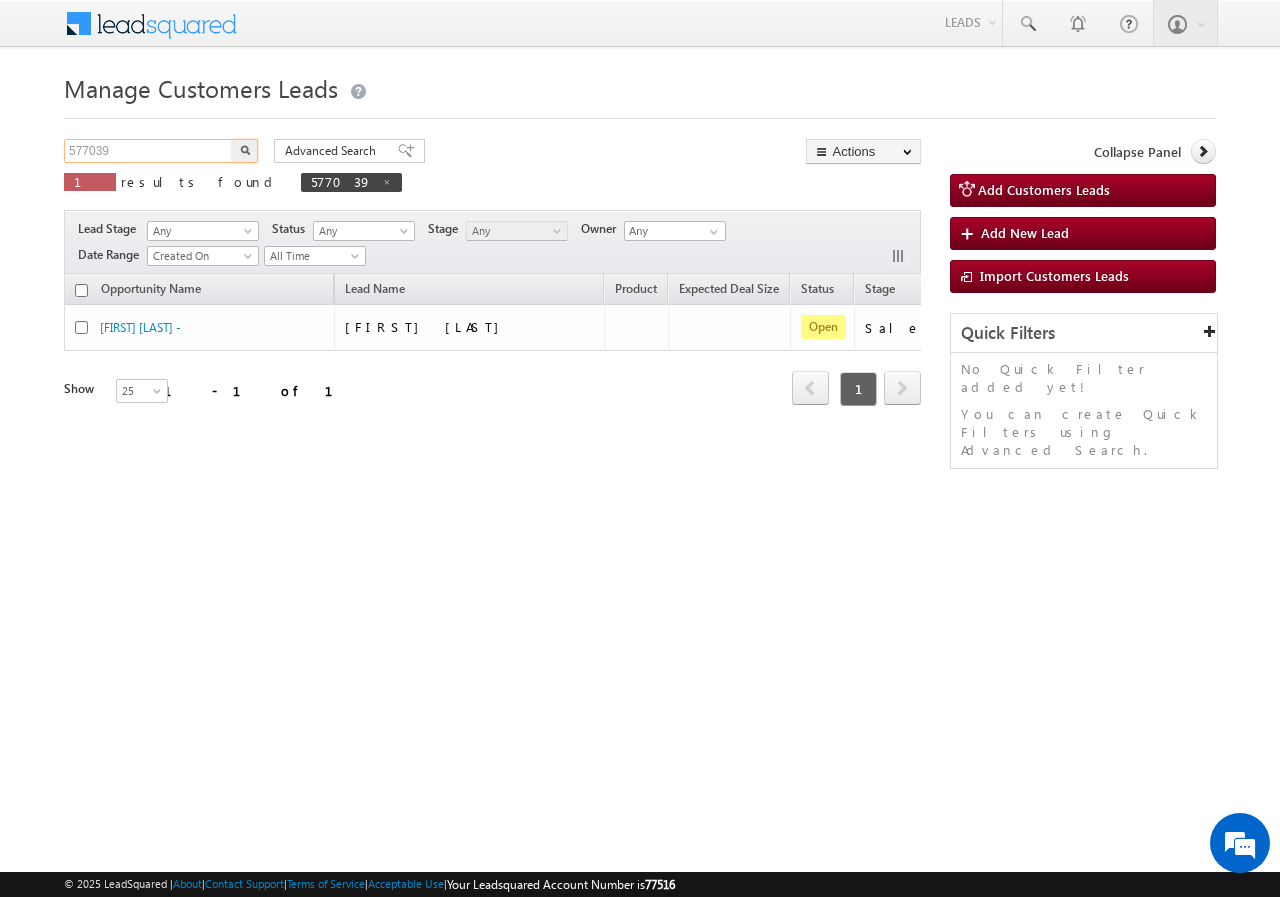 paste on "410" 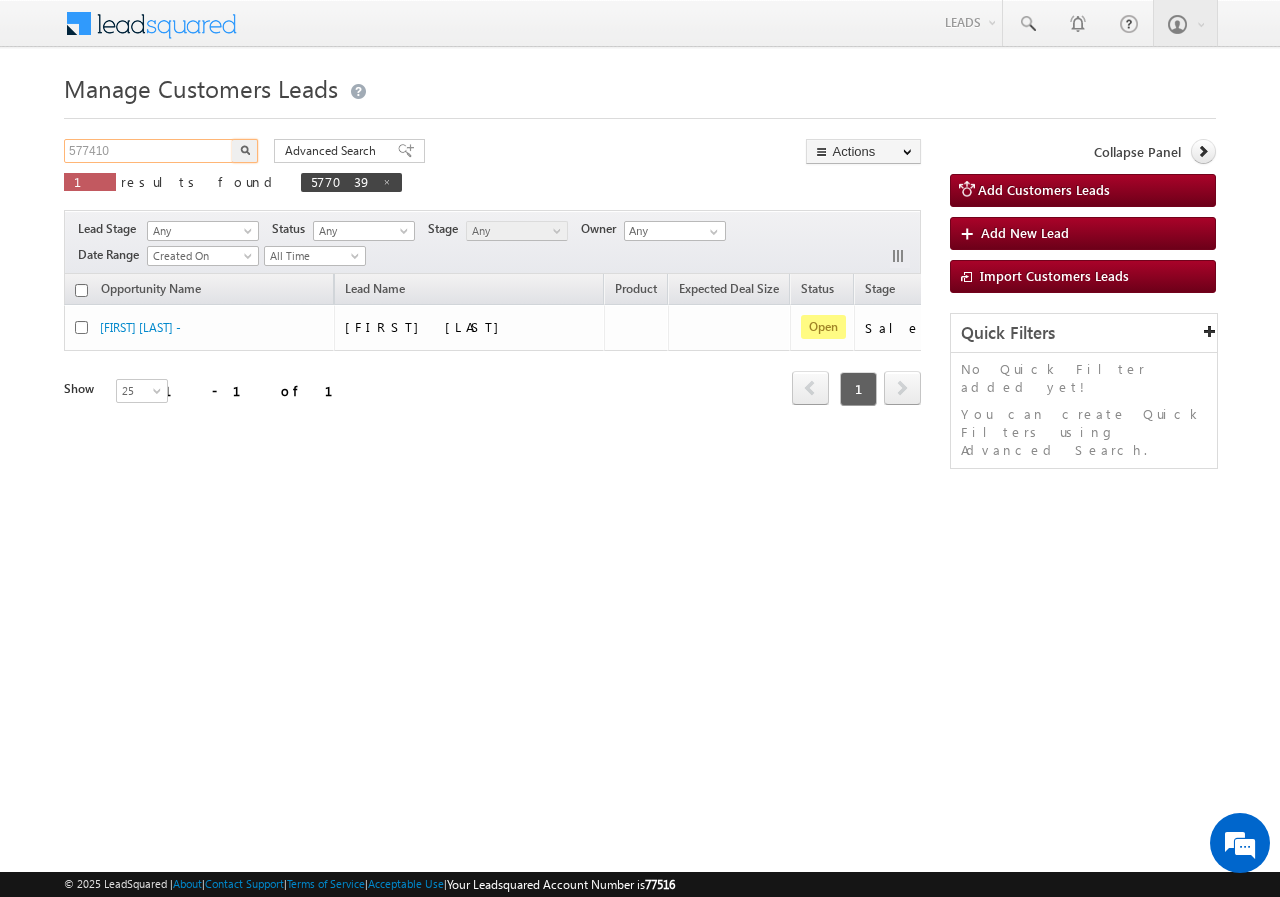 type on "577410" 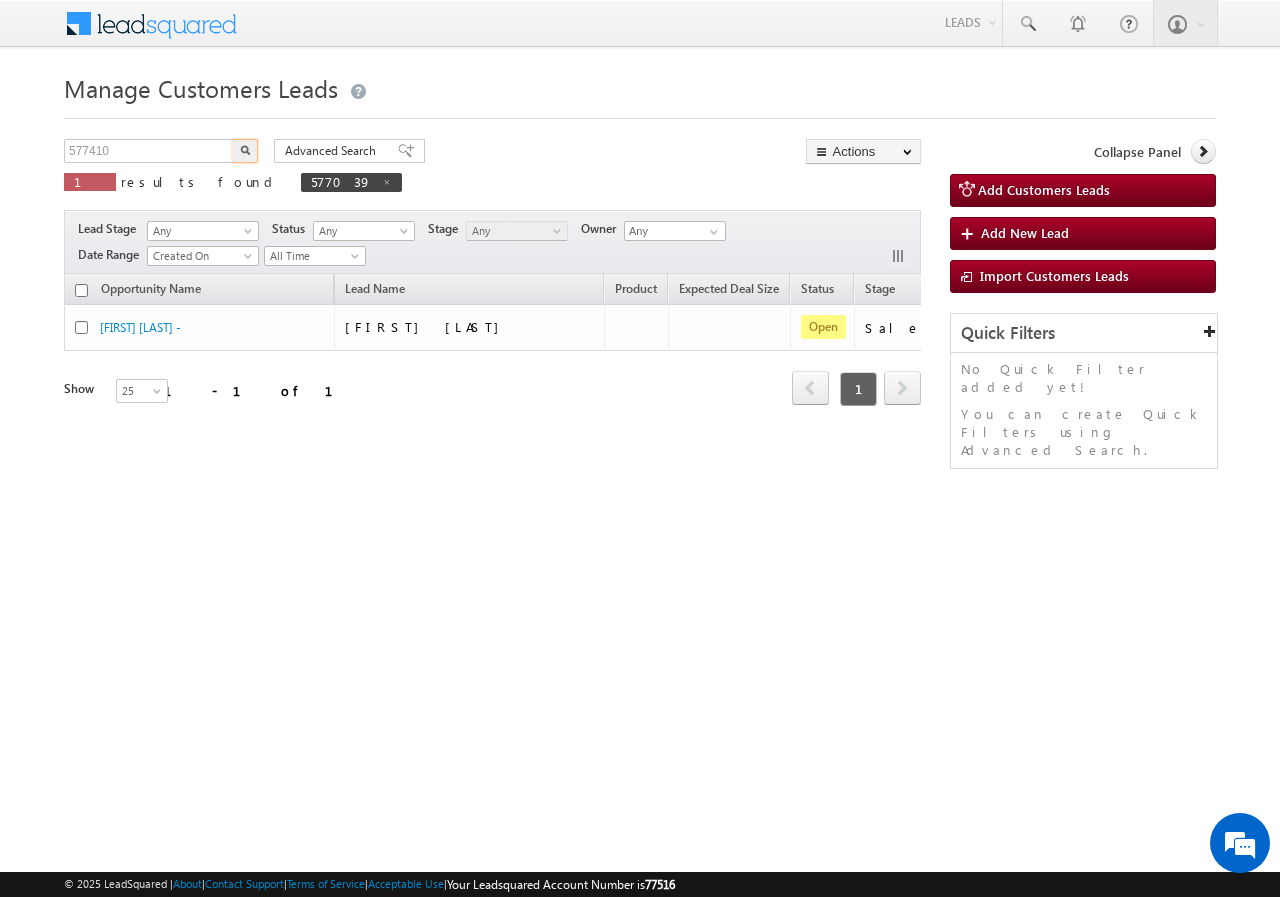 click at bounding box center (245, 151) 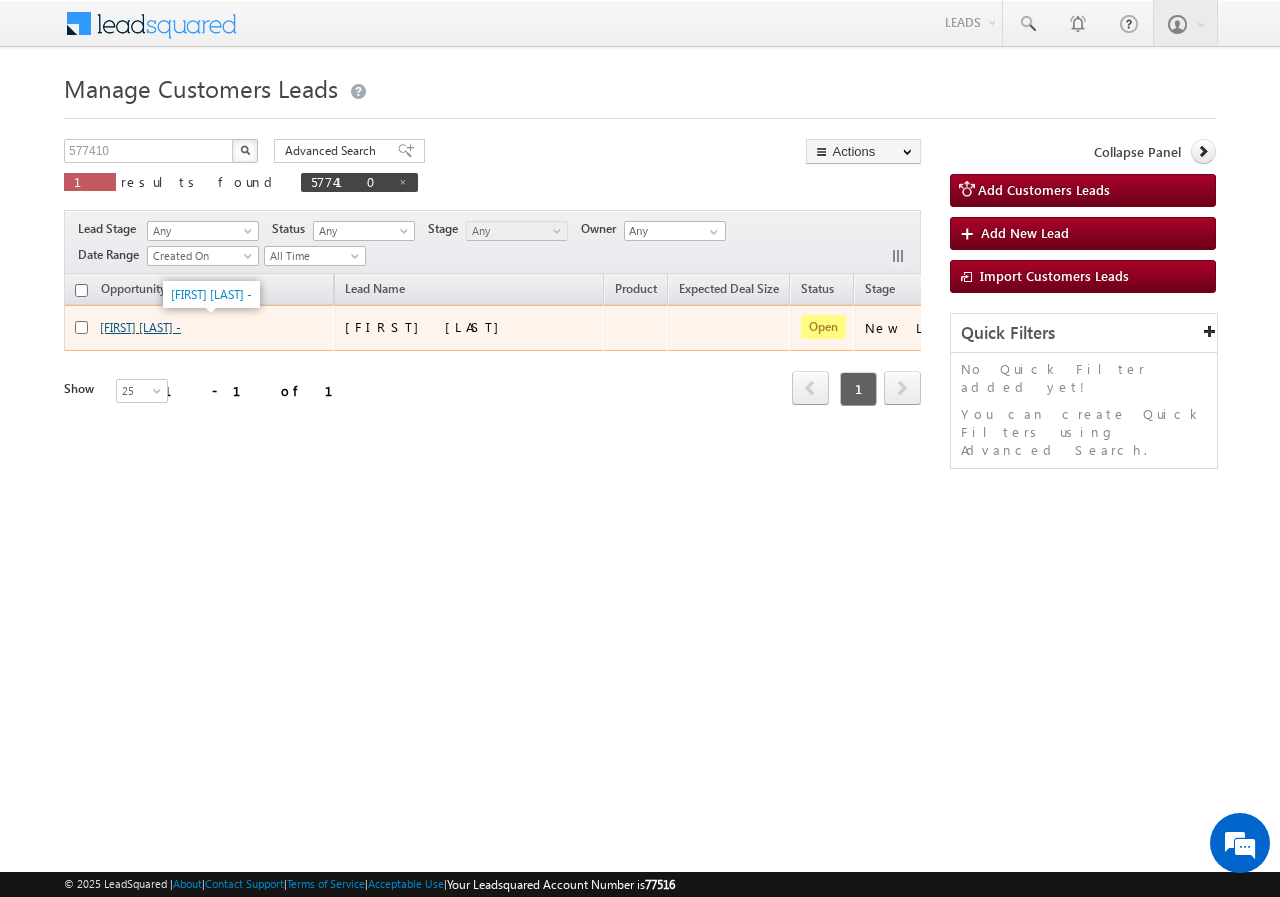click on "Wahid Ali  -" at bounding box center (140, 327) 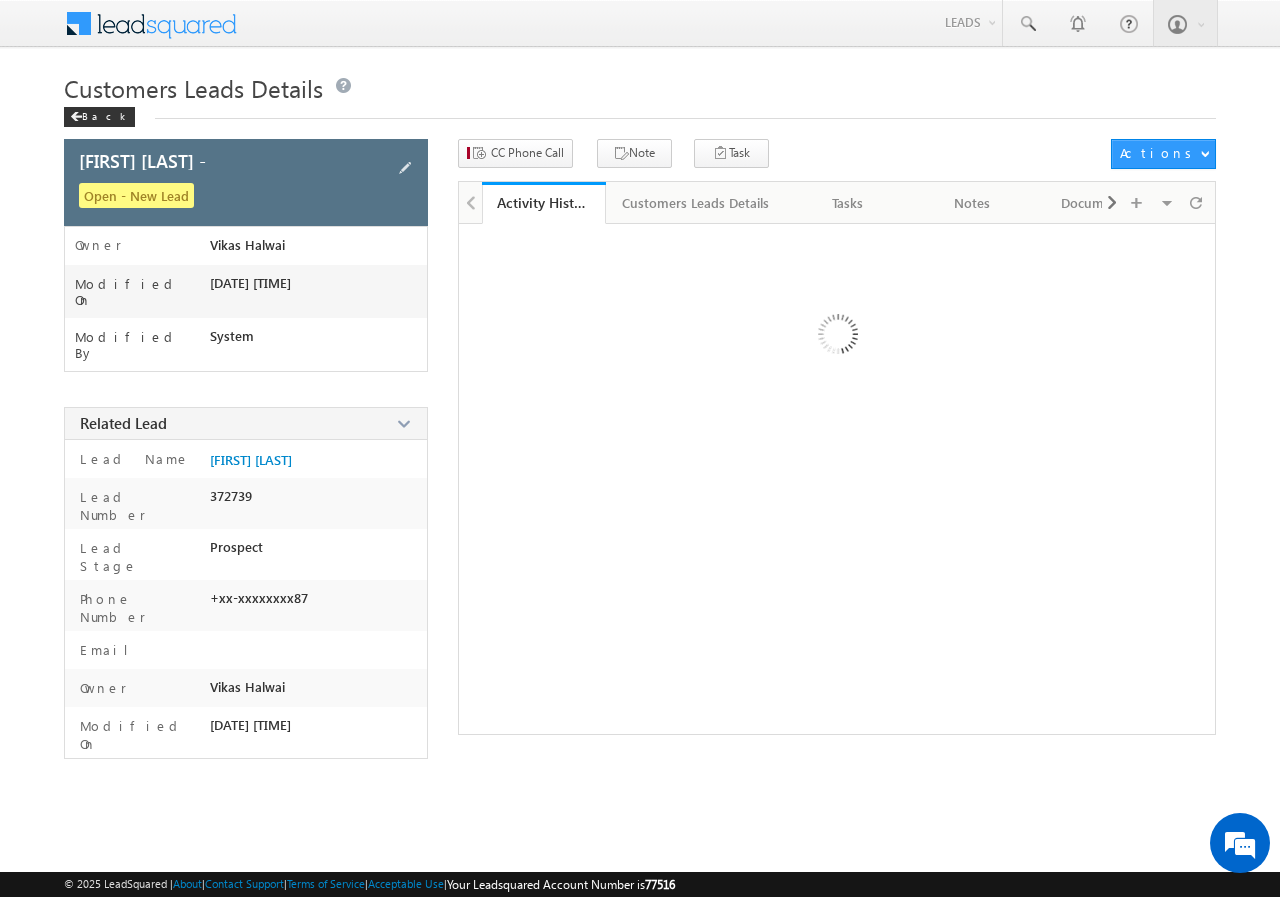 scroll, scrollTop: 0, scrollLeft: 0, axis: both 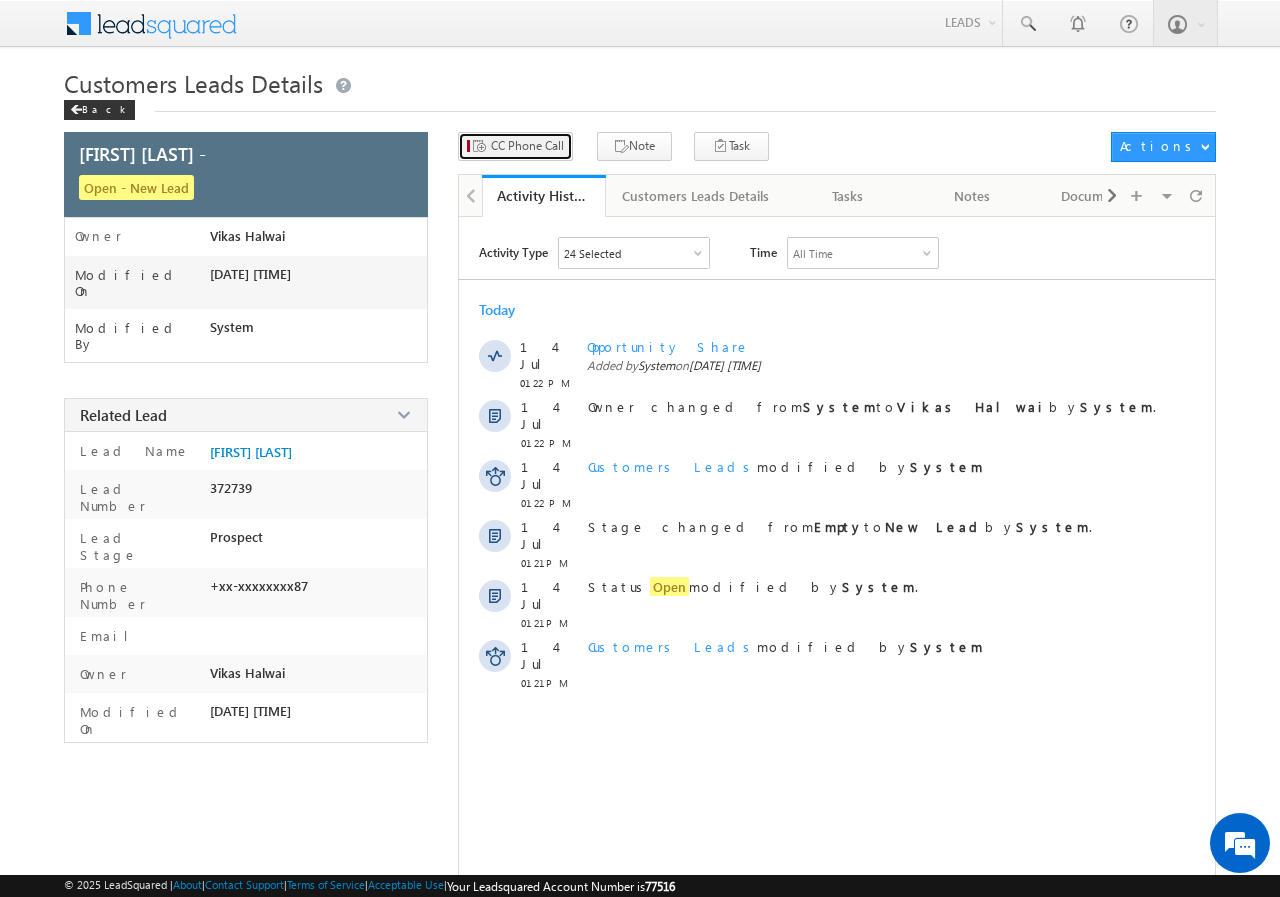 click on "CC Phone Call" at bounding box center (527, 146) 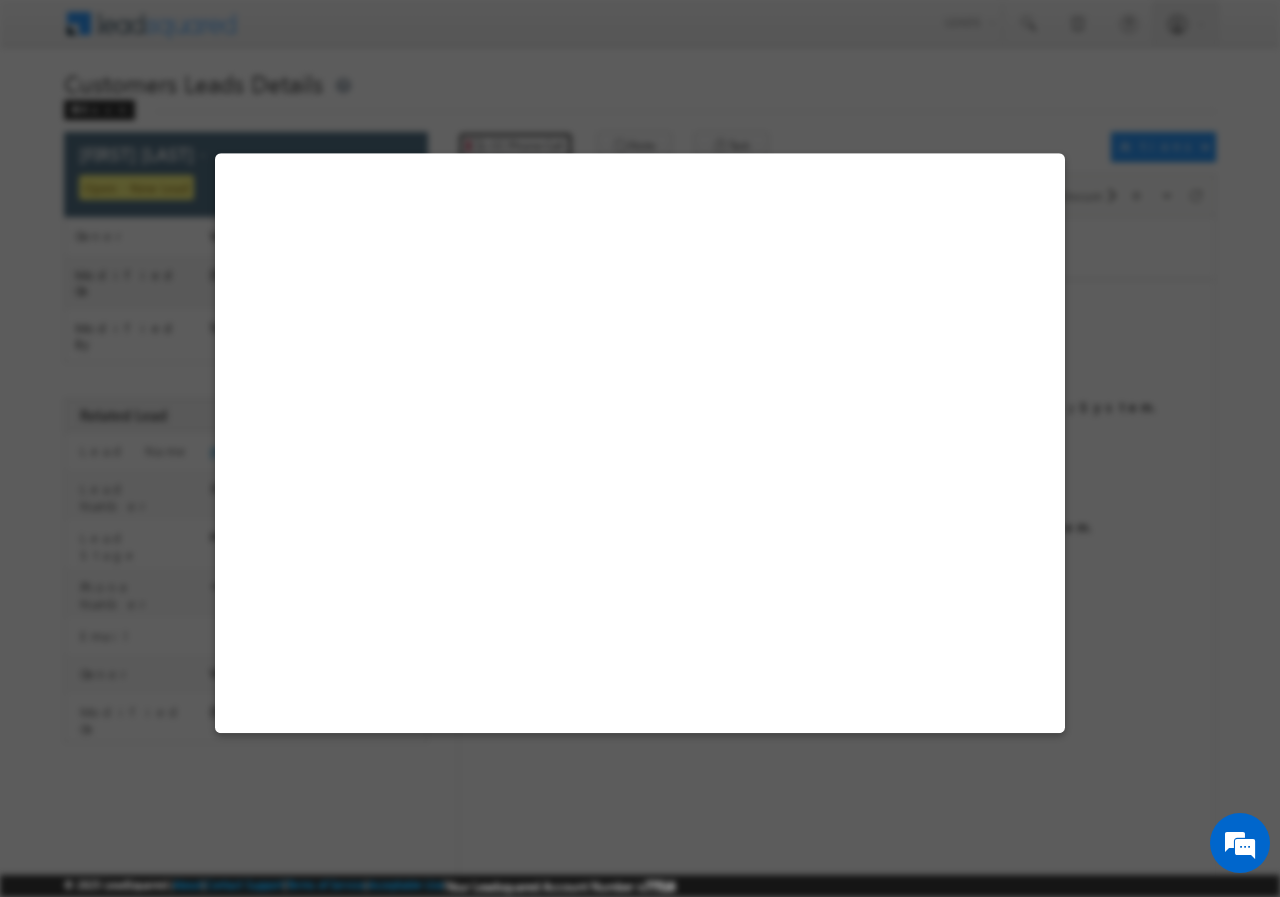 select on "Moradabad" 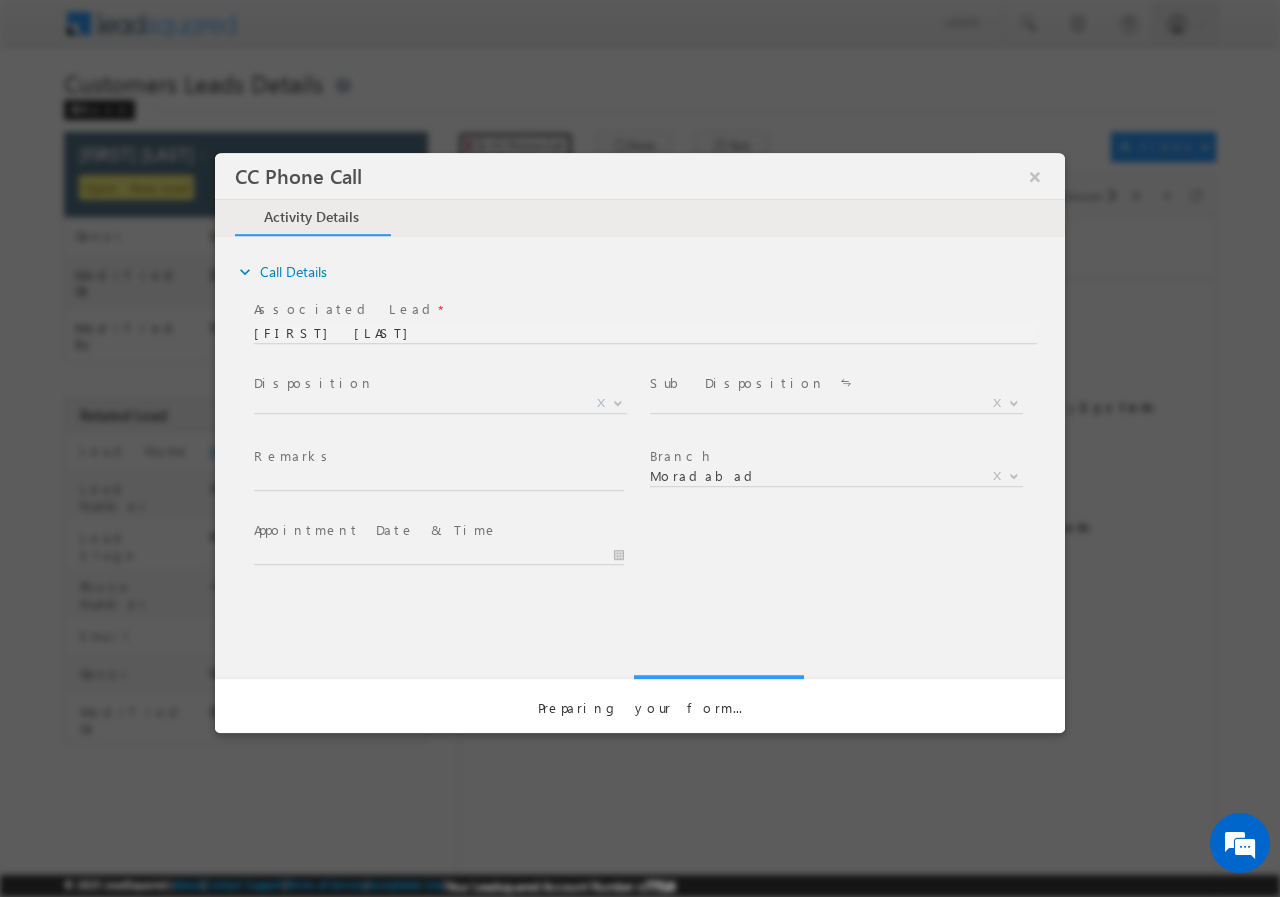scroll, scrollTop: 0, scrollLeft: 0, axis: both 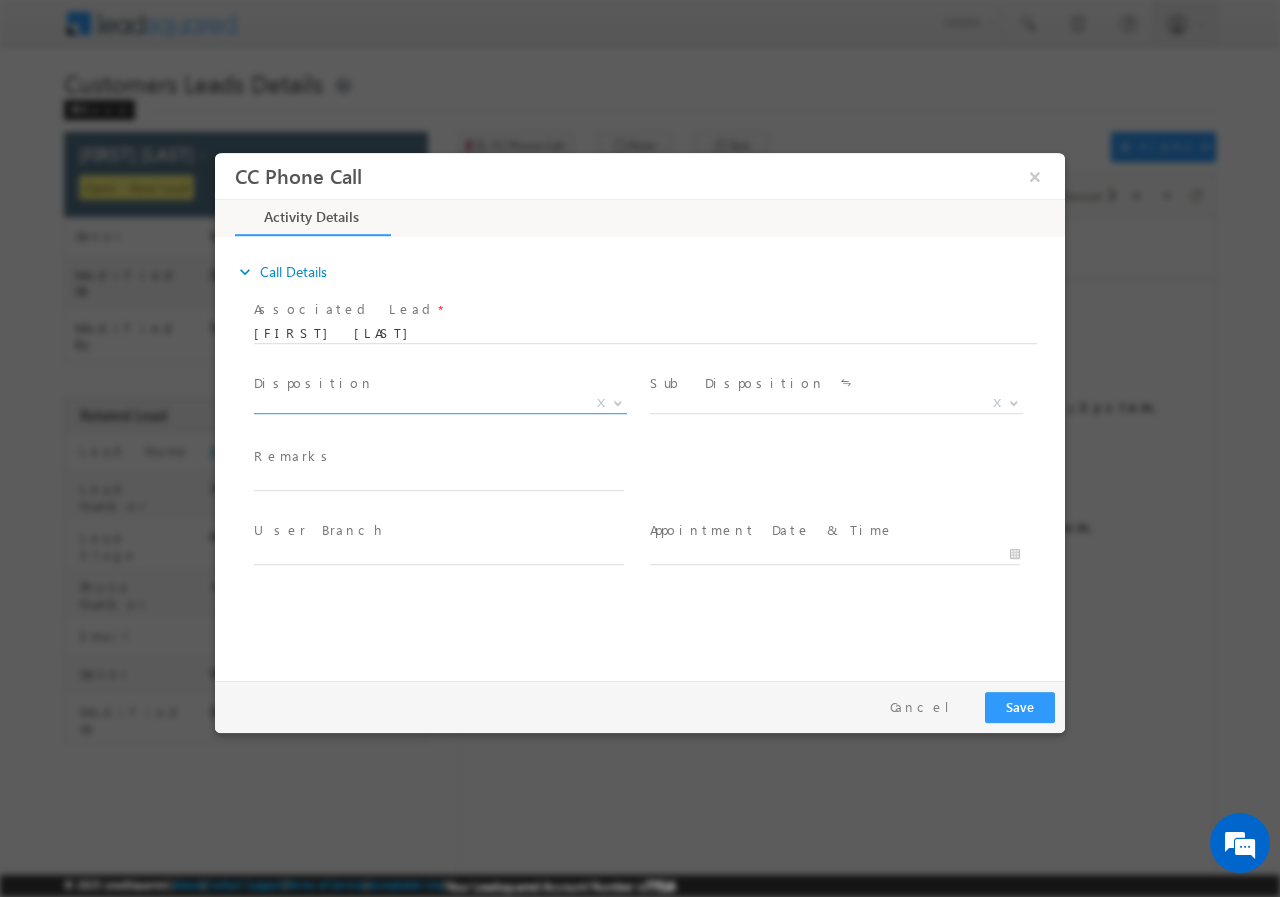 click at bounding box center [616, 402] 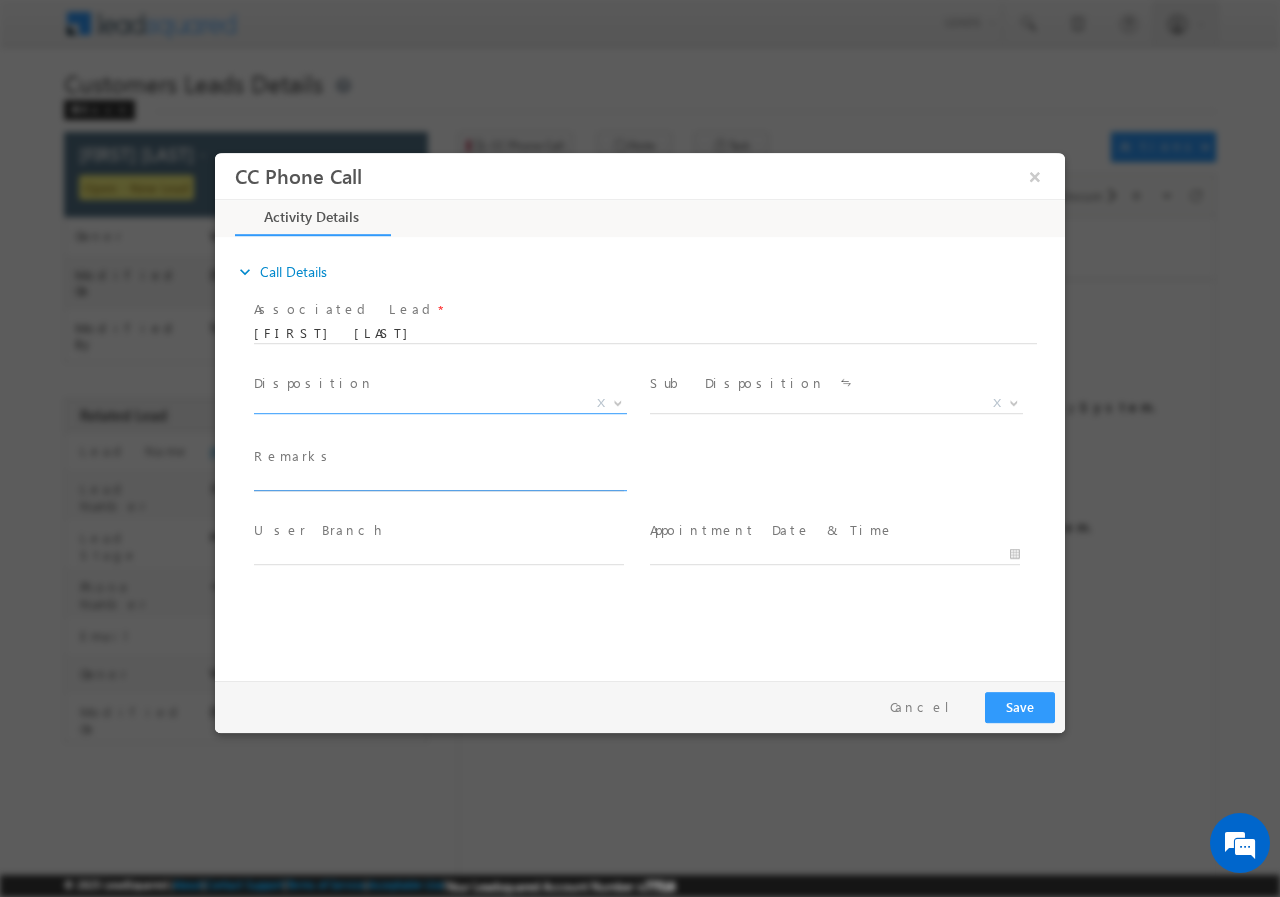 click at bounding box center [439, 480] 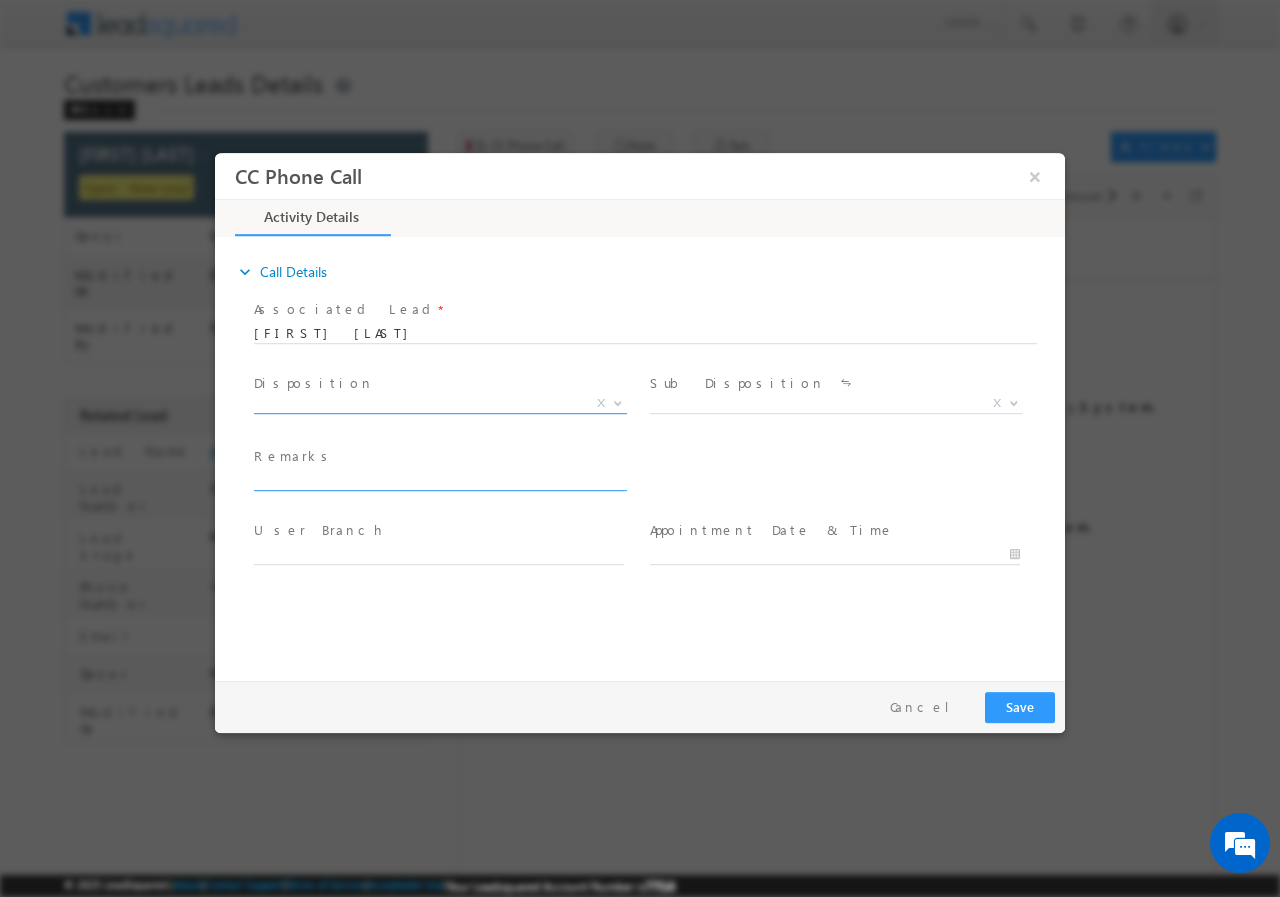 click at bounding box center (616, 402) 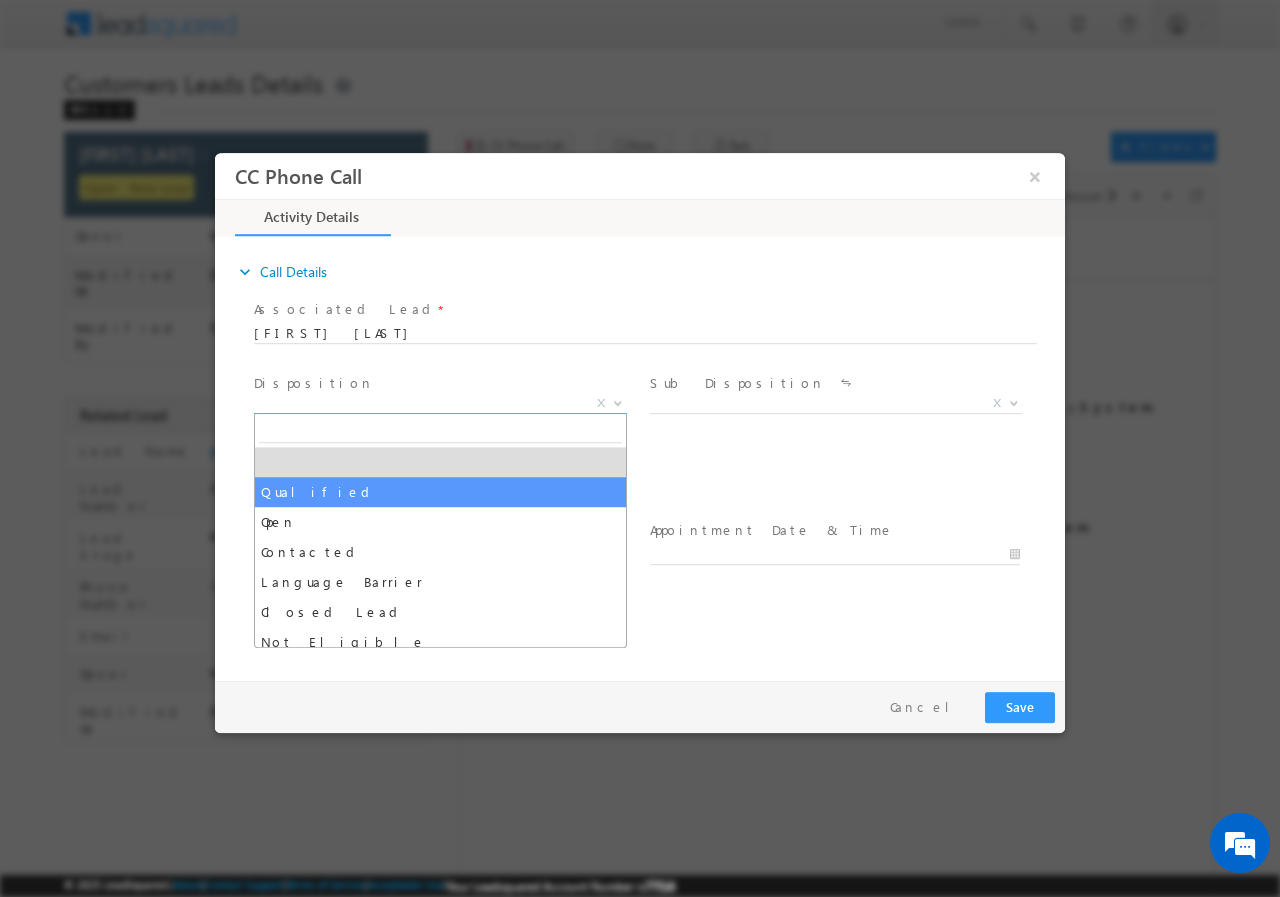 select on "Qualified" 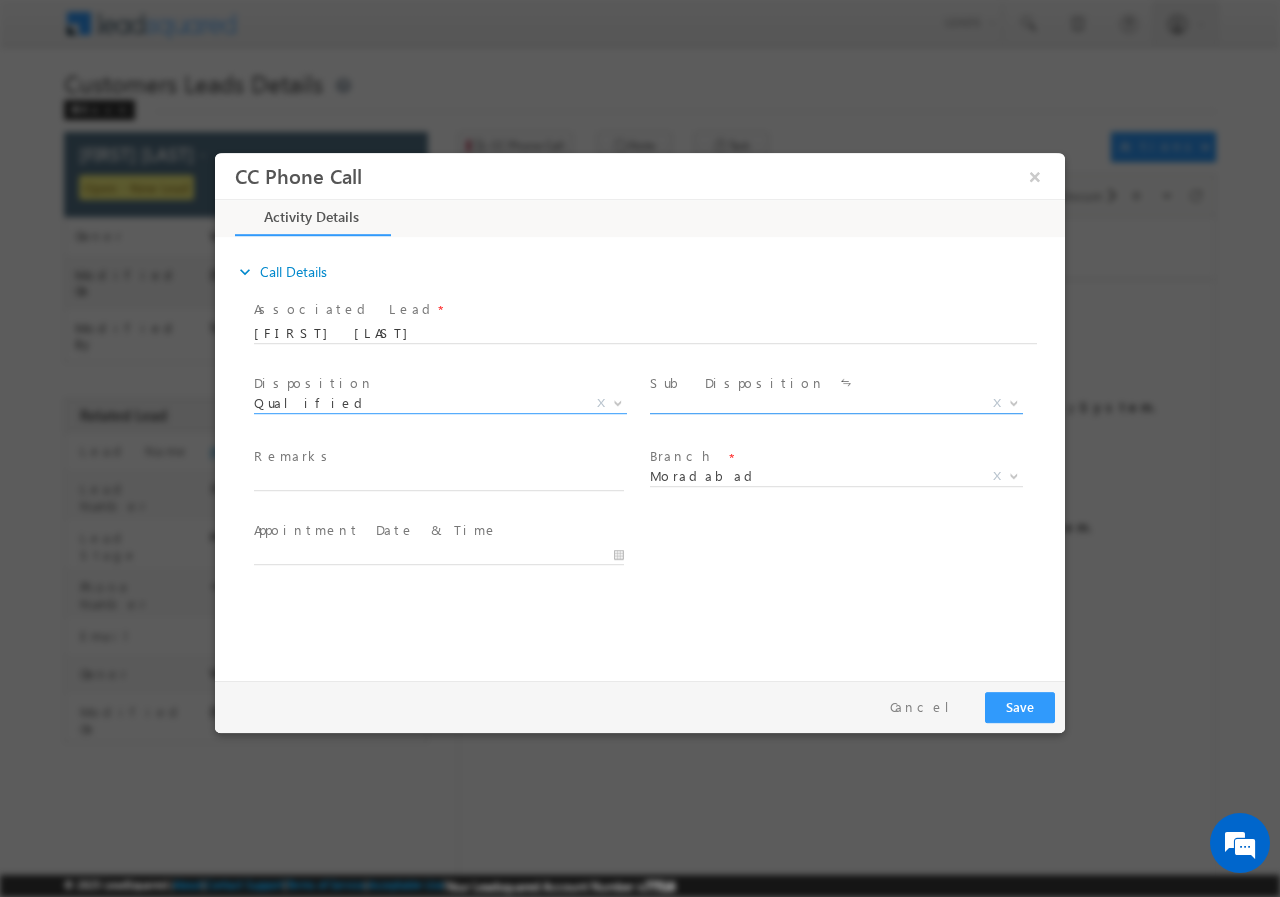 click at bounding box center [1012, 402] 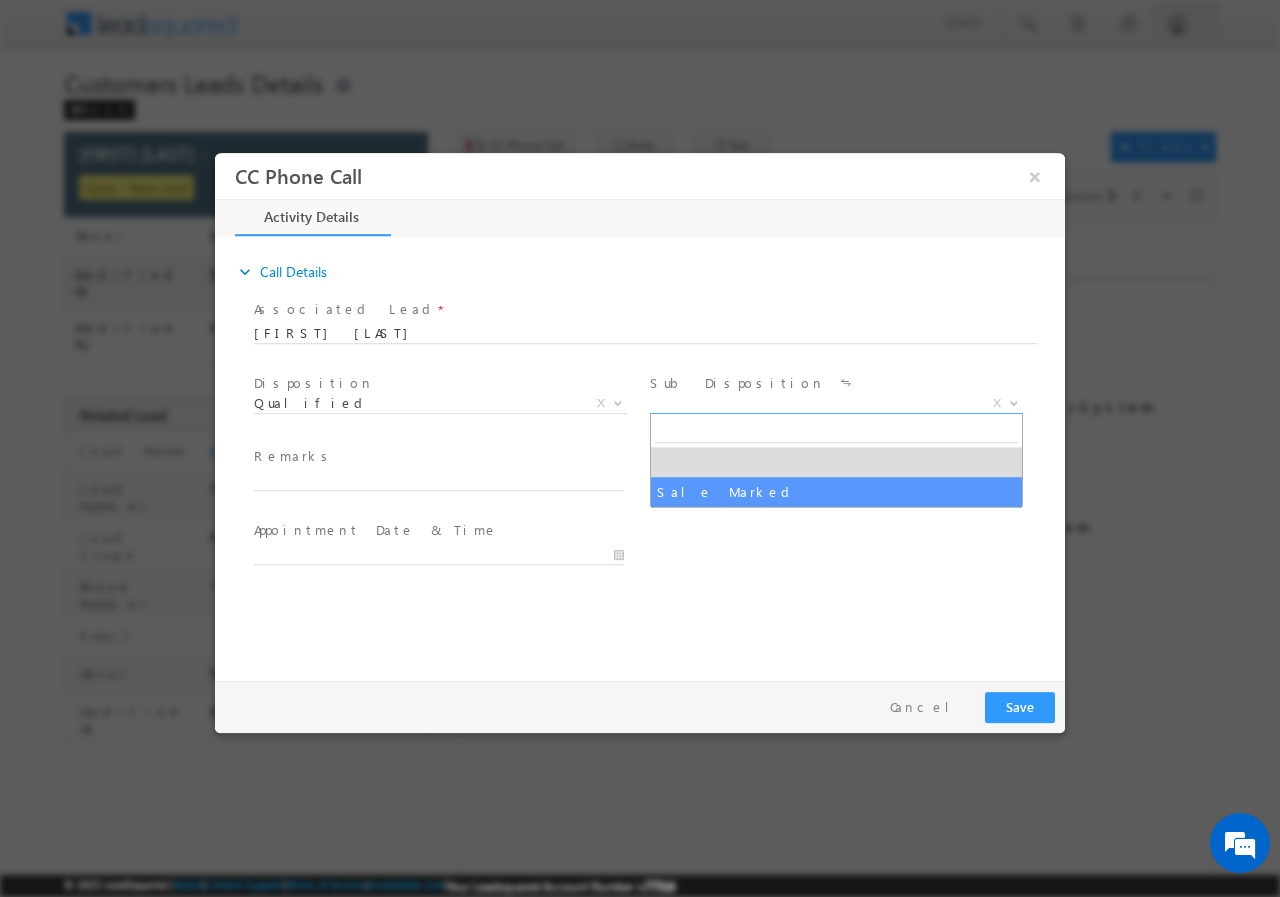 select on "Sale Marked" 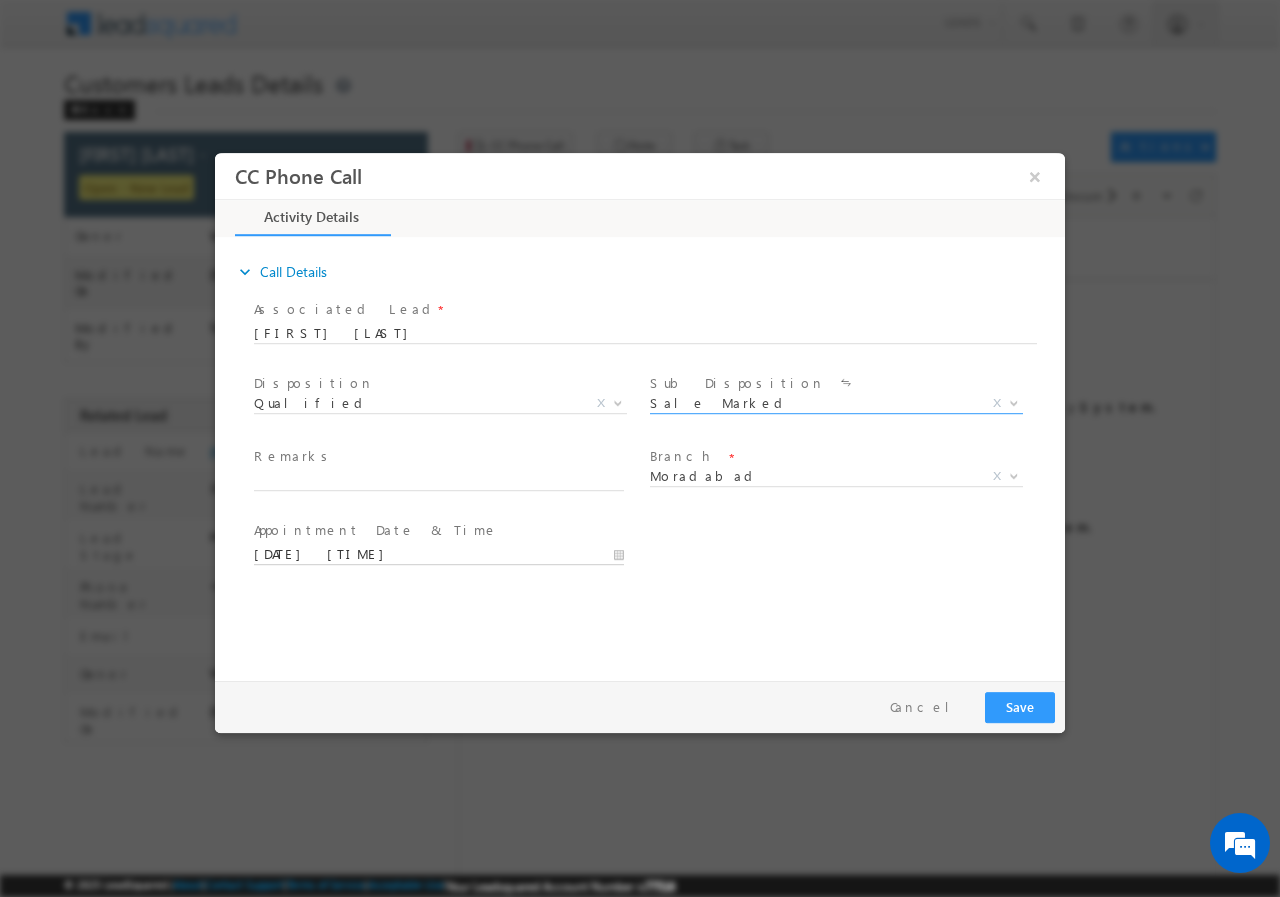 click on "07/14/2025 3:42 PM" at bounding box center (439, 554) 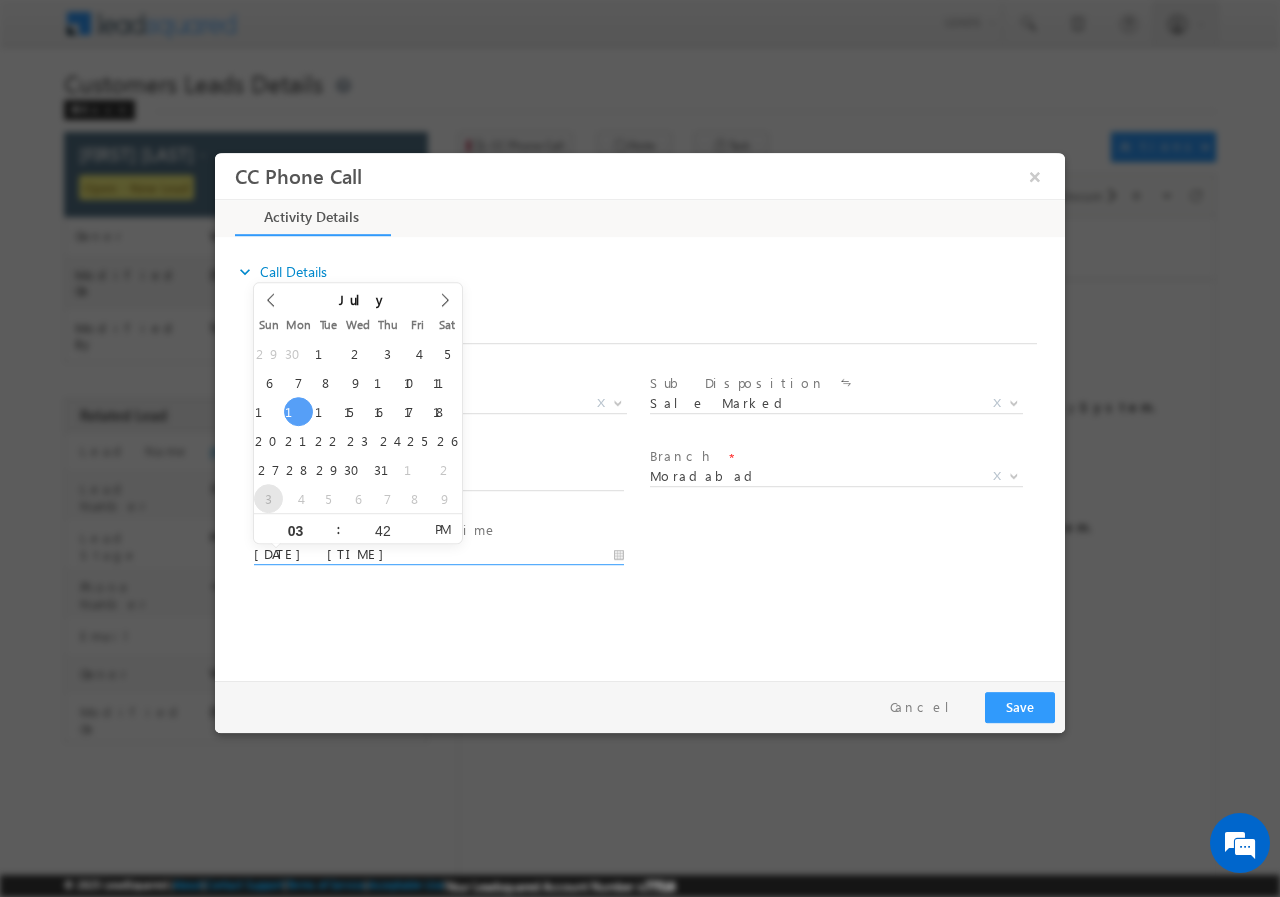 scroll, scrollTop: 0, scrollLeft: 0, axis: both 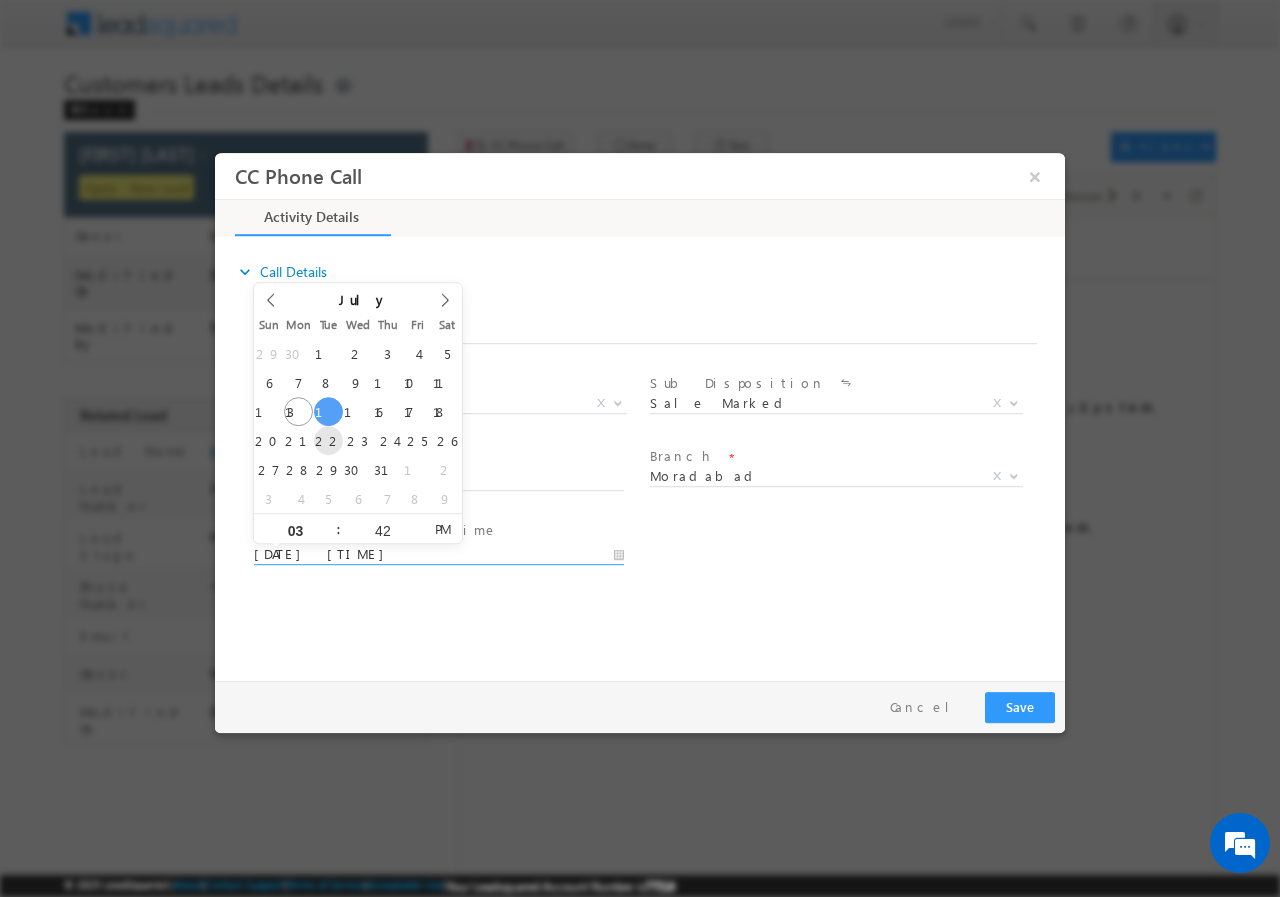 type on "07/22/2025 3:42 PM" 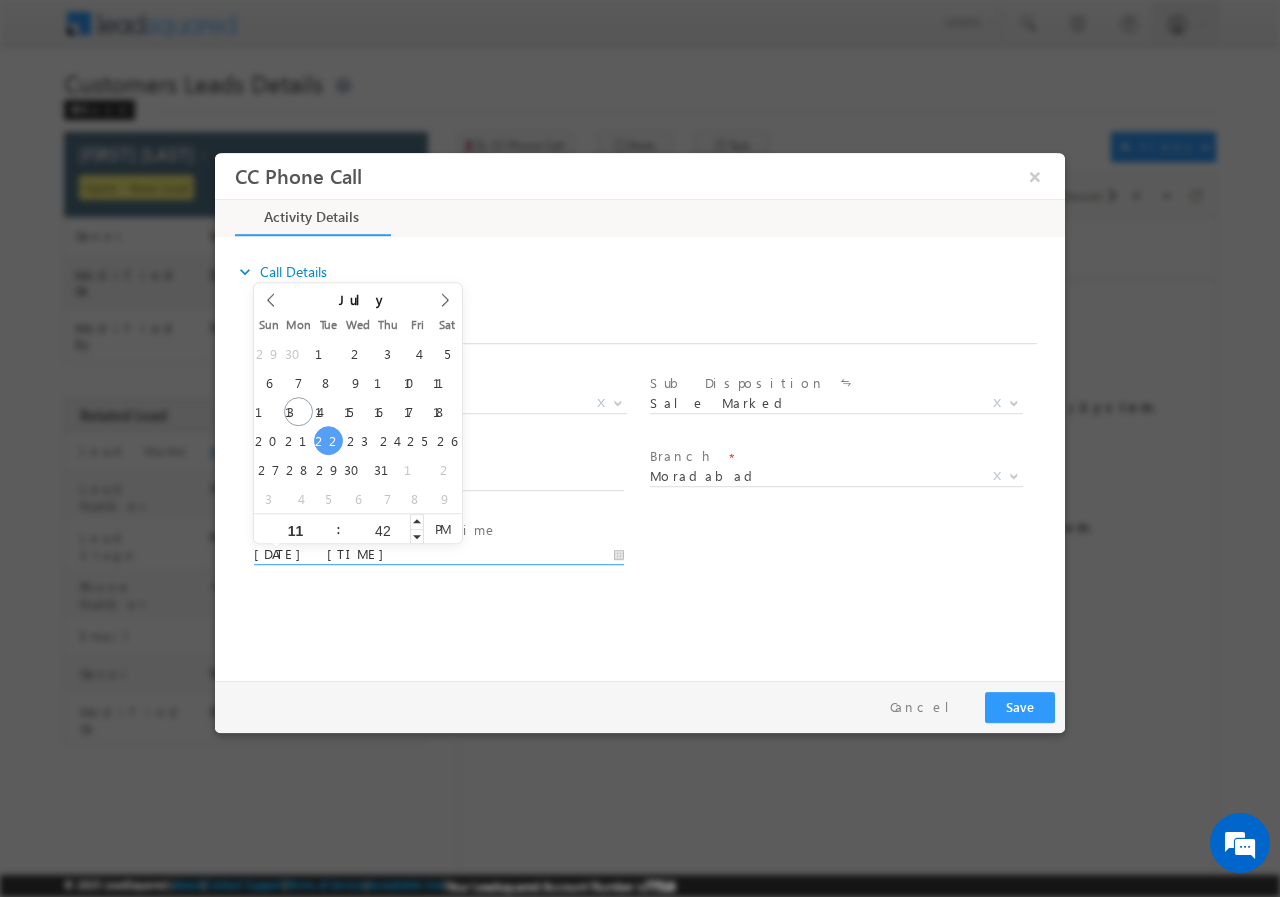 type on "11" 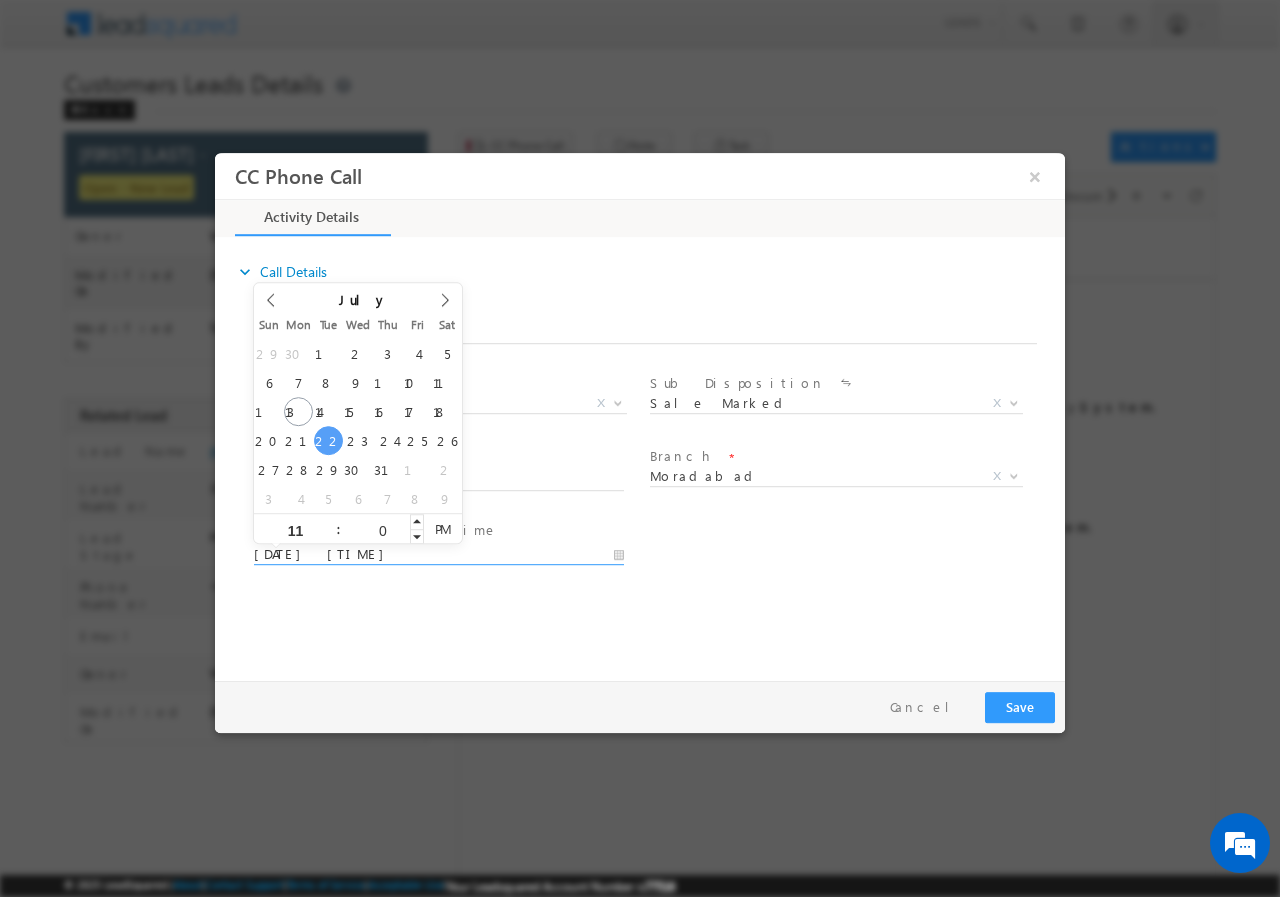 type on "00" 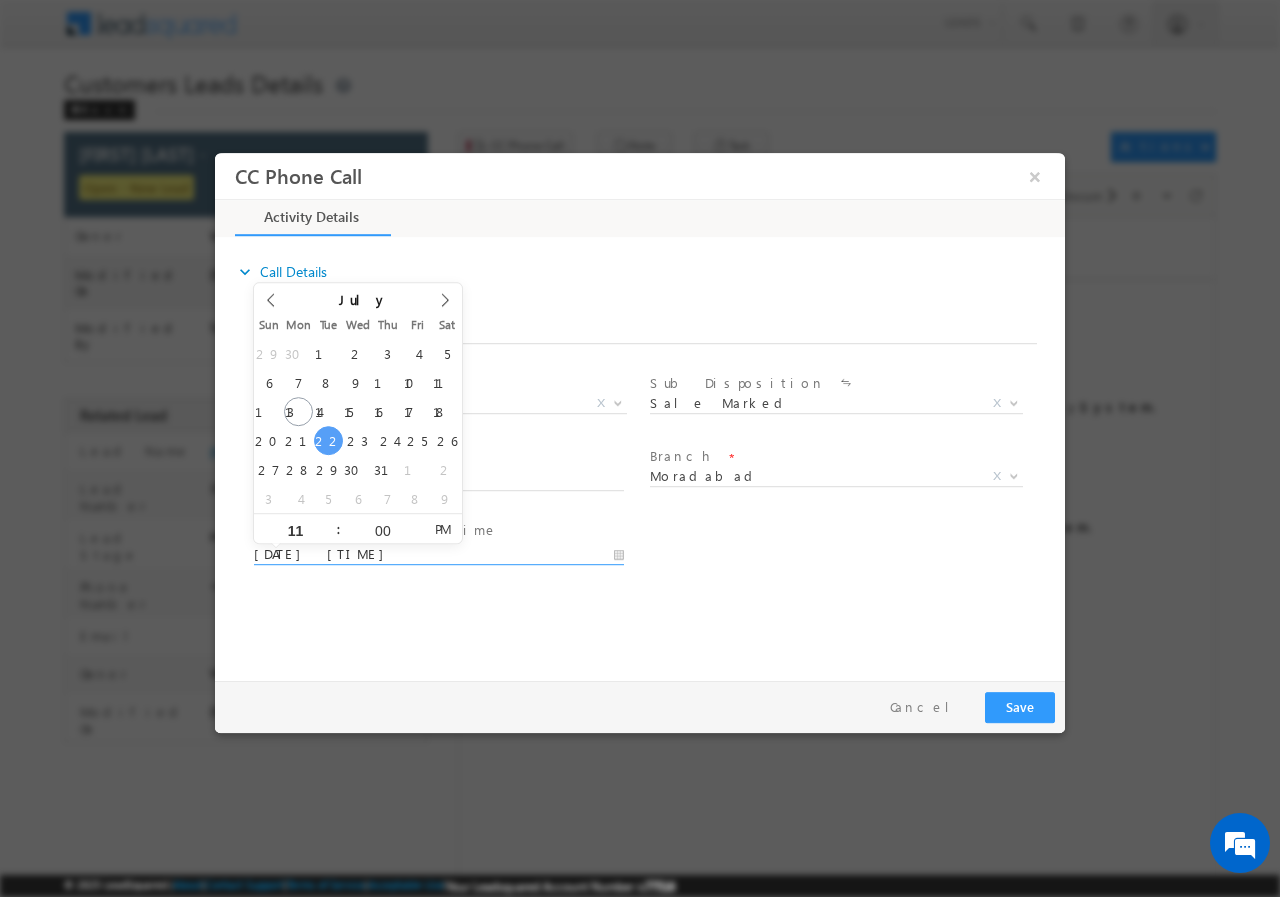 type on "07/22/2025 11:00 AM" 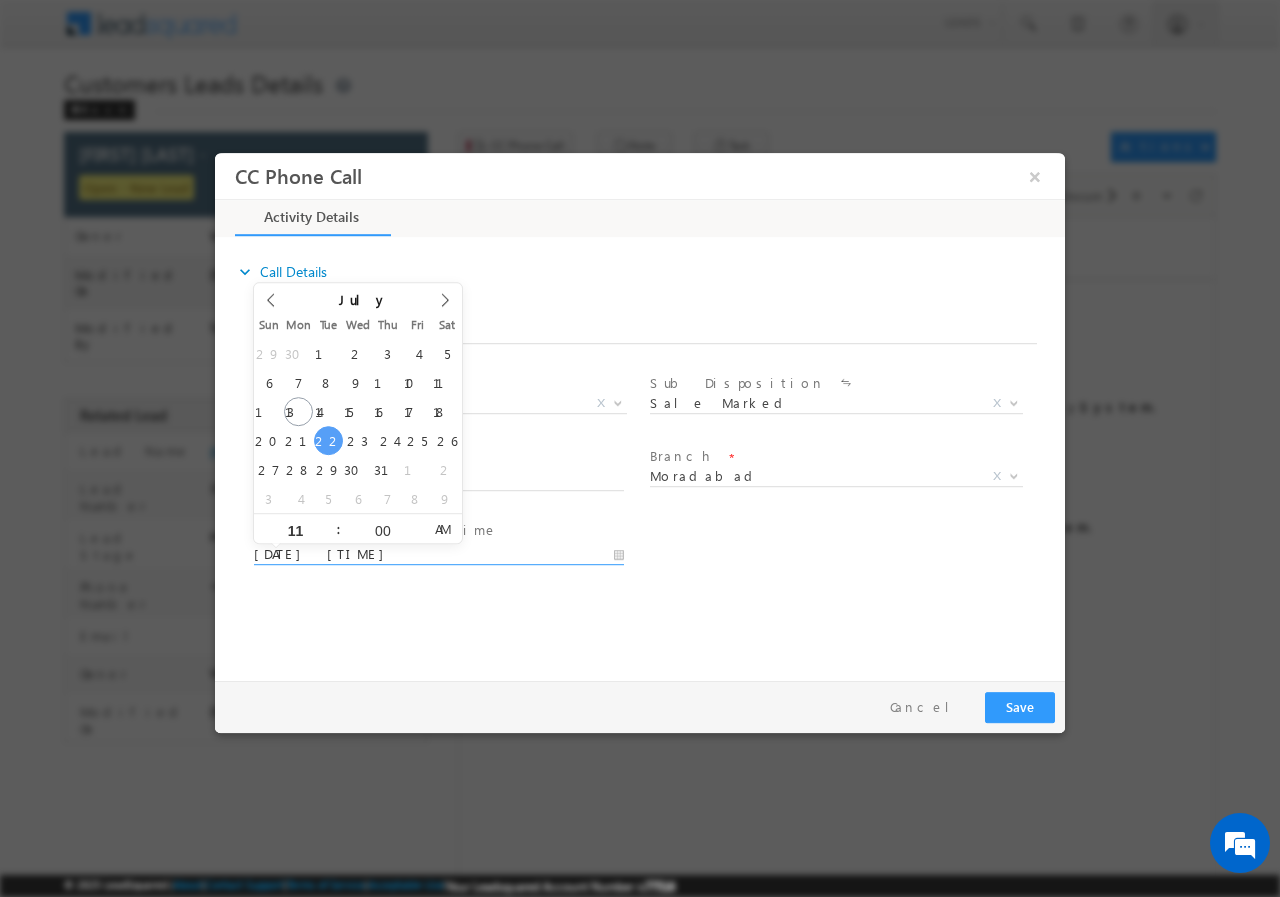 click on "AM" at bounding box center [442, 528] 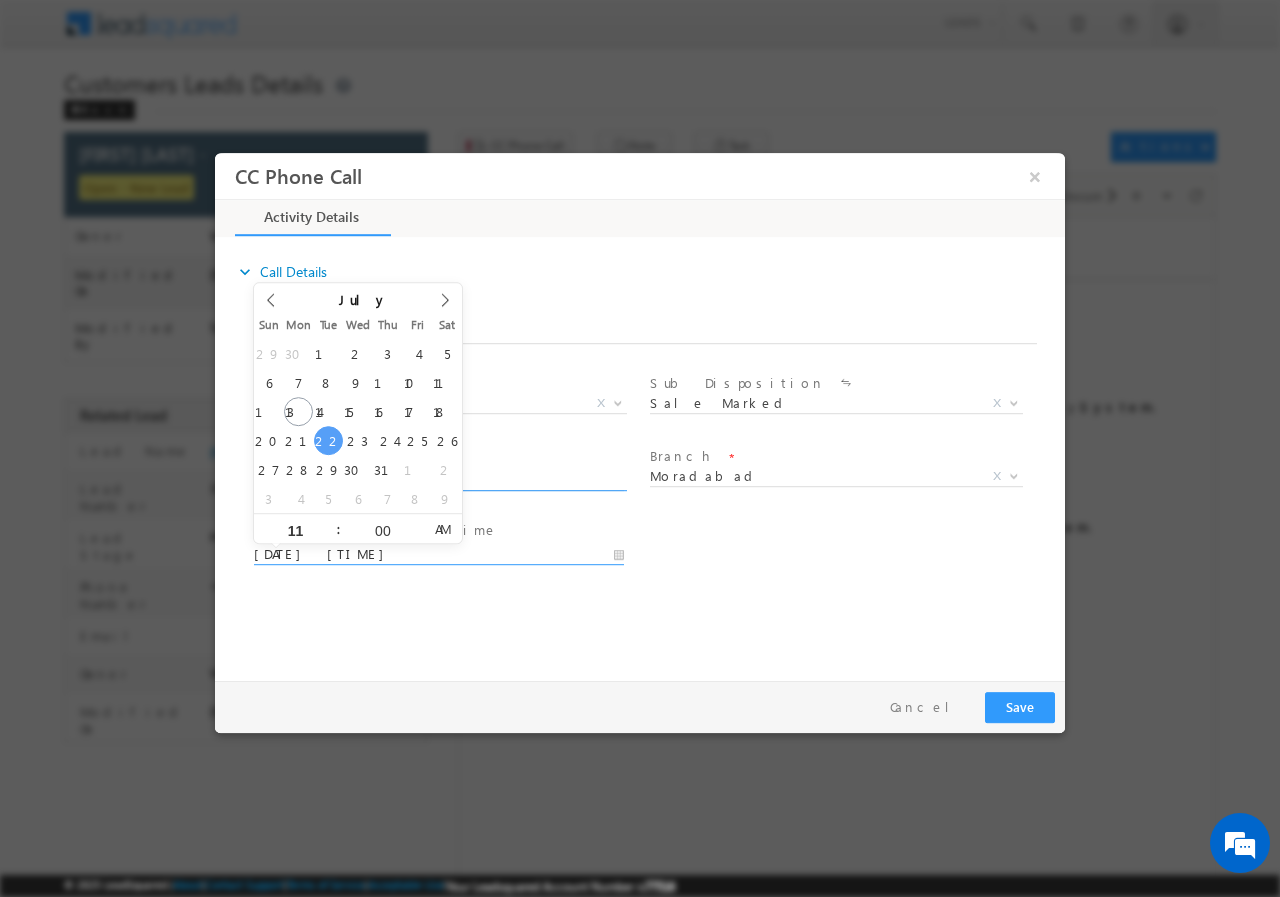 click at bounding box center (448, 481) 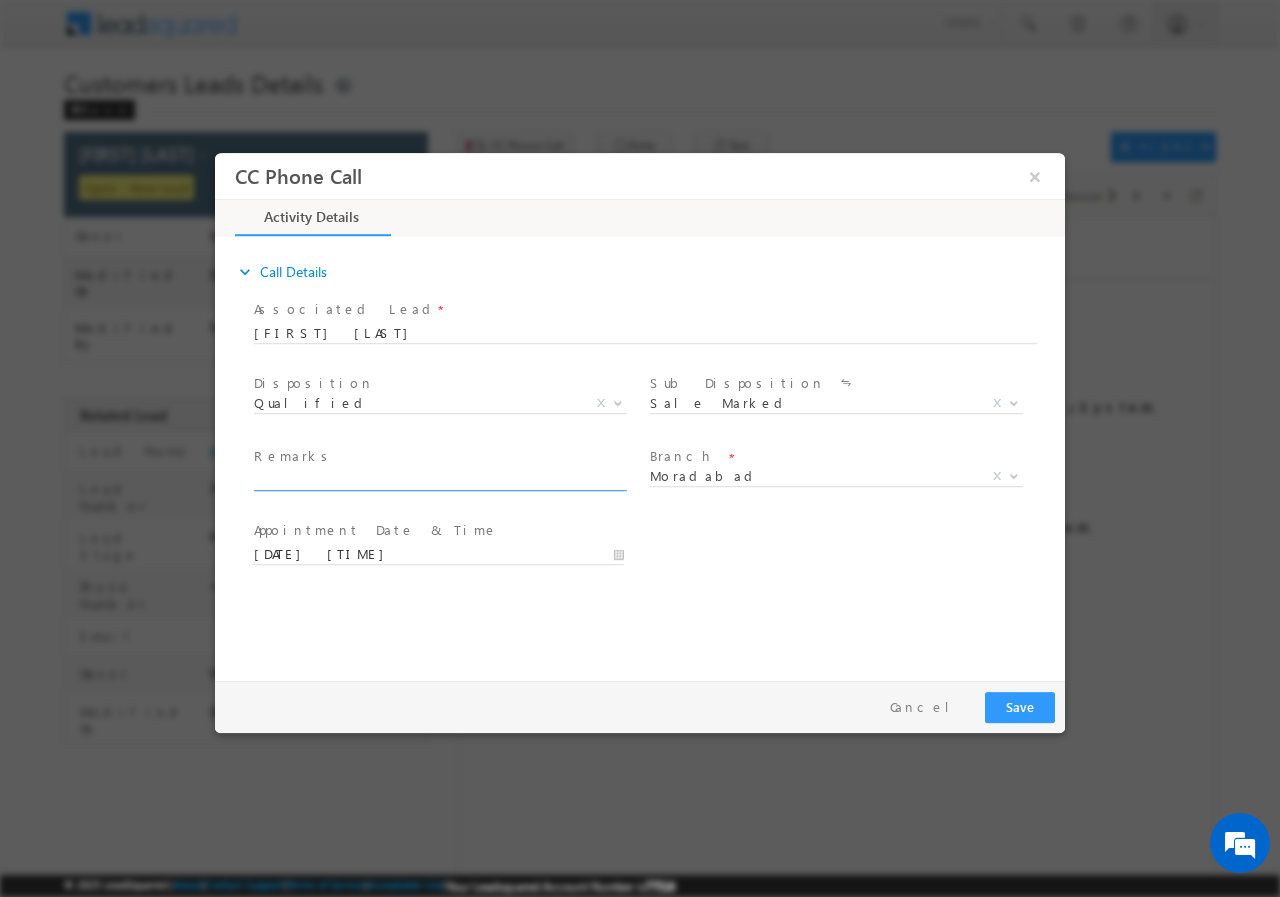 click at bounding box center [439, 480] 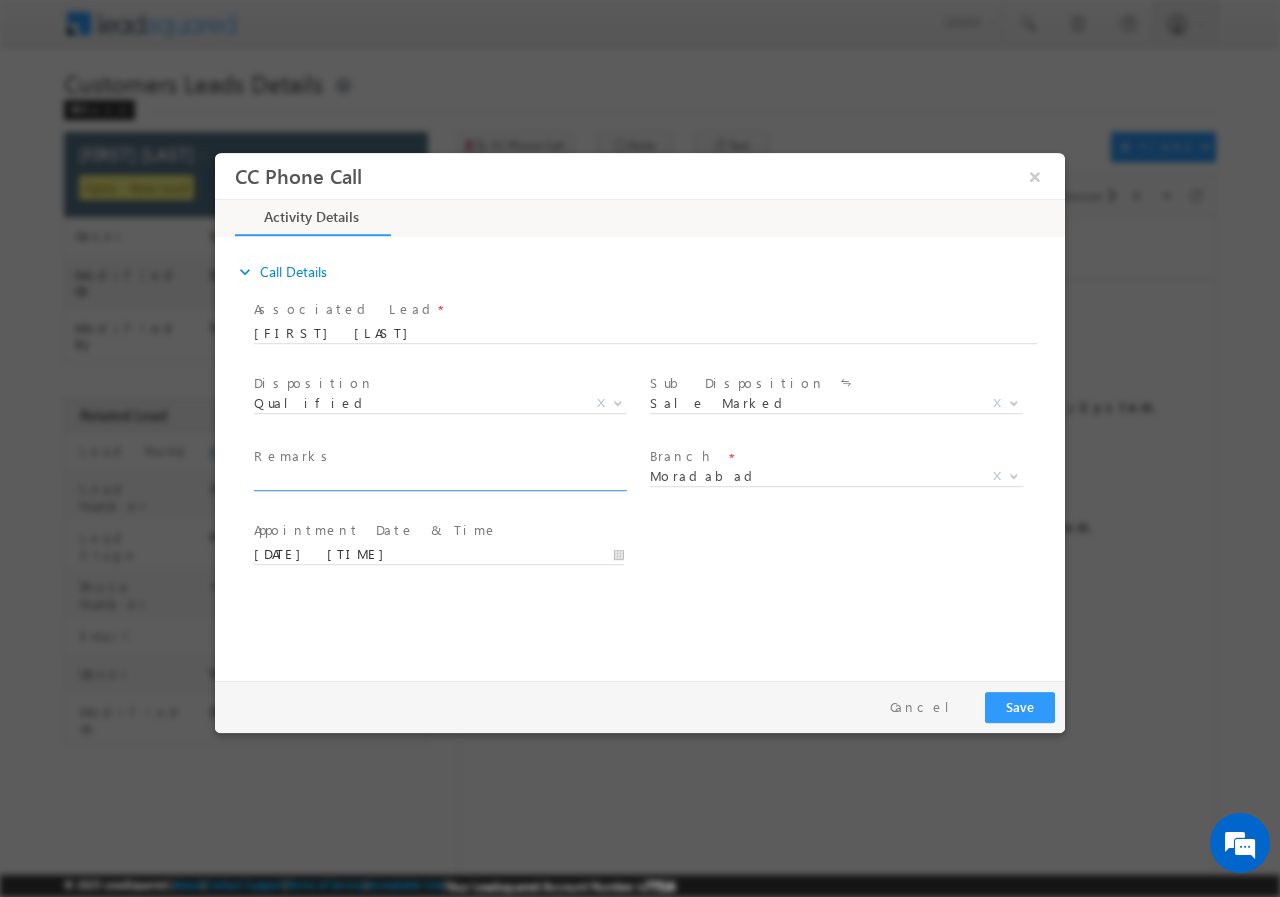 paste on "14/07-Customer name is Wahid Ali customer age is 32 yrs  loan type is Plot Purchase + Construction loan amount is 6 Lakh Monthly Income is 30k (ITR) Current obligation is 9165 Property Address Kundari" 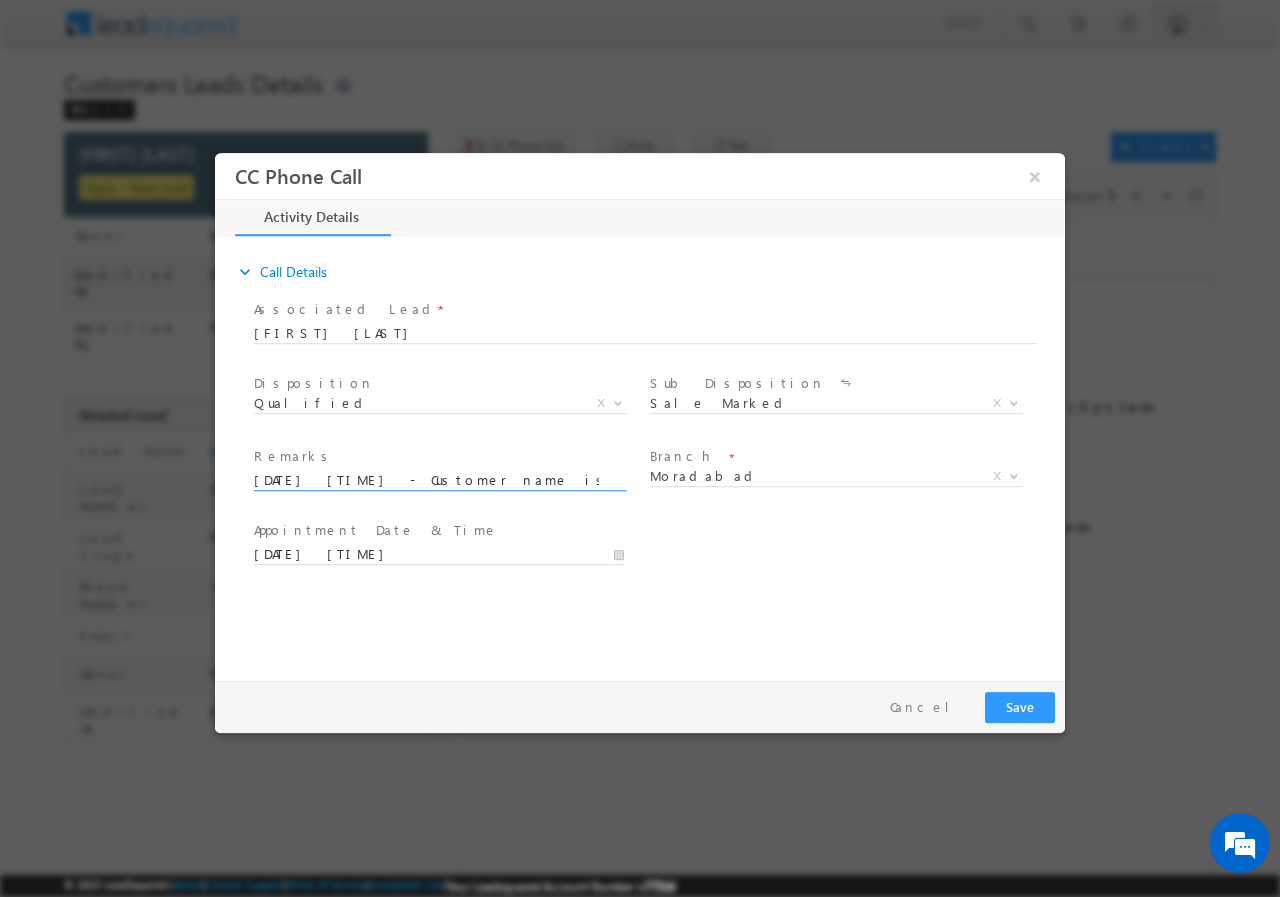 scroll, scrollTop: 0, scrollLeft: 823, axis: horizontal 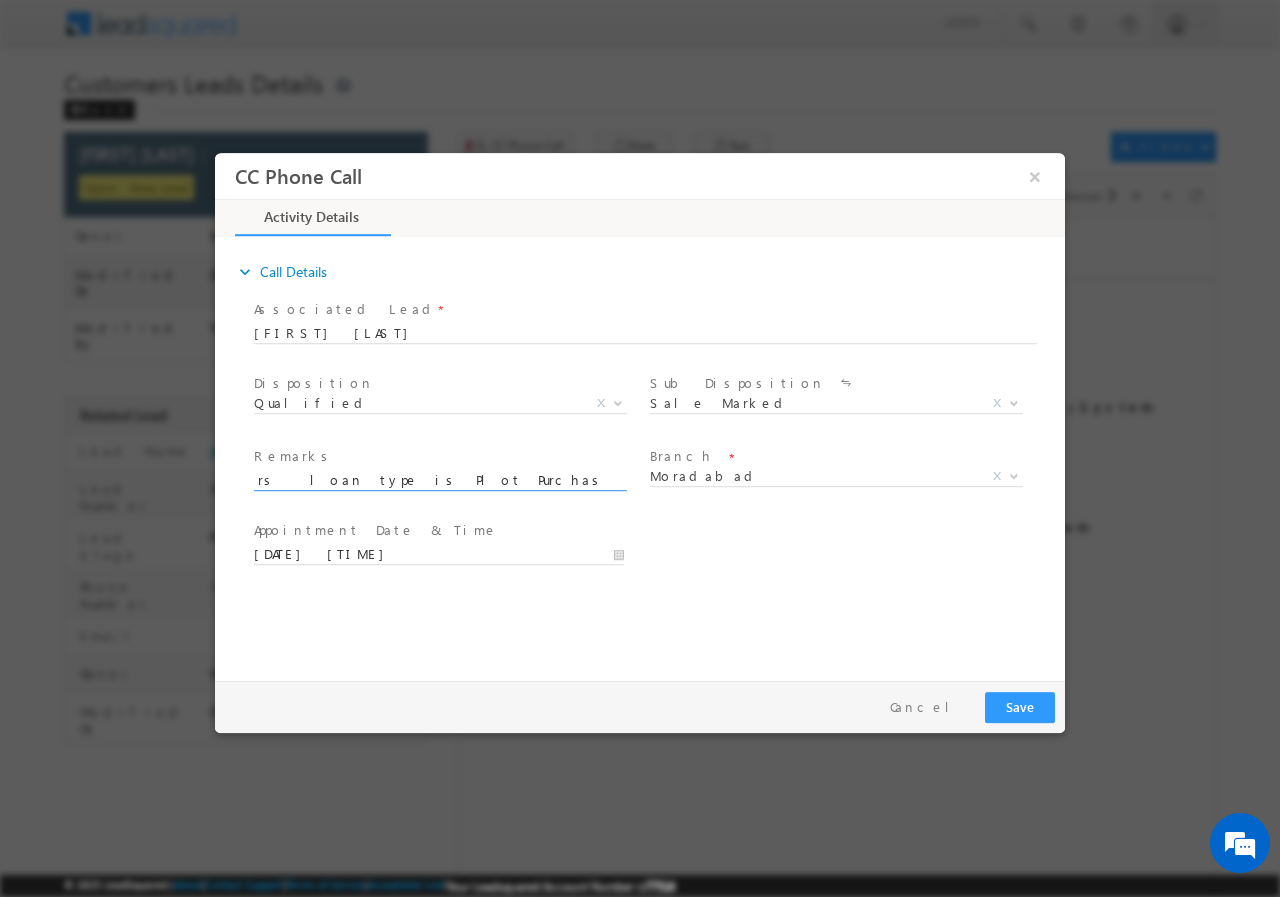type on "14/07-Customer name is Wahid Ali customer age is 32 yrs  loan type is Plot Purchase + Construction loan amount is 6 Lakh Monthly Income is 30k (ITR) Current obligation is 9165 Property Address Kundari" 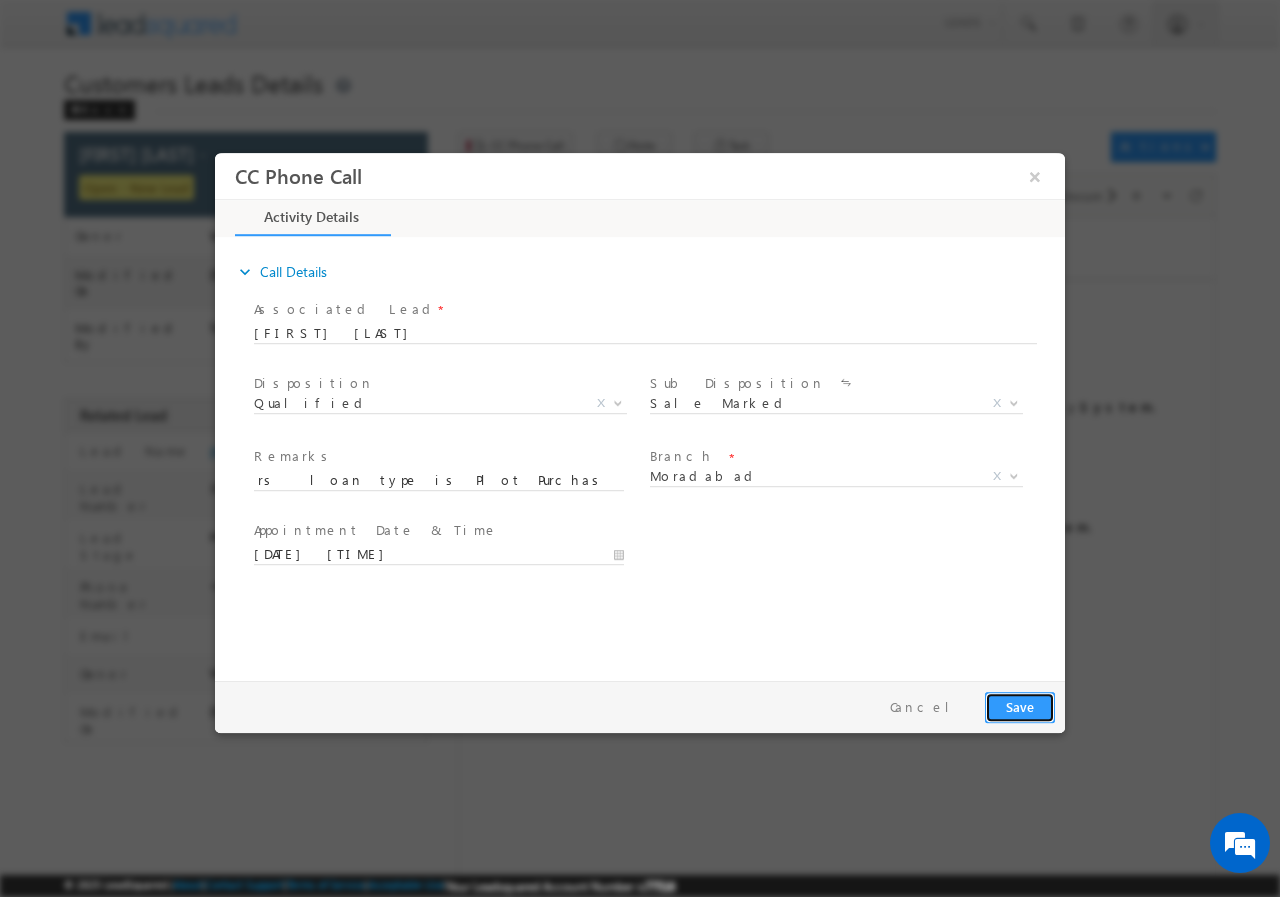 click on "Save" at bounding box center (1020, 706) 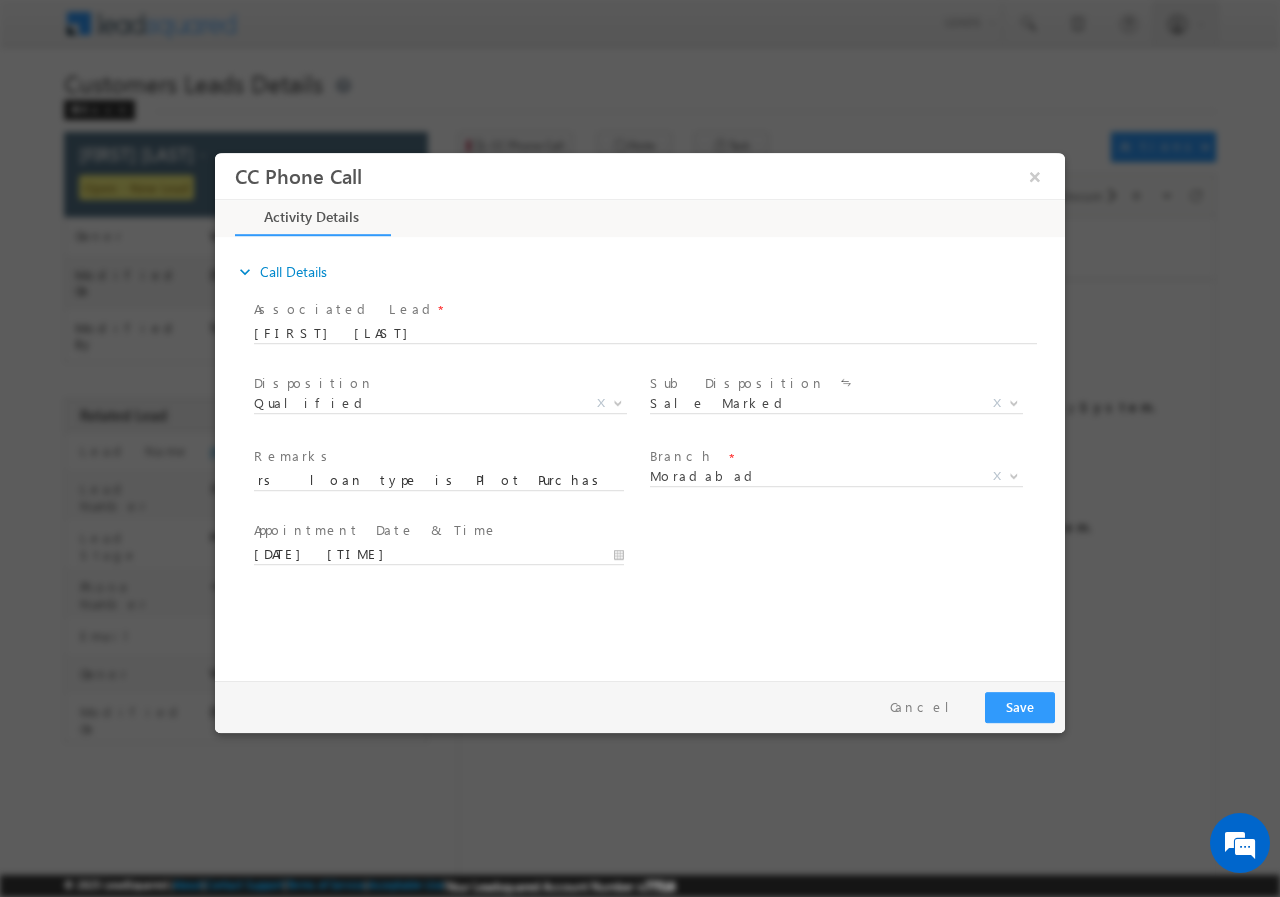 scroll, scrollTop: 0, scrollLeft: 0, axis: both 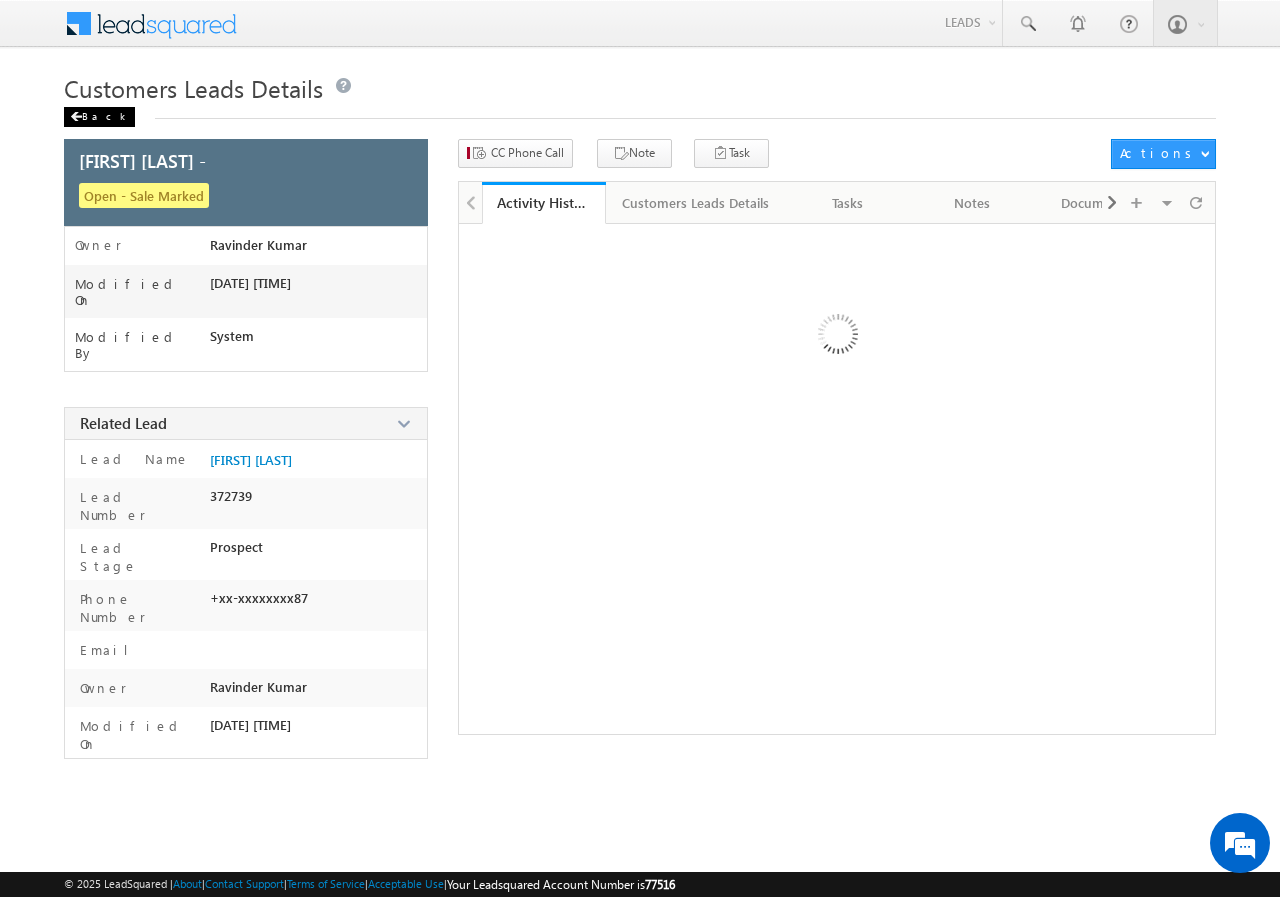 click on "Back" at bounding box center (99, 117) 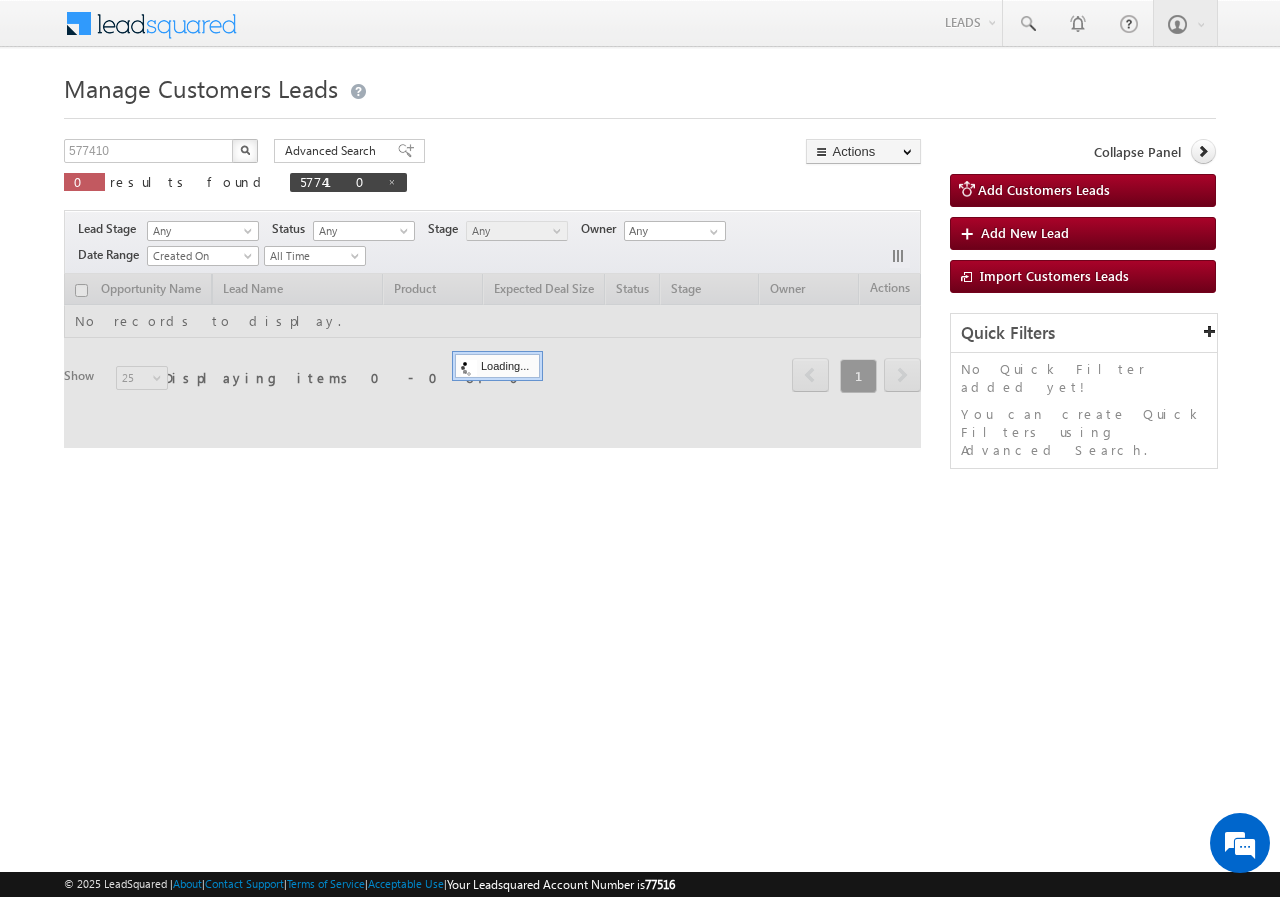 scroll, scrollTop: 0, scrollLeft: 0, axis: both 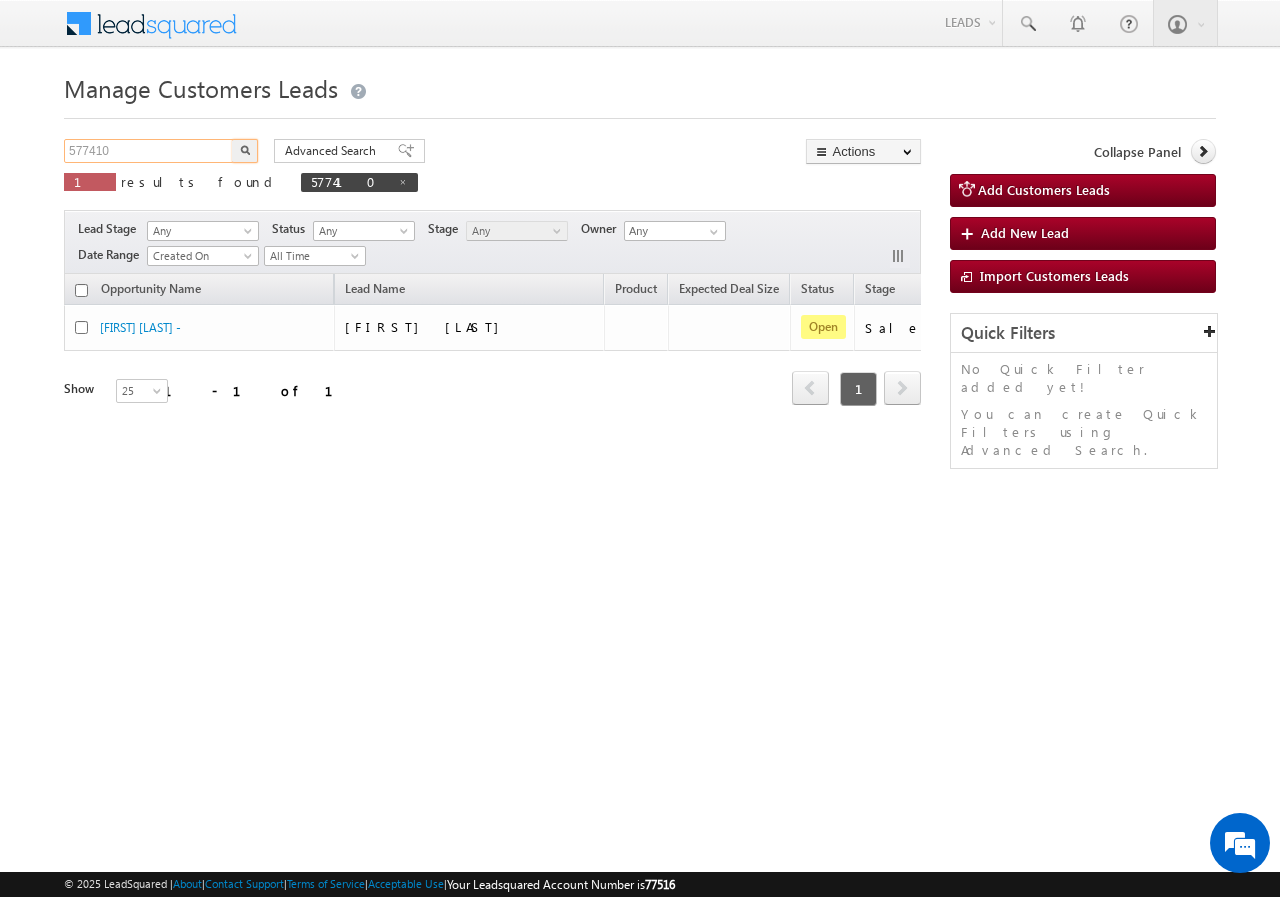 drag, startPoint x: 138, startPoint y: 153, endPoint x: 0, endPoint y: 143, distance: 138.36185 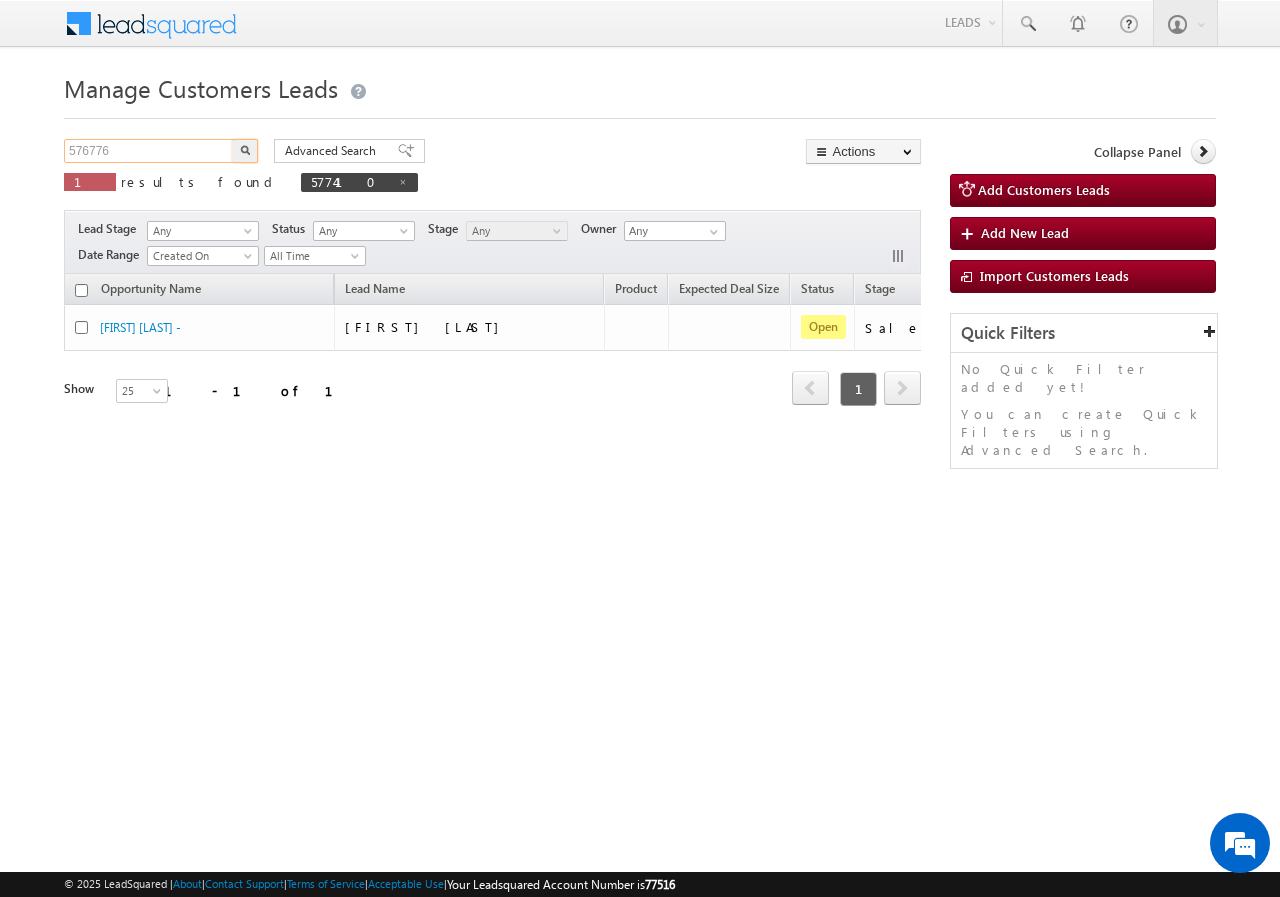 type on "576776" 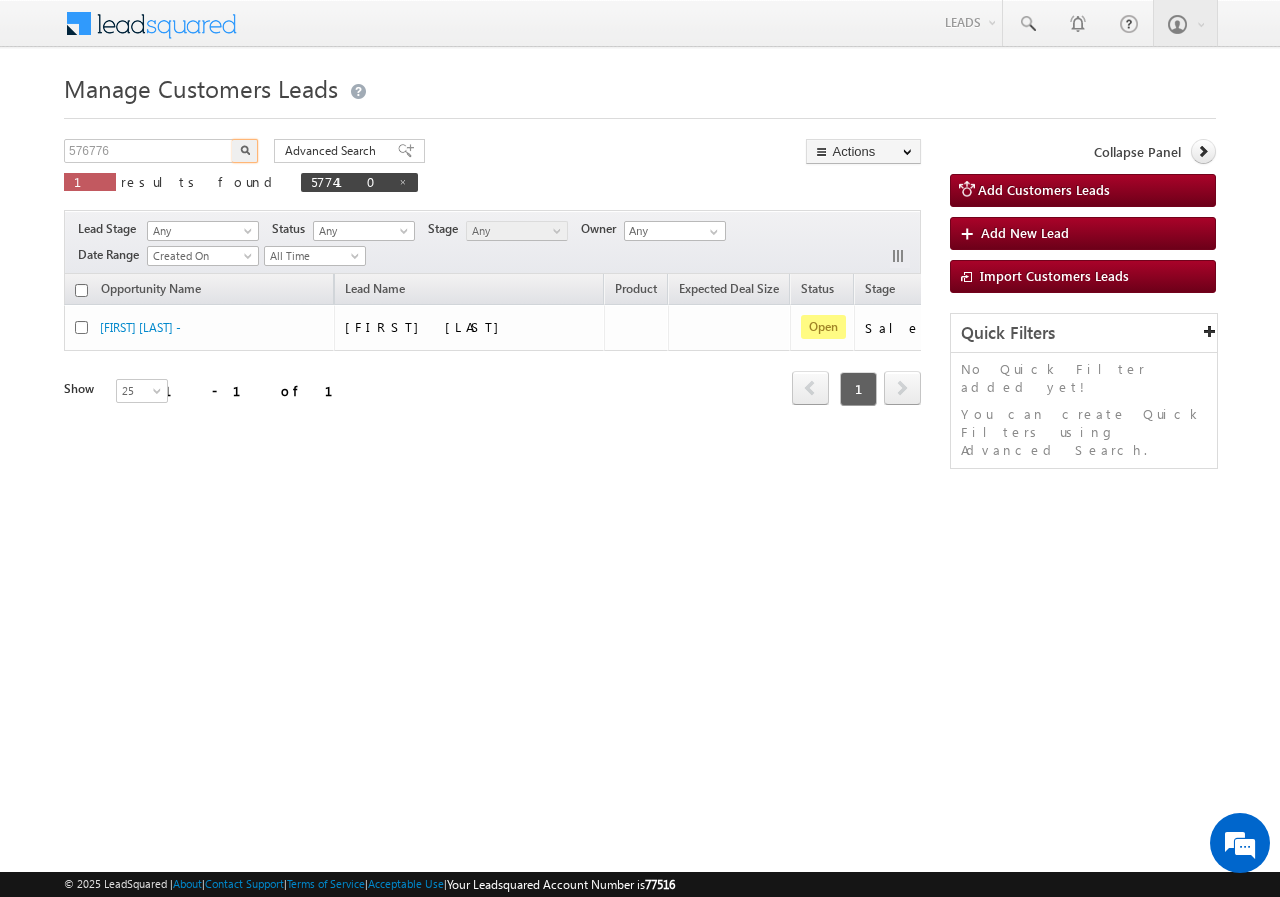 click at bounding box center [245, 151] 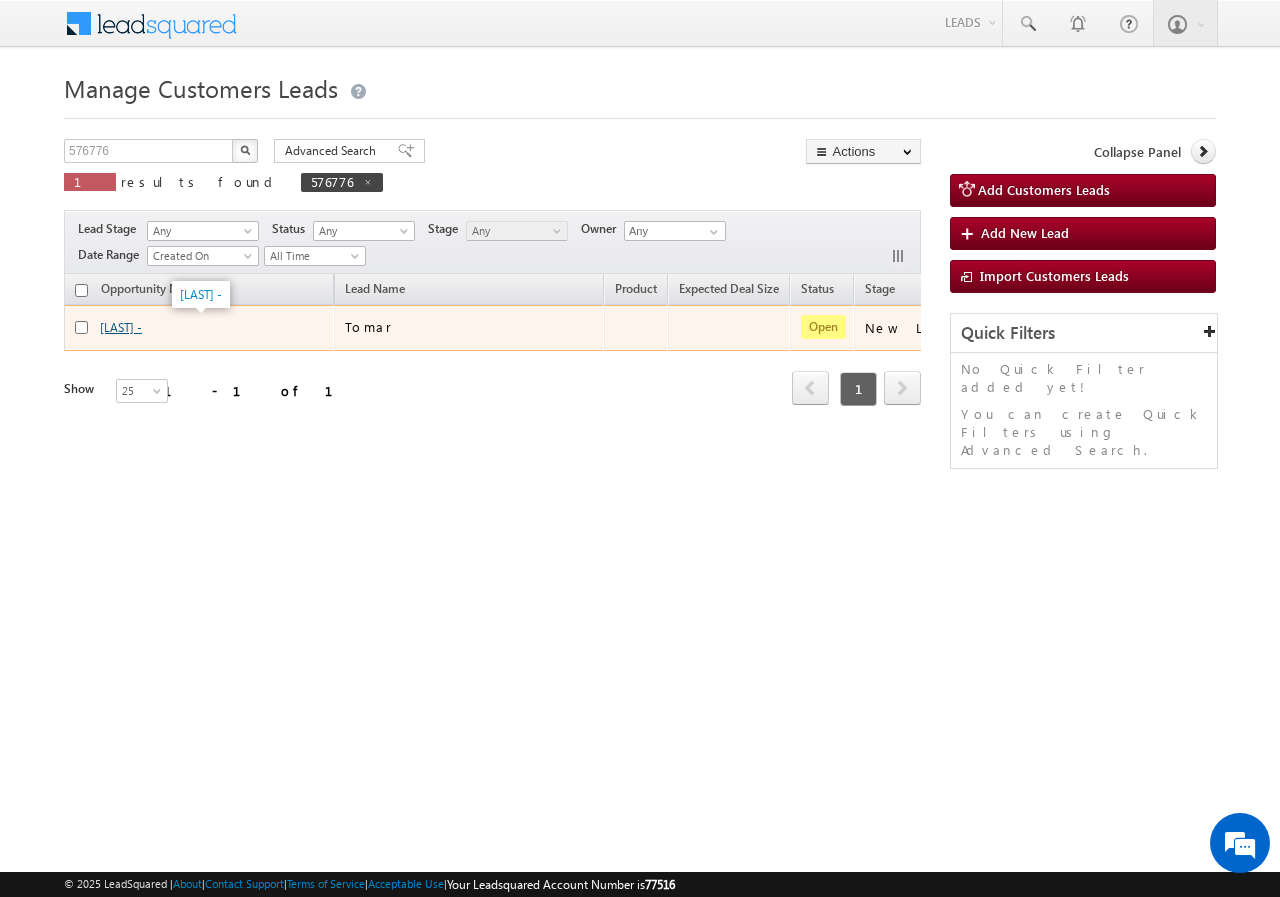 click on "[LAST]  -" at bounding box center (121, 327) 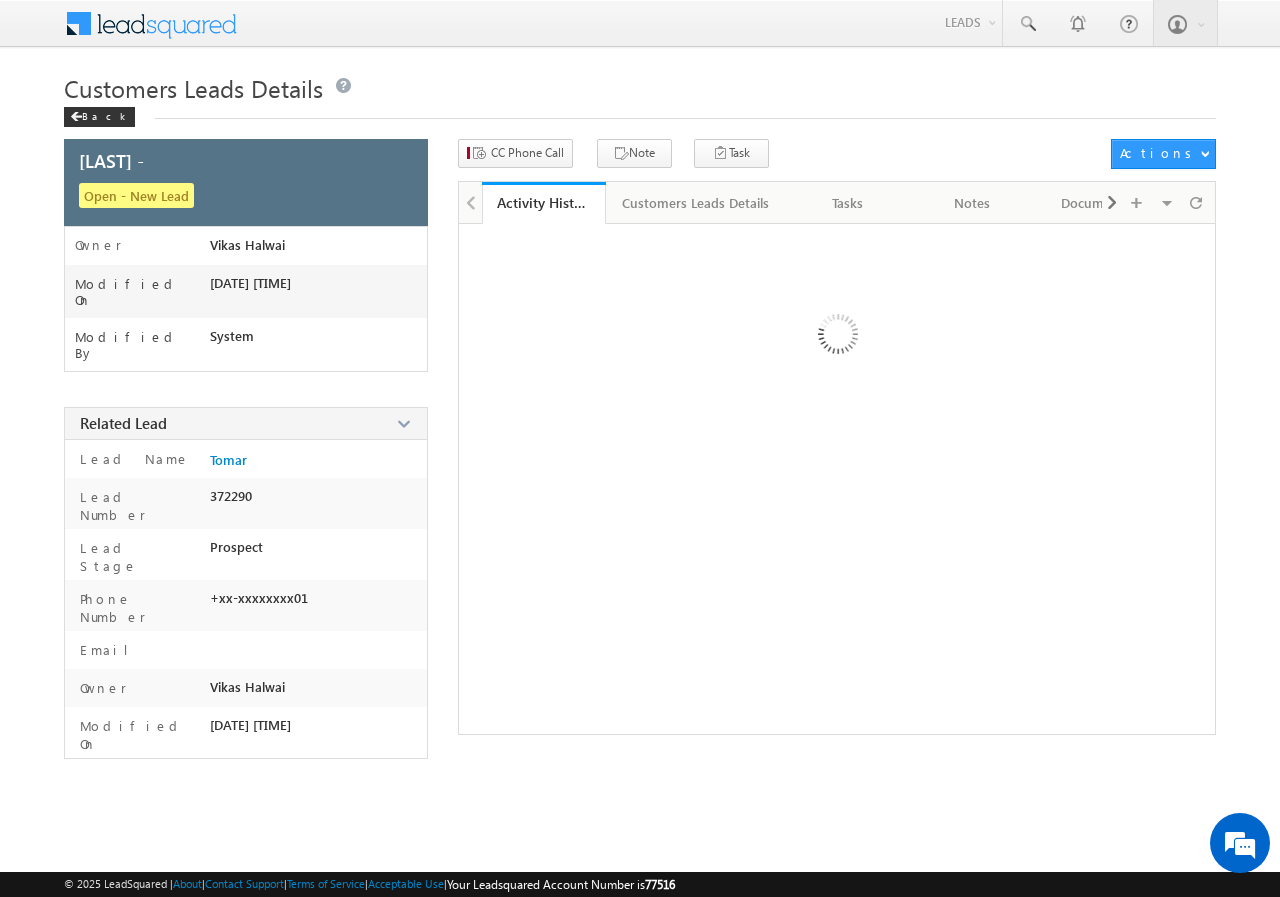 scroll, scrollTop: 0, scrollLeft: 0, axis: both 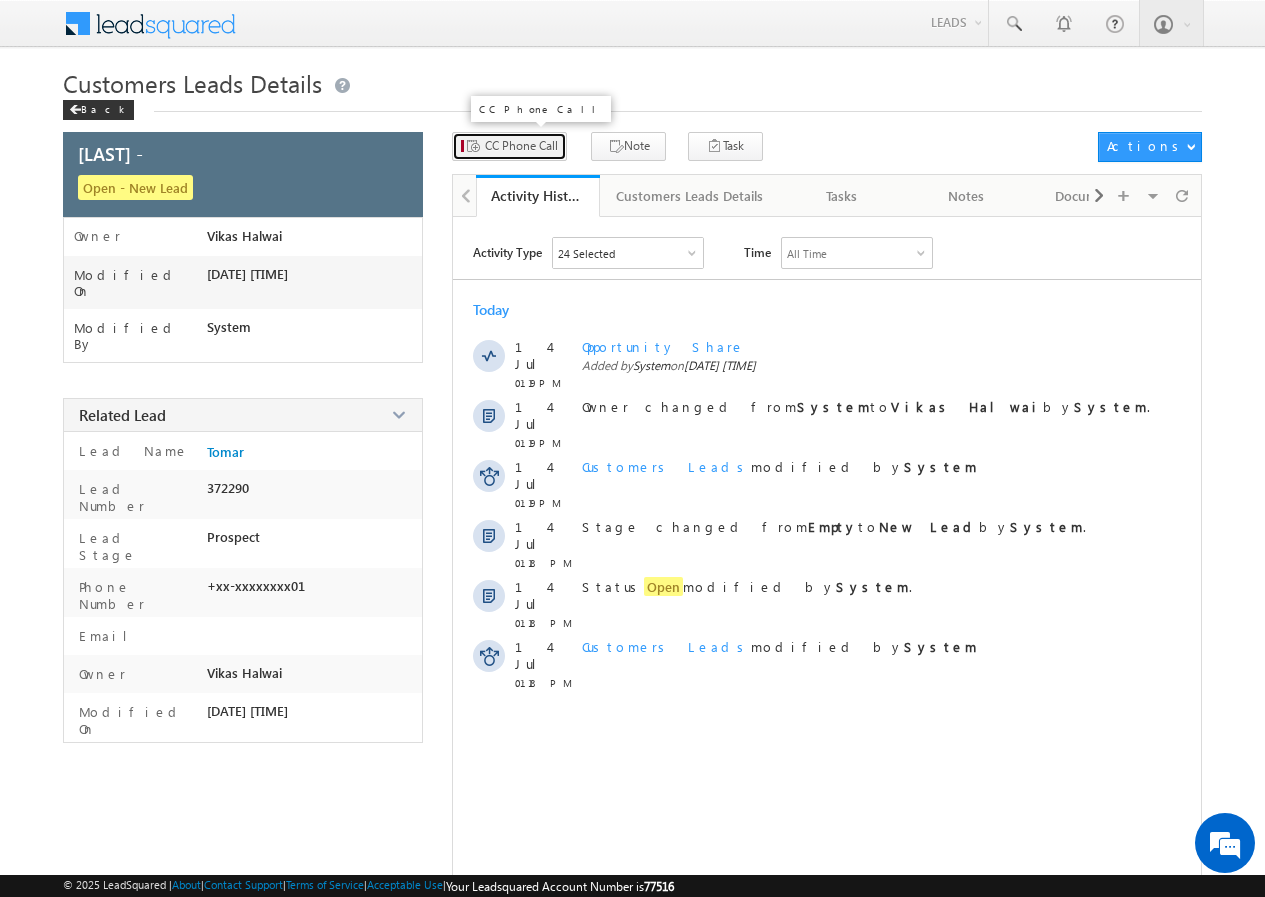 click on "CC Phone Call" at bounding box center (521, 146) 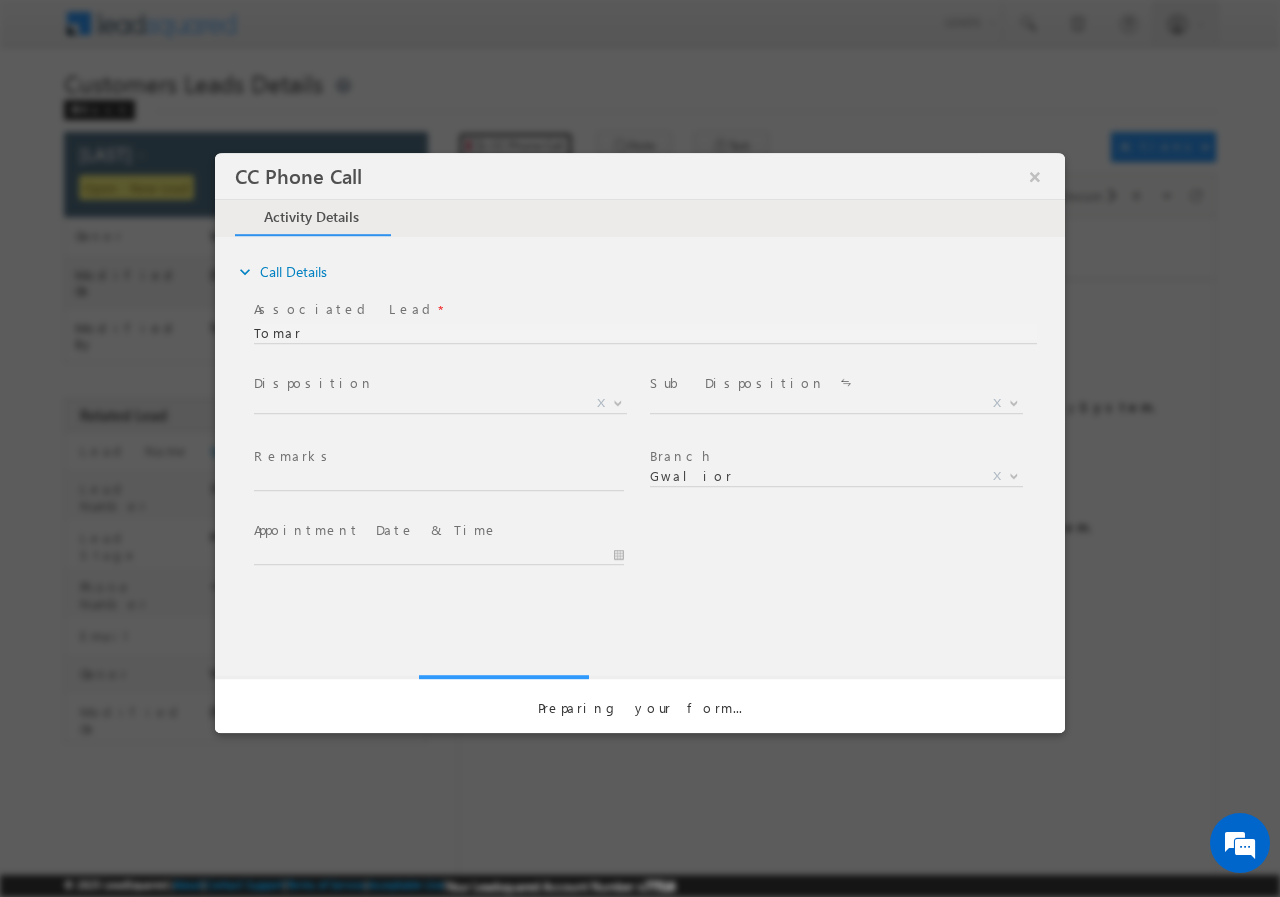 scroll, scrollTop: 0, scrollLeft: 0, axis: both 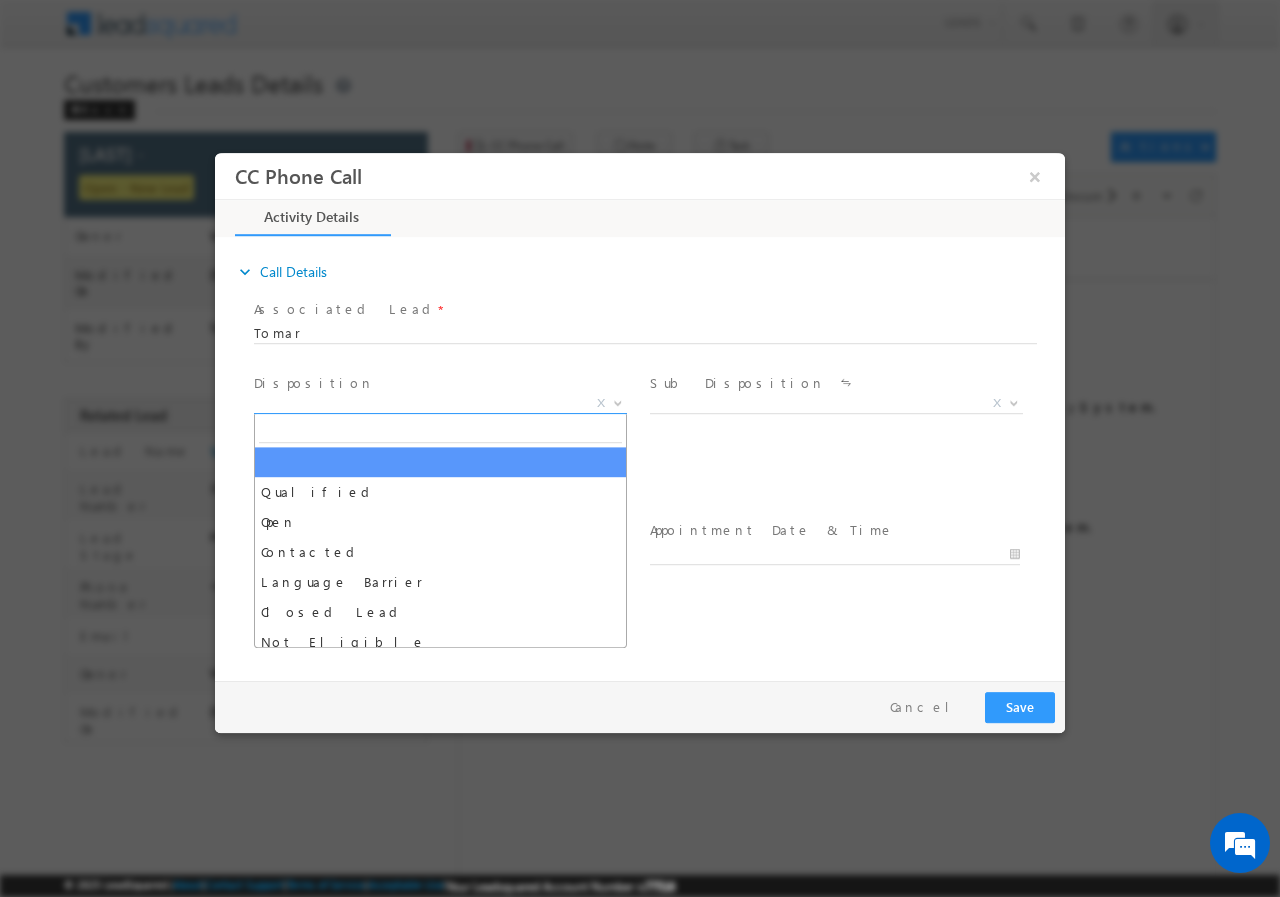 click at bounding box center (618, 401) 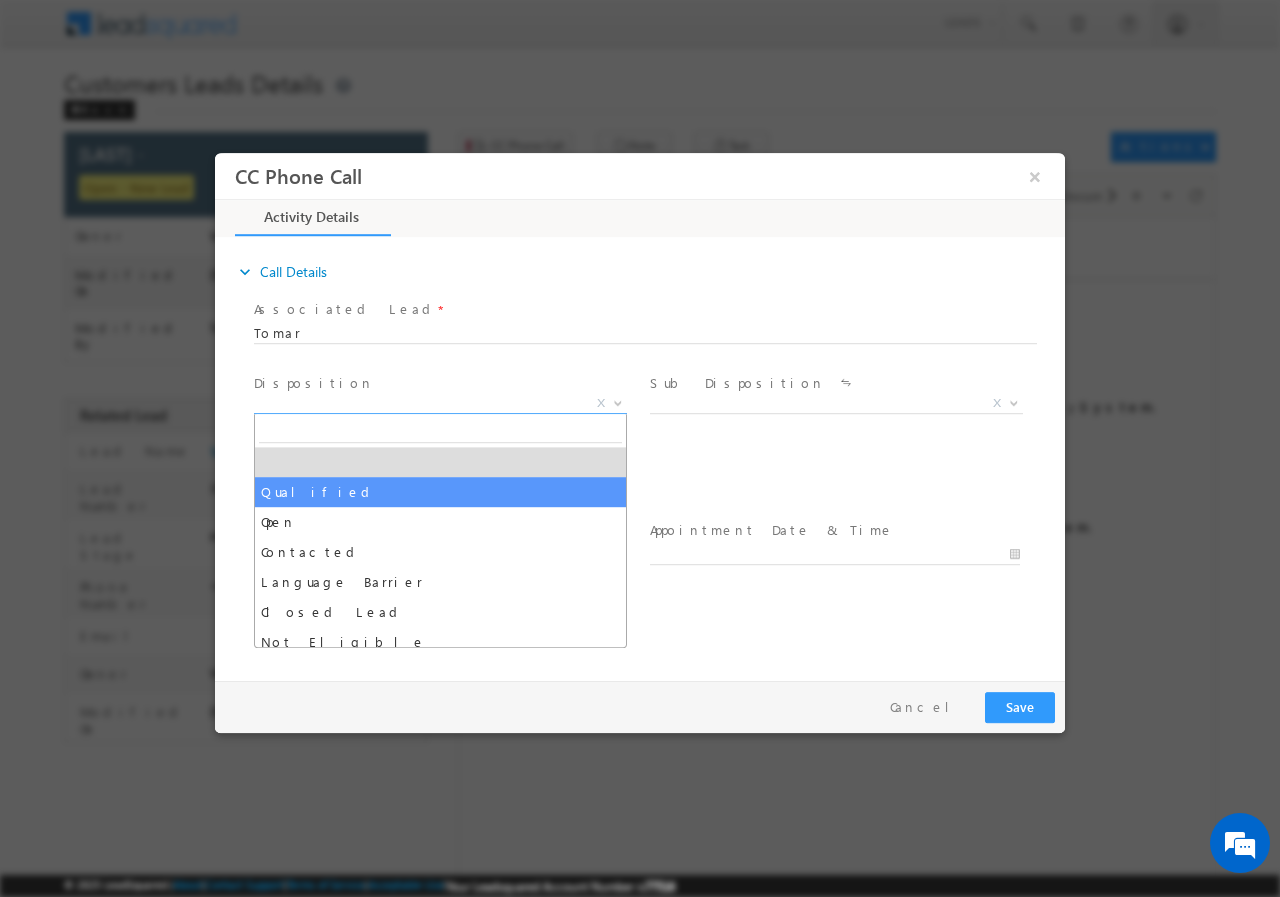 select on "Qualified" 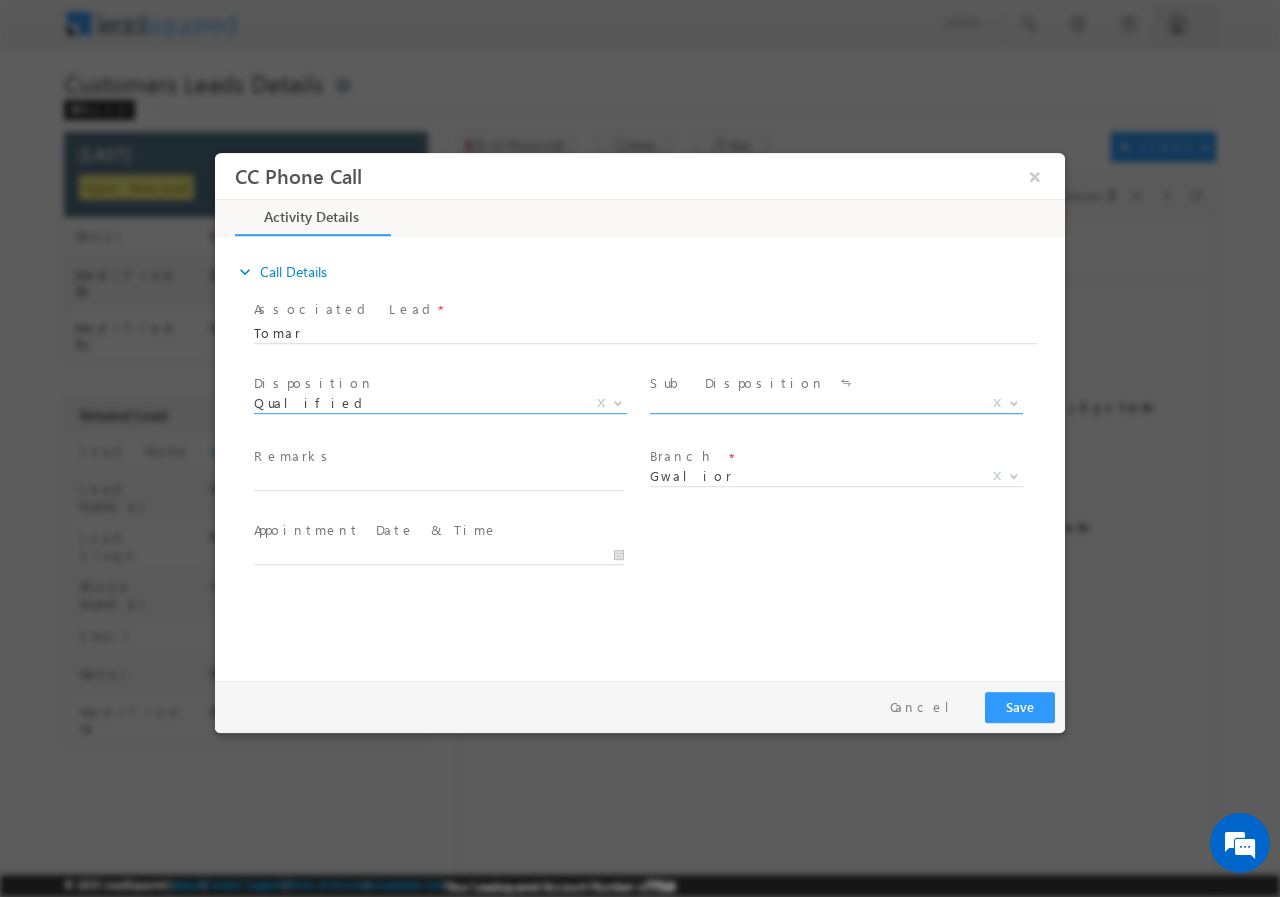 click at bounding box center (1012, 402) 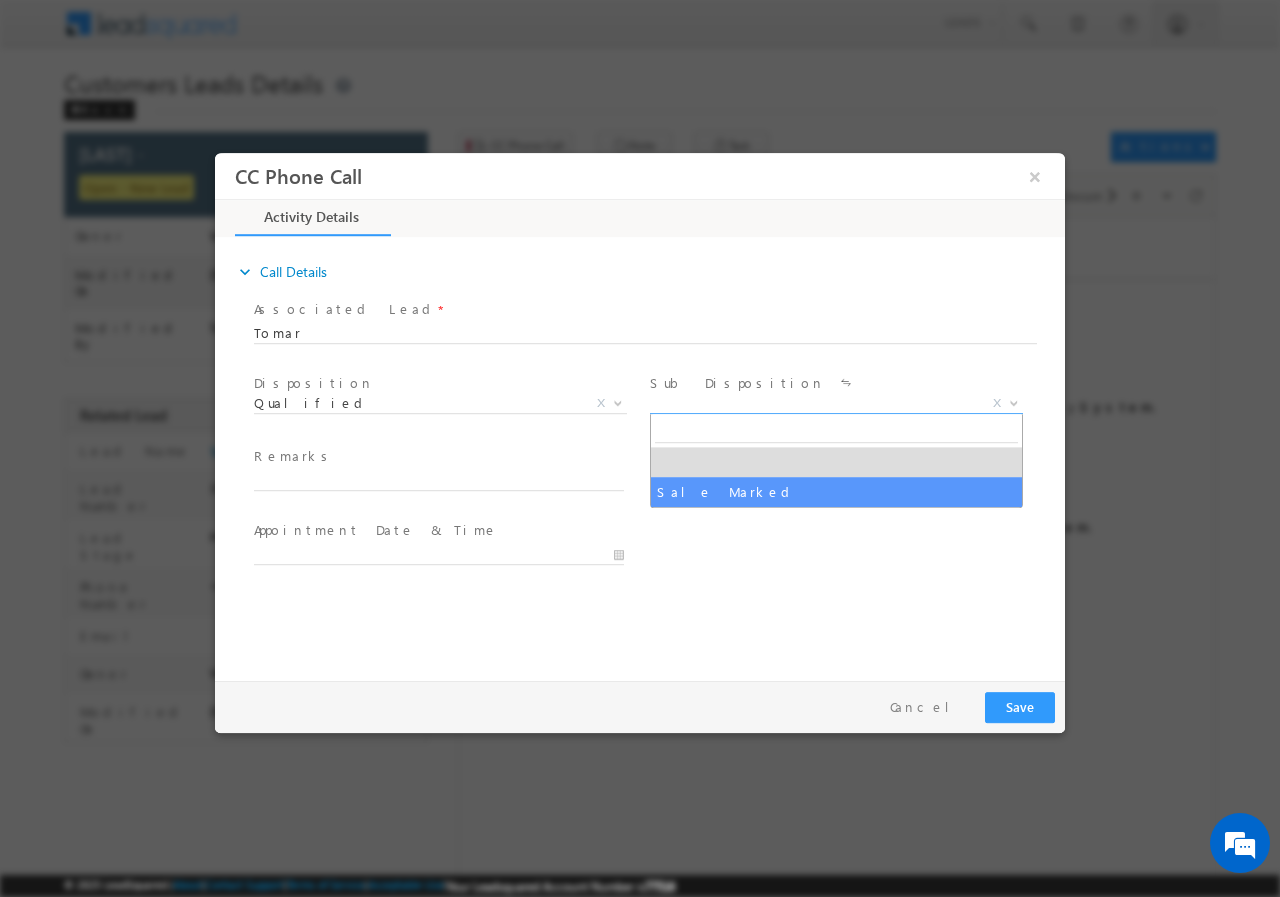 select on "Sale Marked" 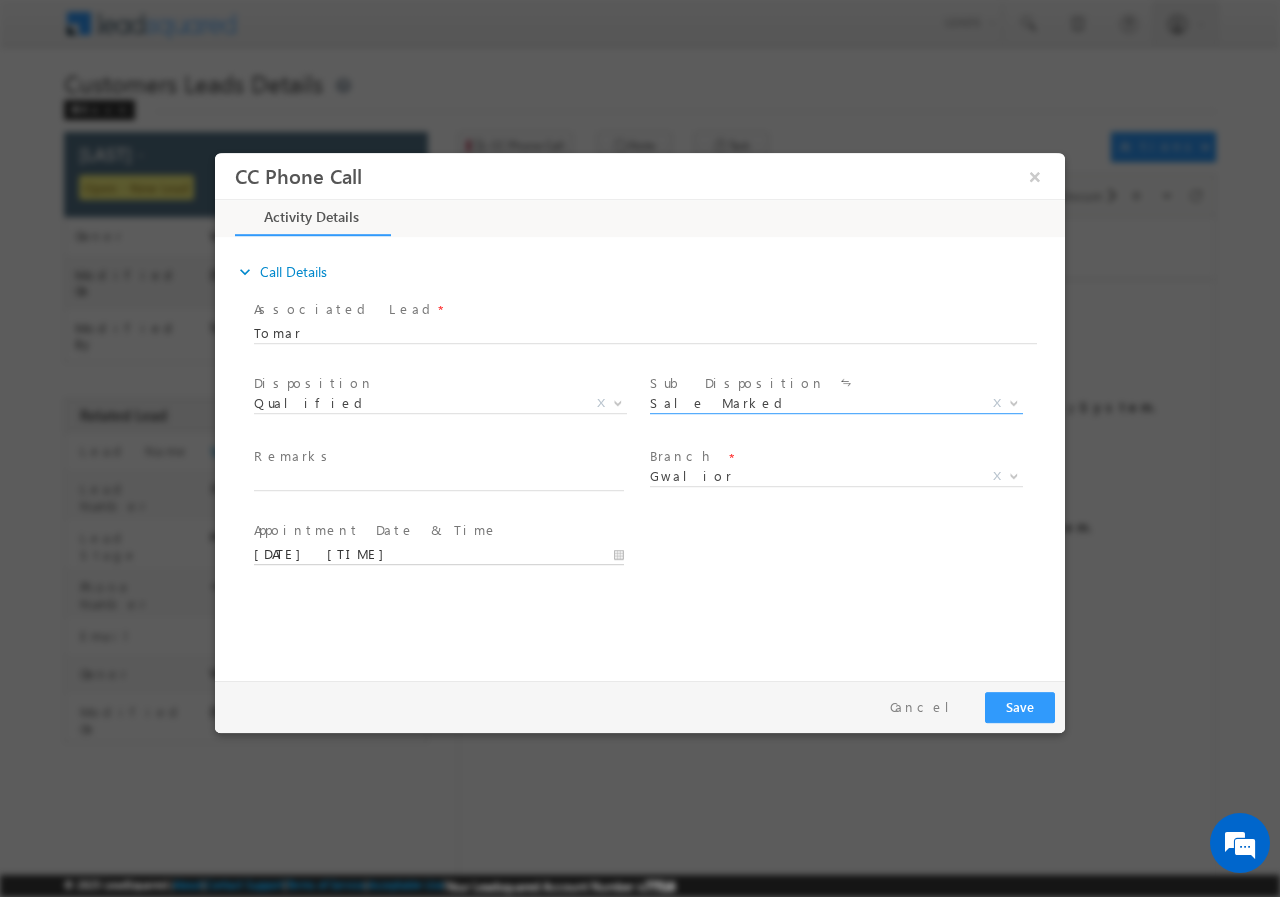 click on "07/14/2025 4:03 PM" at bounding box center [439, 554] 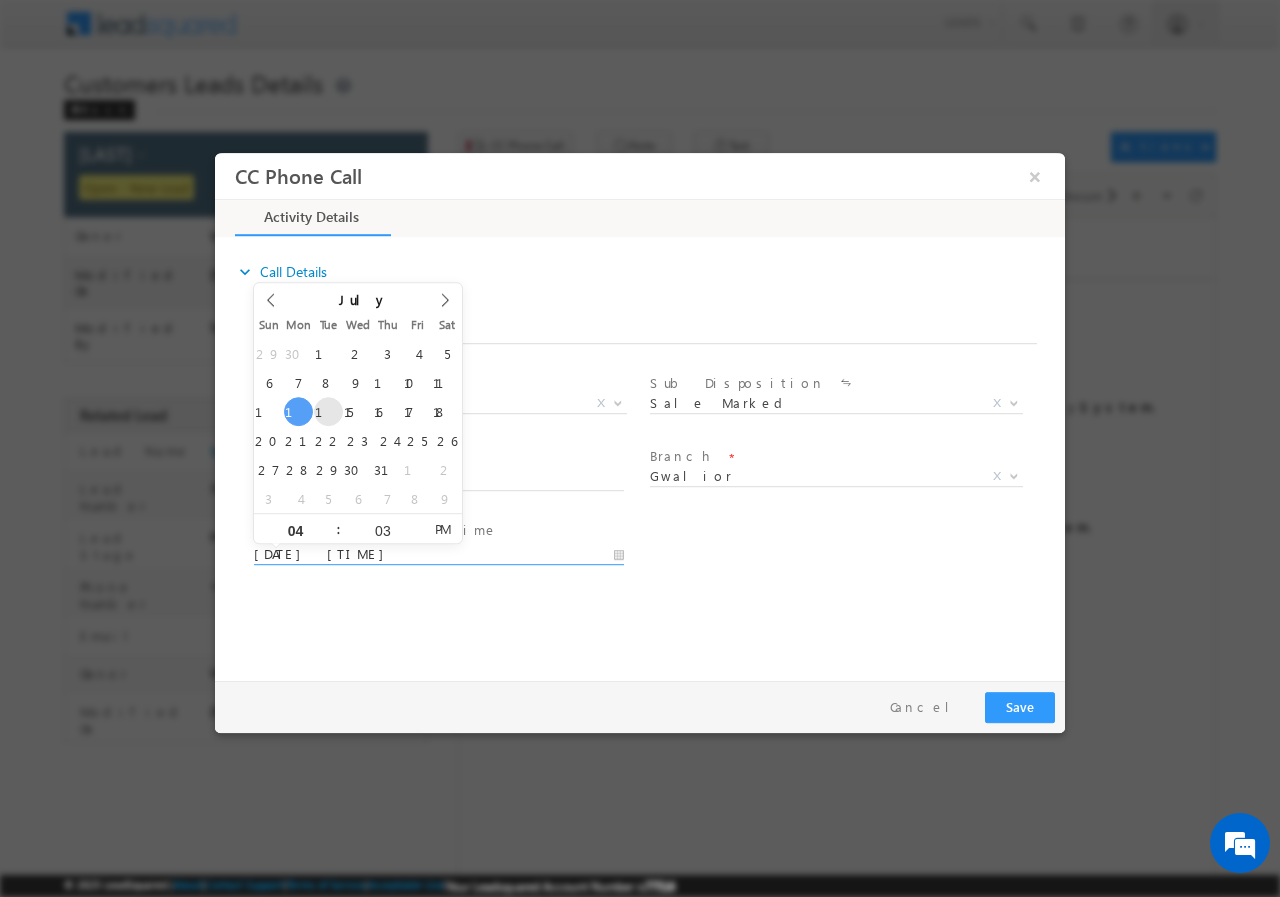 type on "07/15/2025 4:03 PM" 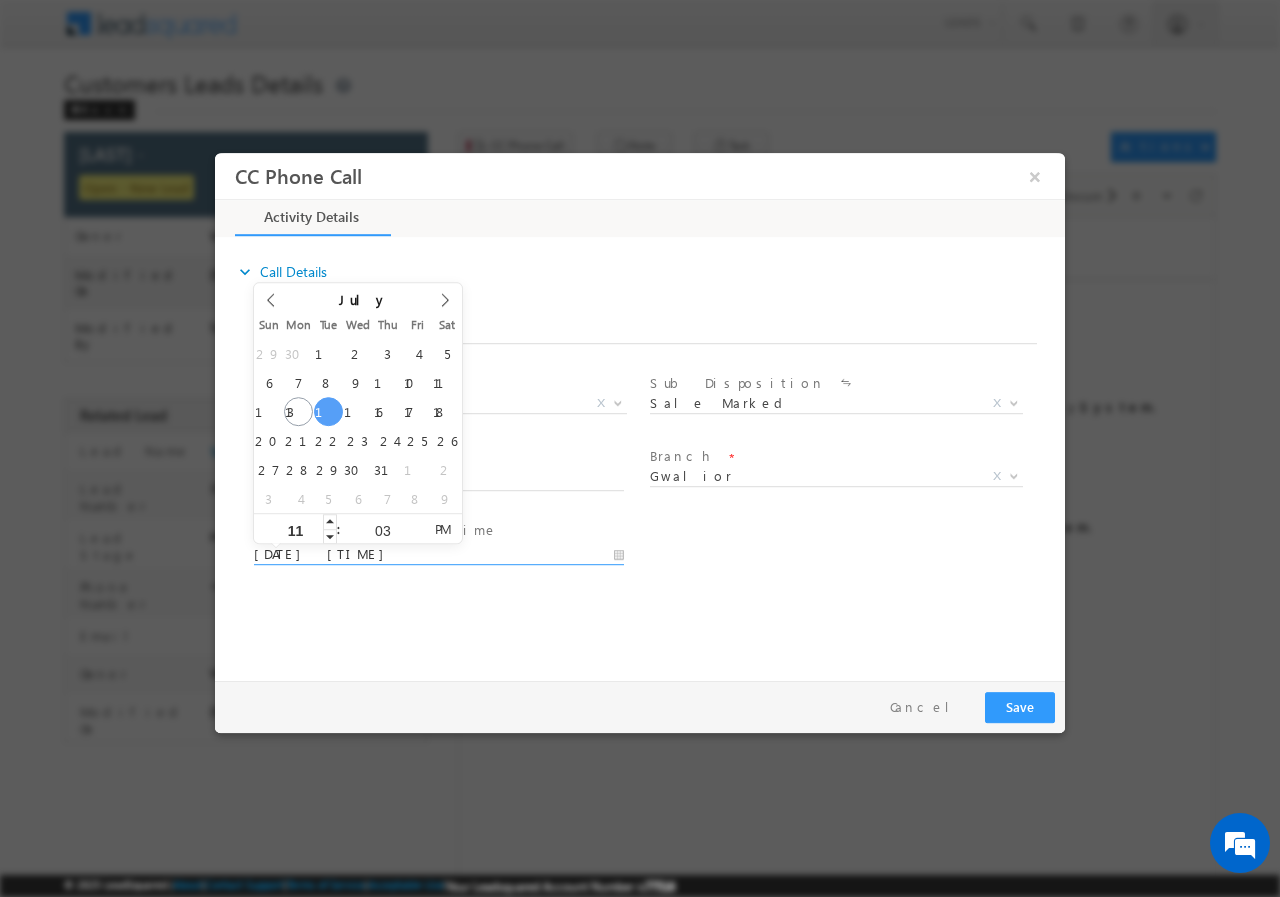 scroll, scrollTop: 0, scrollLeft: 0, axis: both 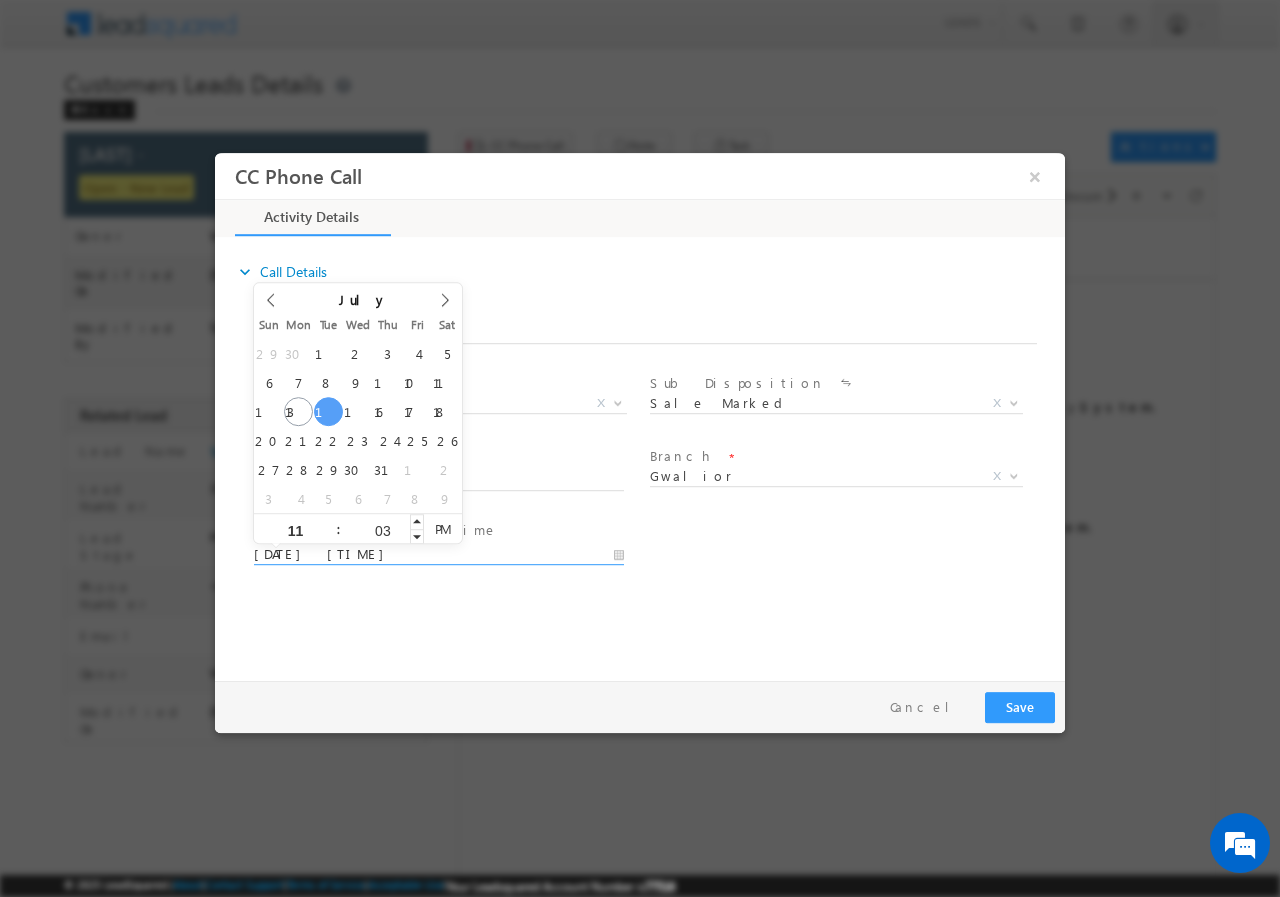 type on "11" 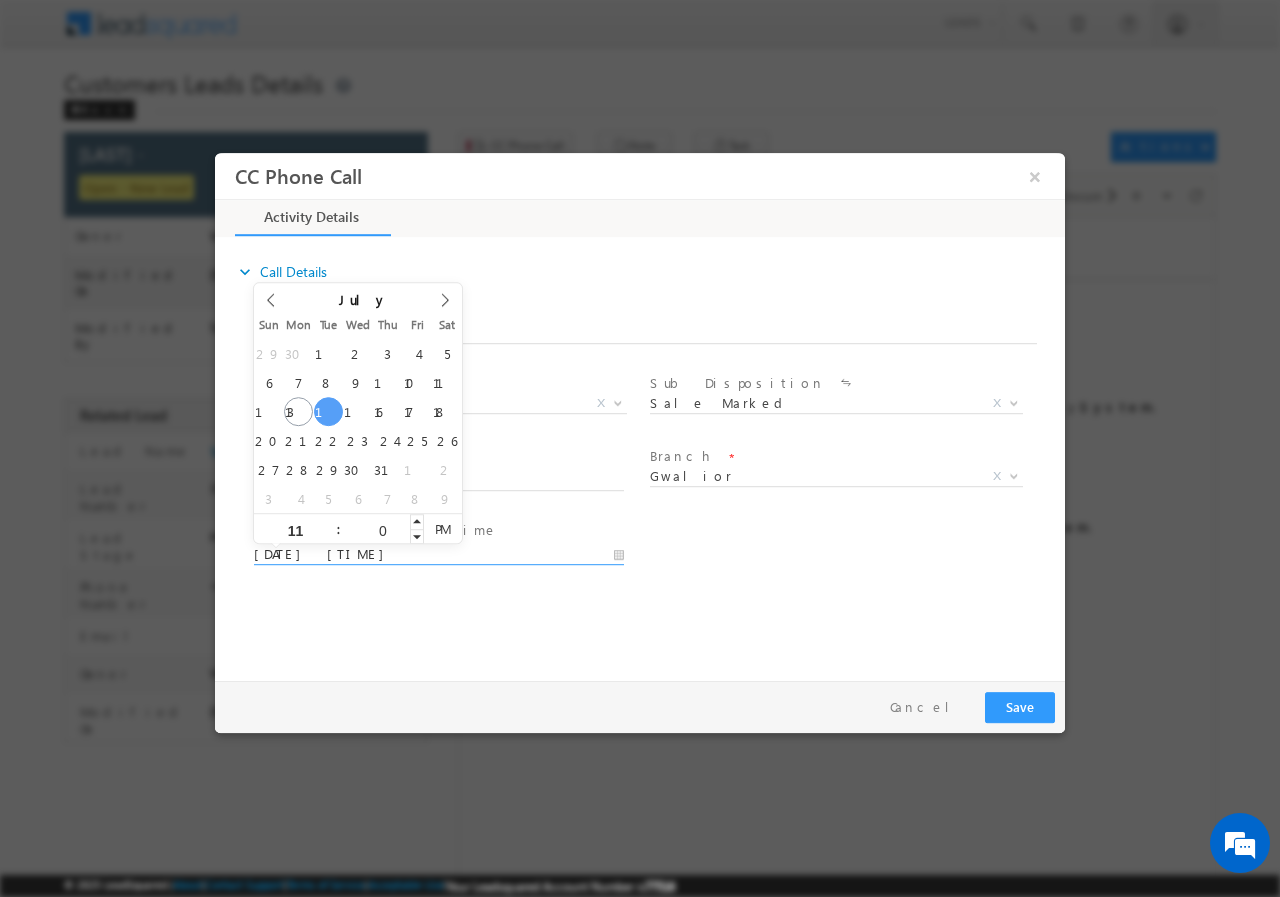 type on "00" 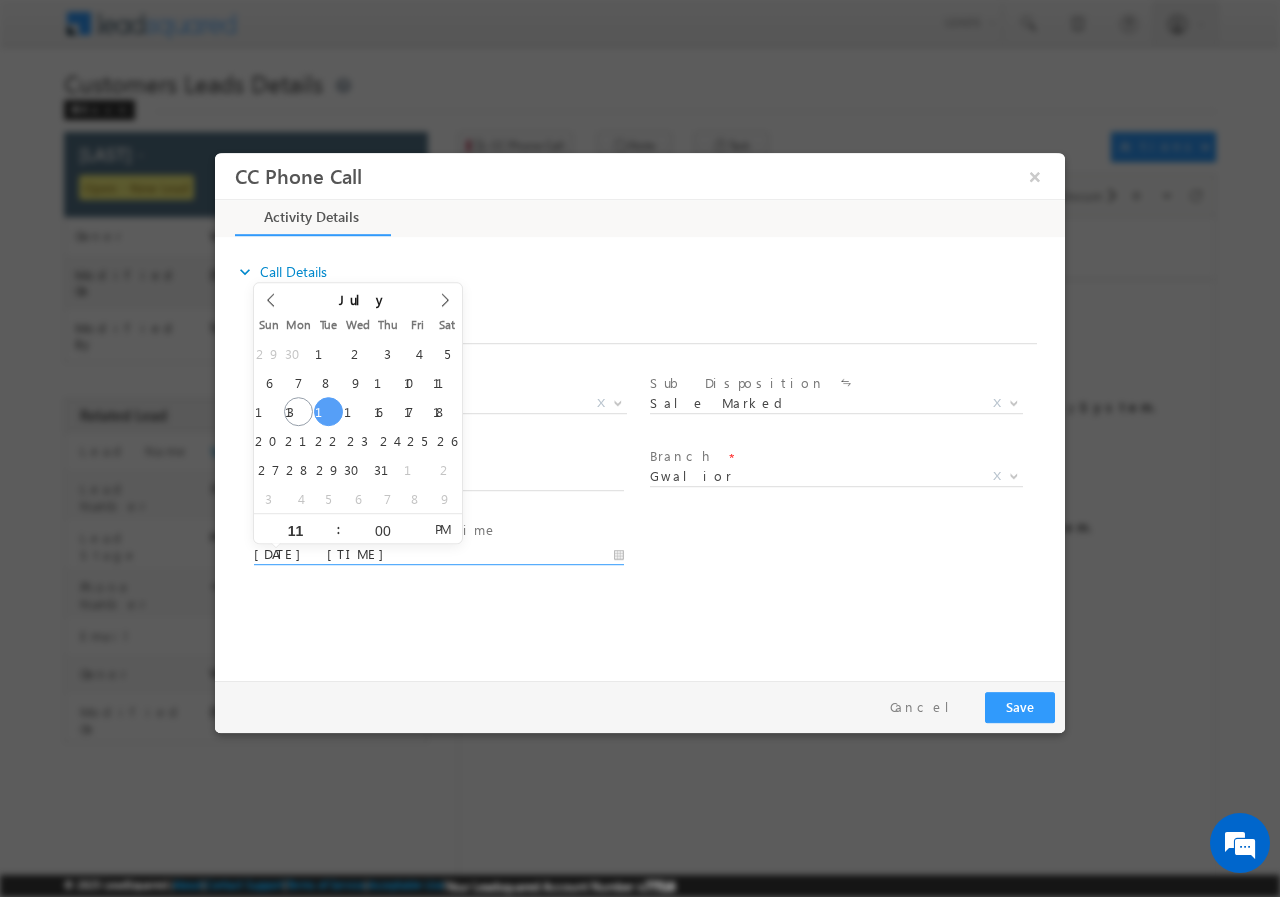 type on "07/15/2025 11:00 AM" 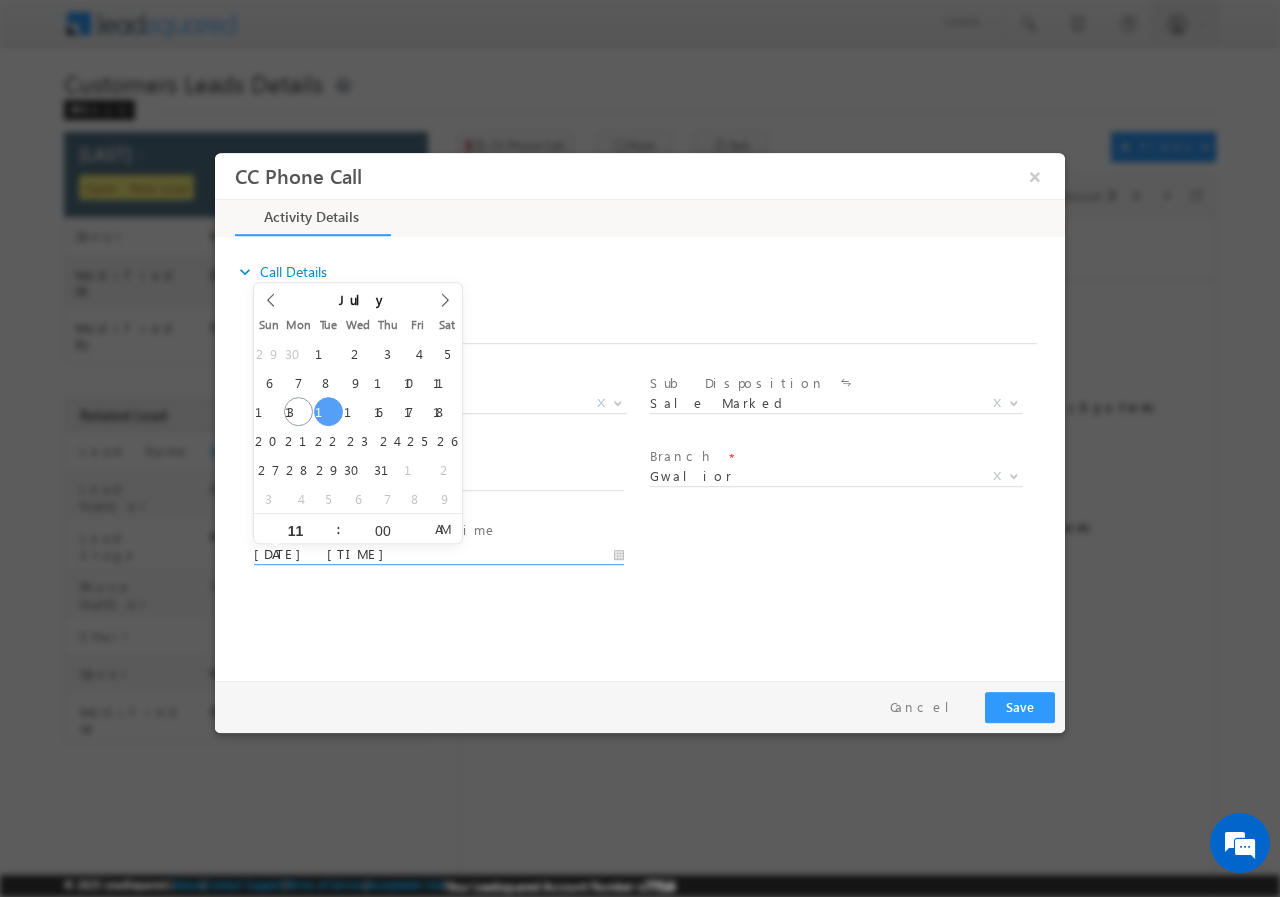 click on "expand_more Call Details
Associated Lead * Tomar Tomar Yes   No
*" at bounding box center (645, 455) 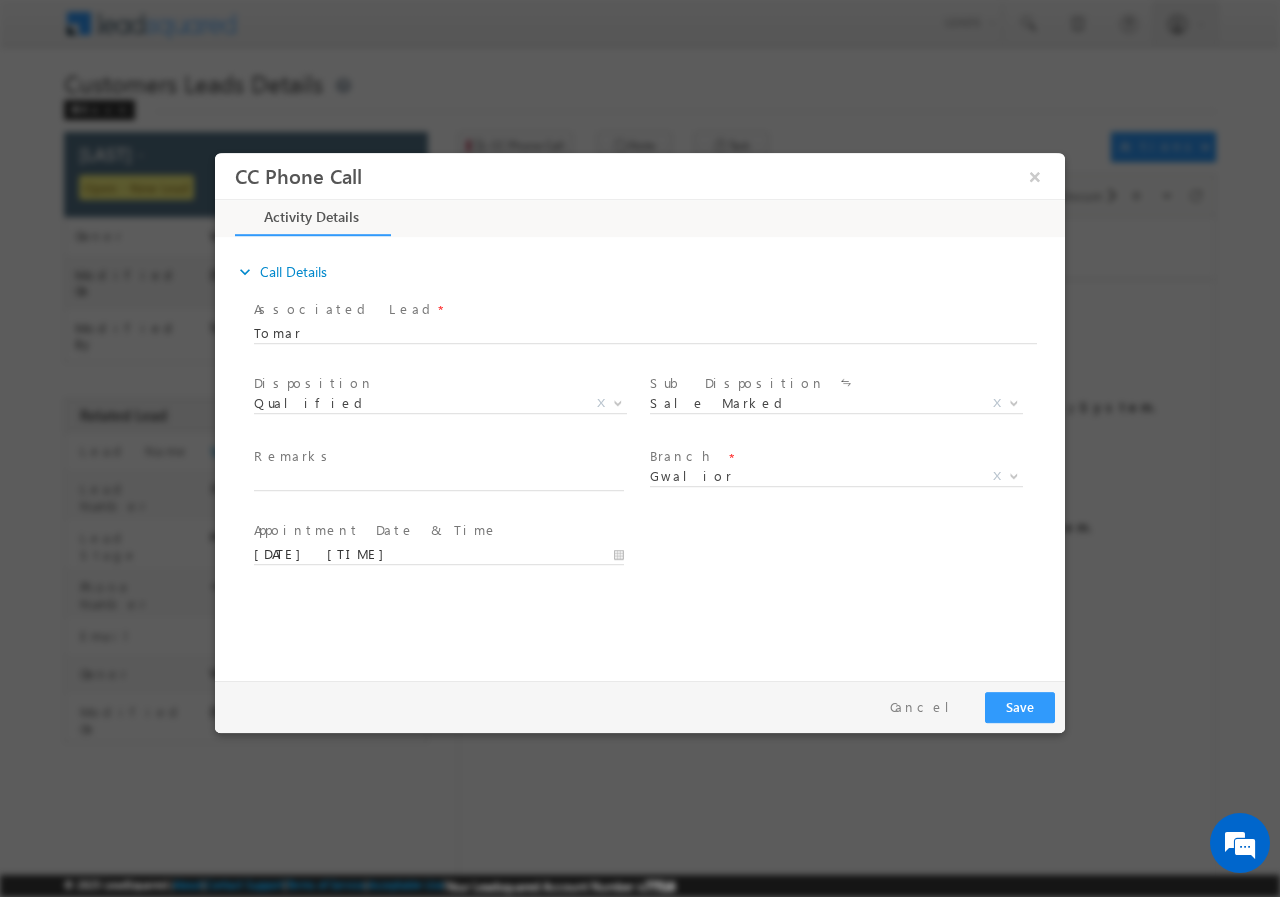 click on "Remarks
*" at bounding box center (438, 457) 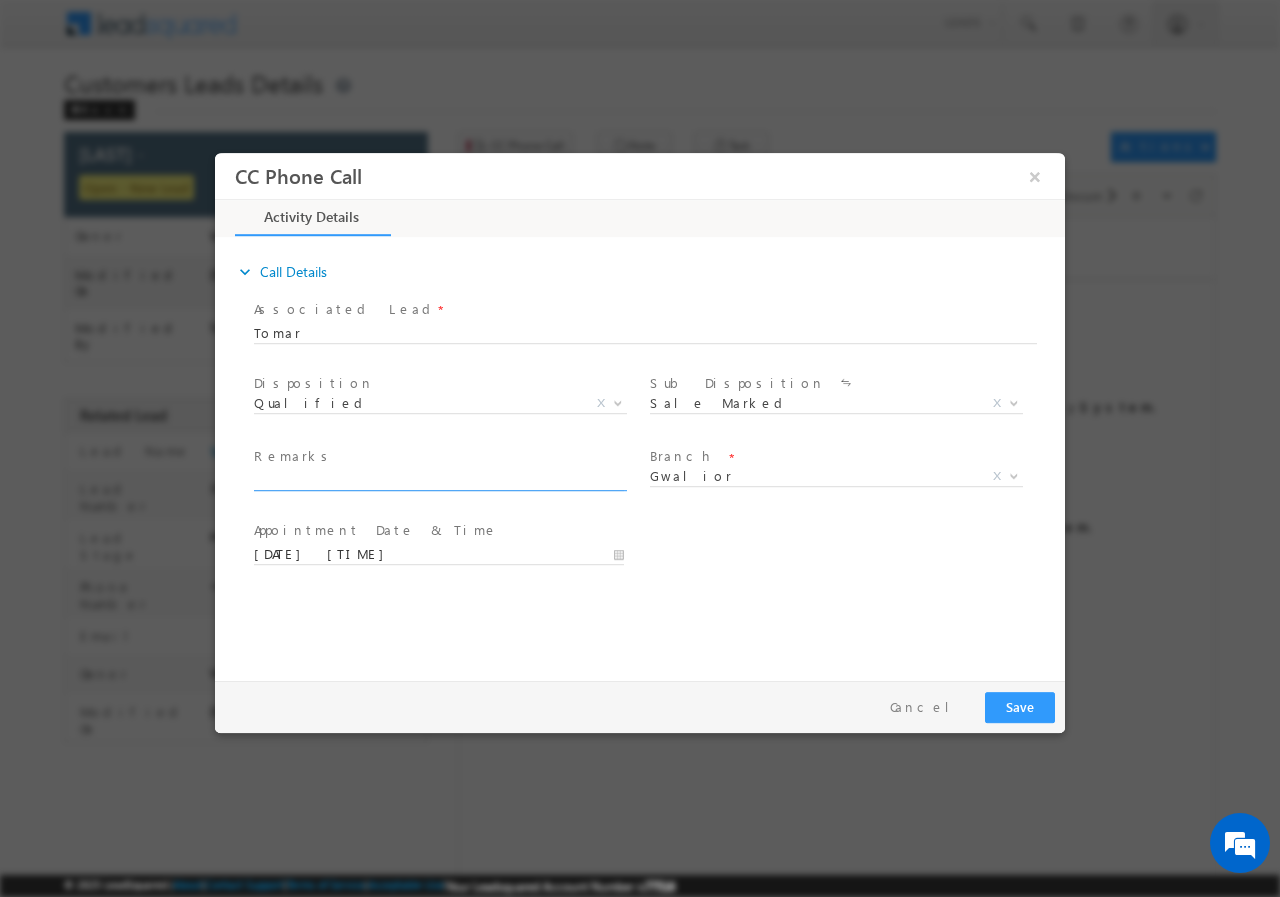 click at bounding box center (448, 481) 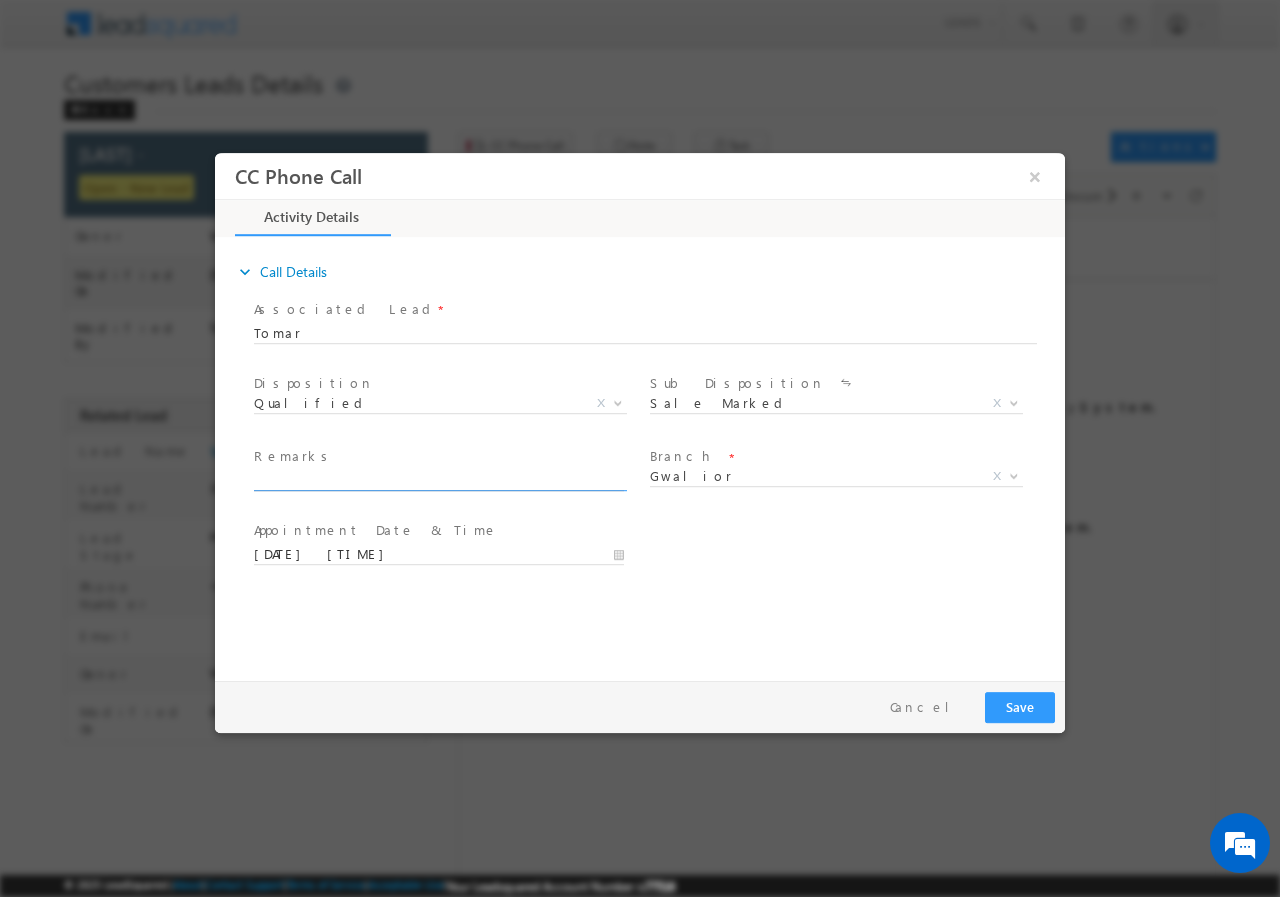 click at bounding box center [439, 480] 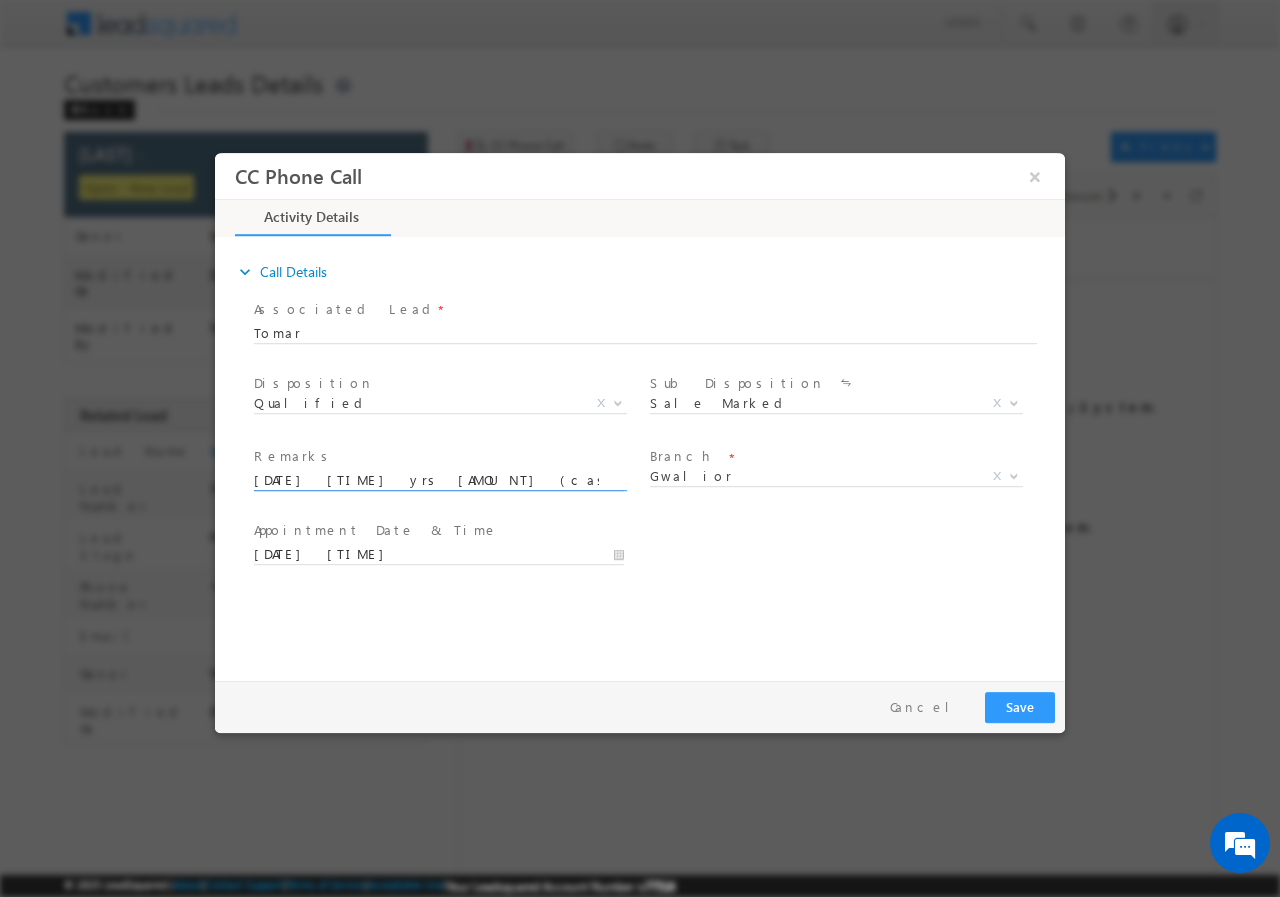 scroll, scrollTop: 0, scrollLeft: 838, axis: horizontal 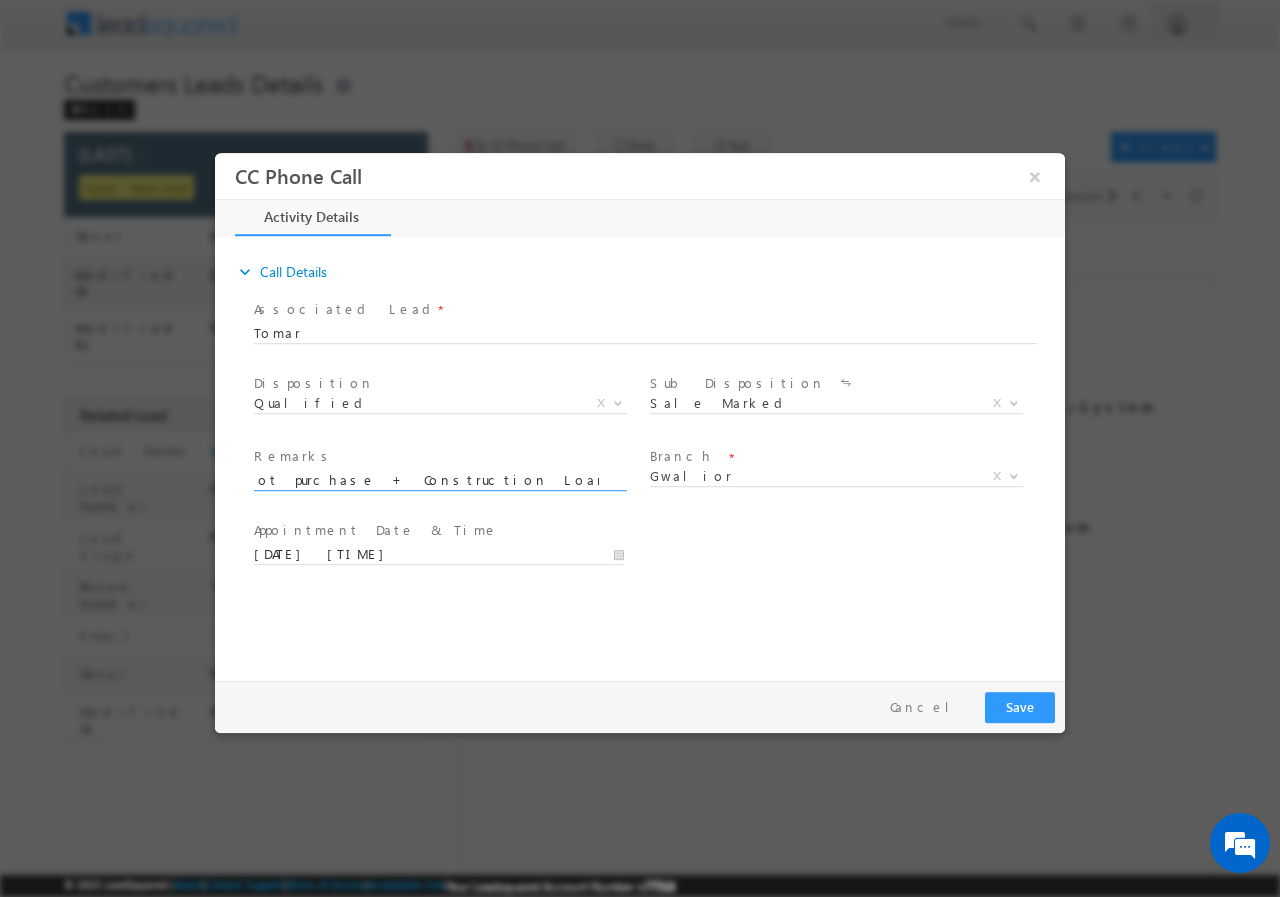 type on "14/07-Customer Name is Tomar customer age is 30 yrs Monthly Income is 40k (cash ) Current No obligation Loan Type is Plot purchase + Construction Loan amount is 19 lakh Property address  Panehar near" 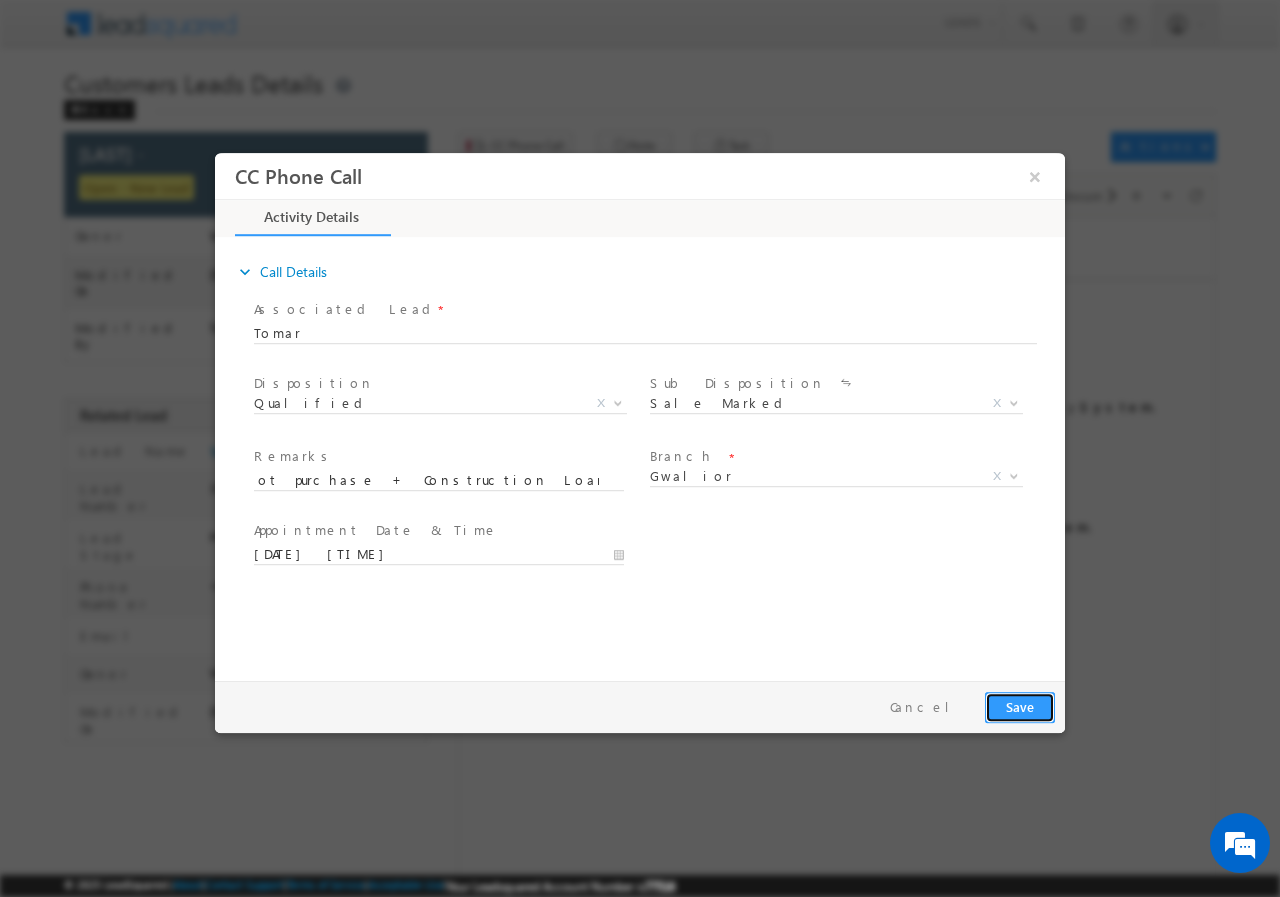 click on "Save" at bounding box center (1020, 706) 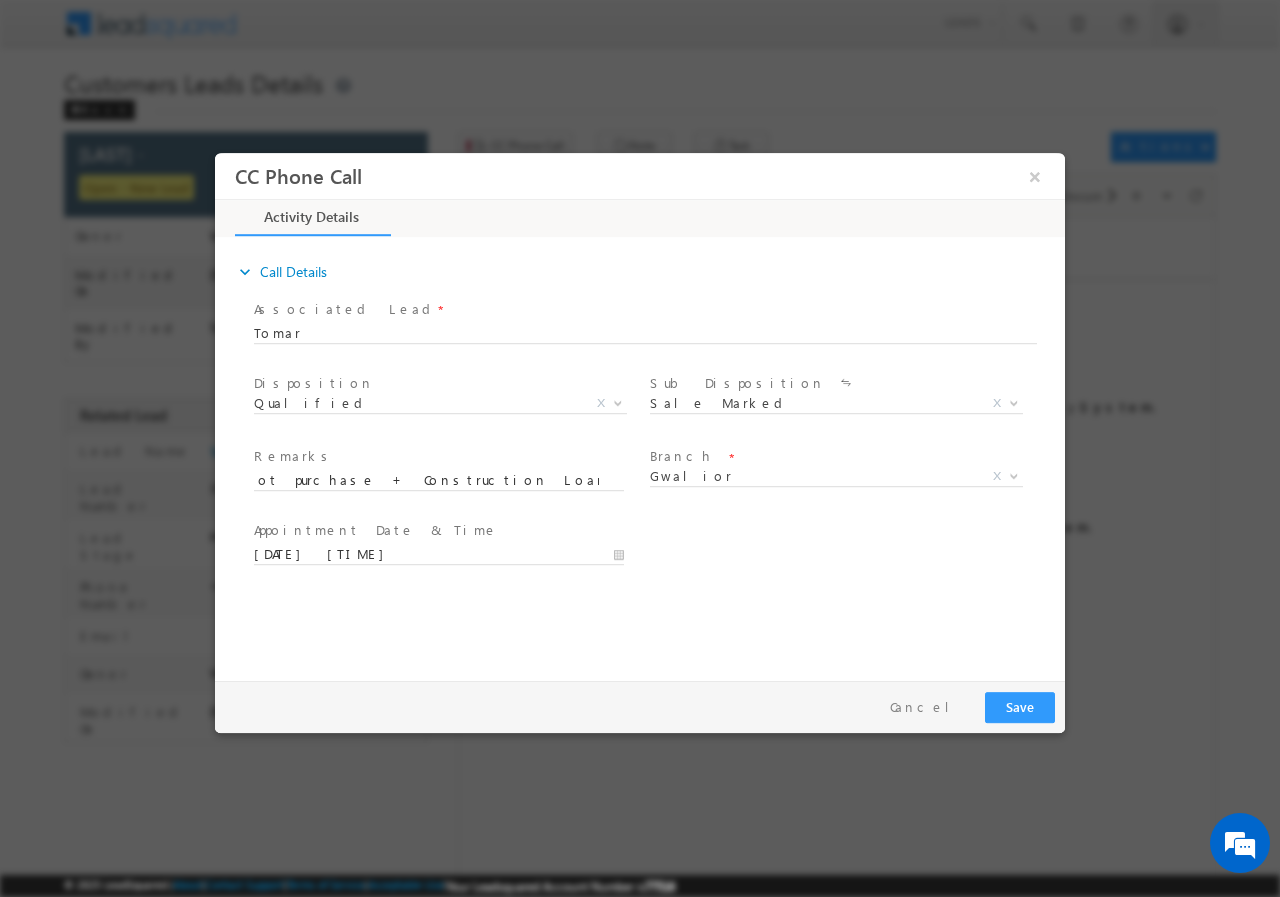 scroll, scrollTop: 0, scrollLeft: 0, axis: both 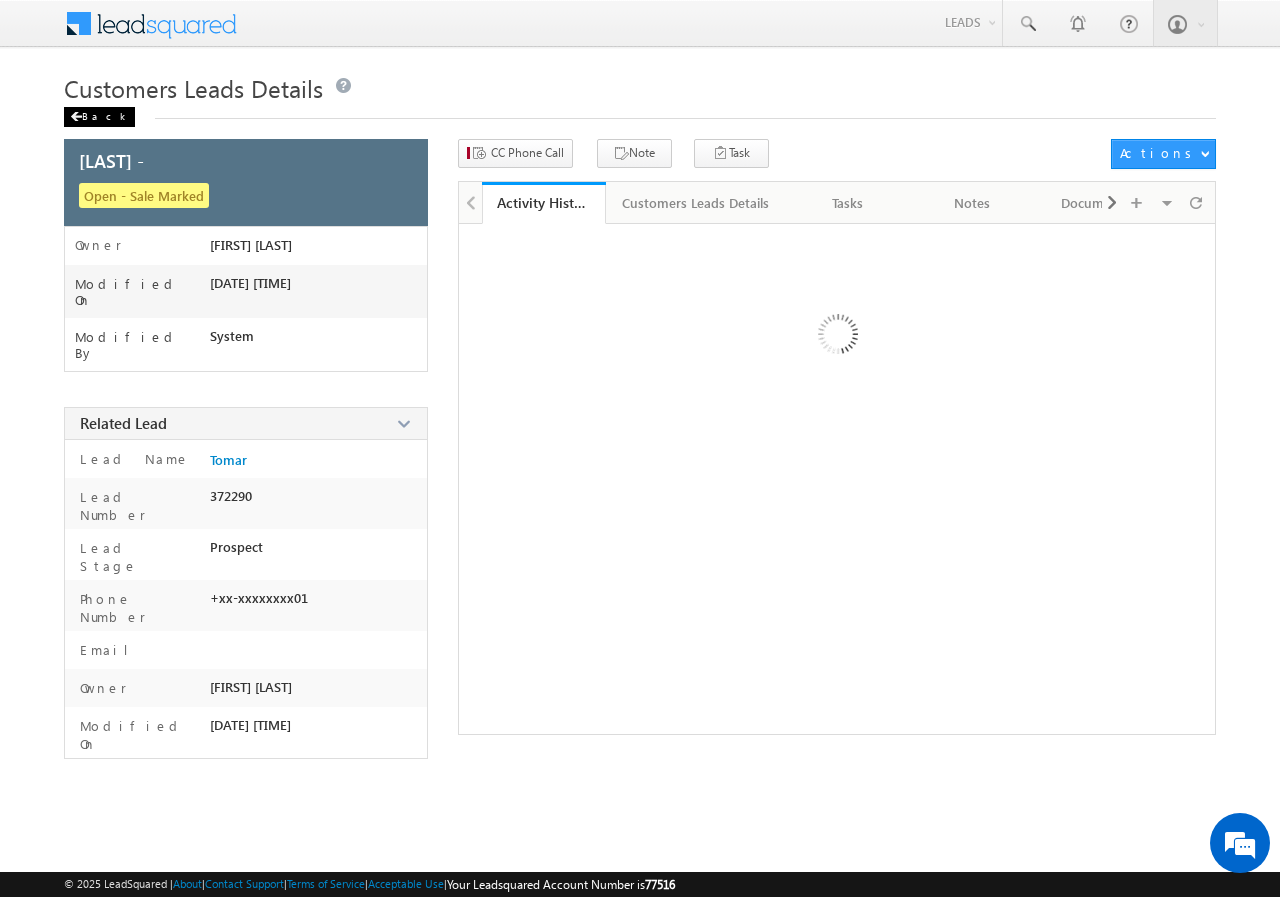 click on "Back" at bounding box center (99, 117) 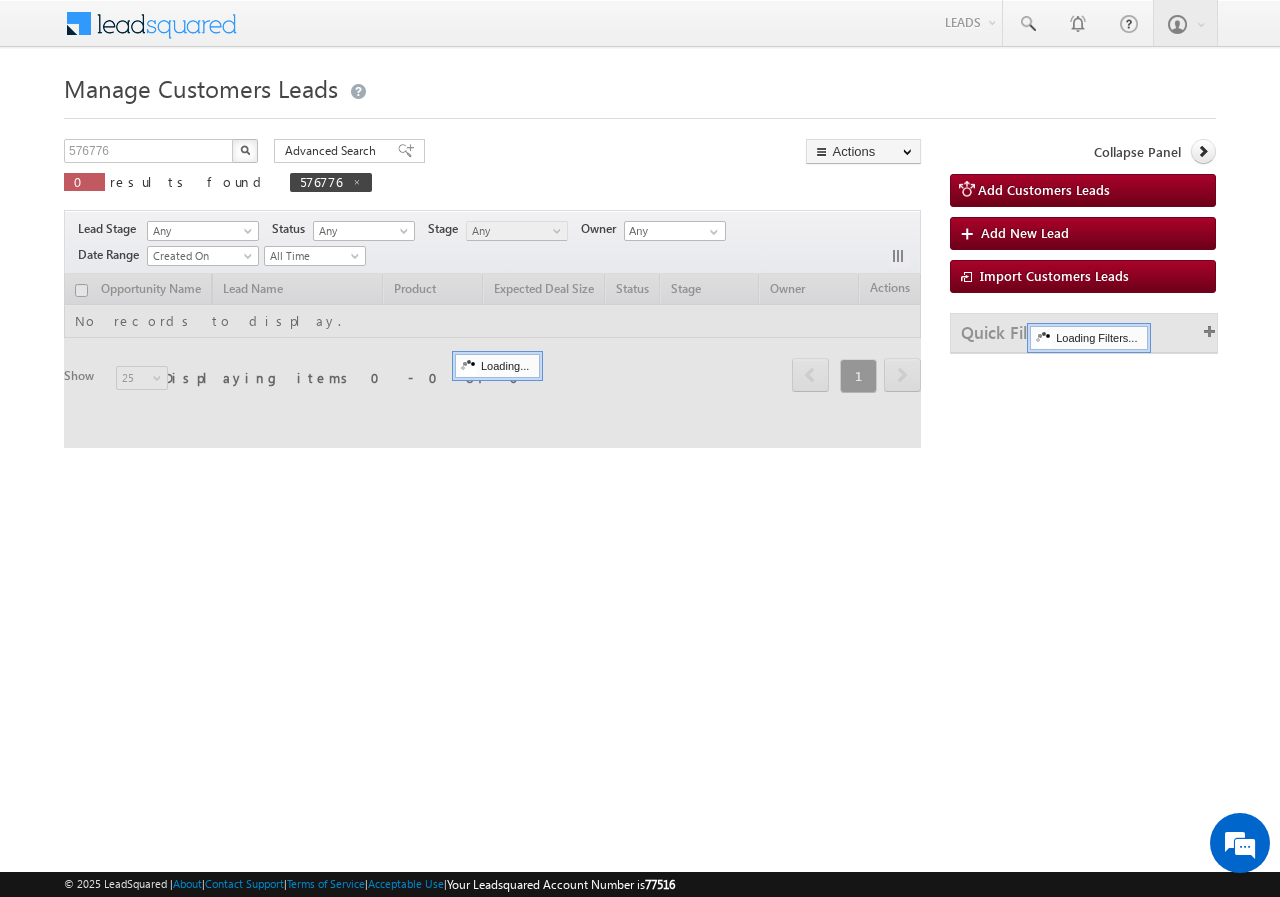scroll, scrollTop: 0, scrollLeft: 0, axis: both 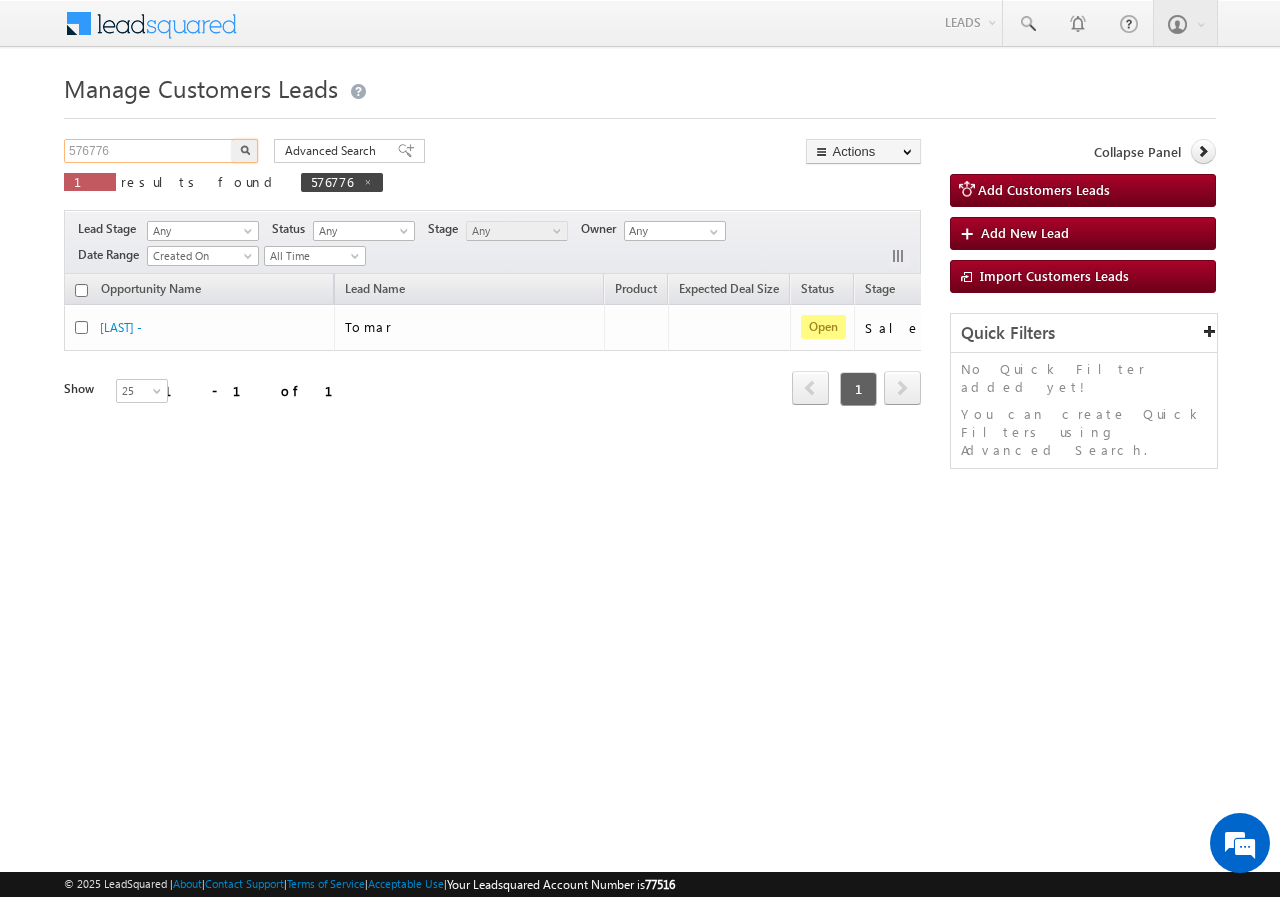 drag, startPoint x: 163, startPoint y: 154, endPoint x: 15, endPoint y: 152, distance: 148.01352 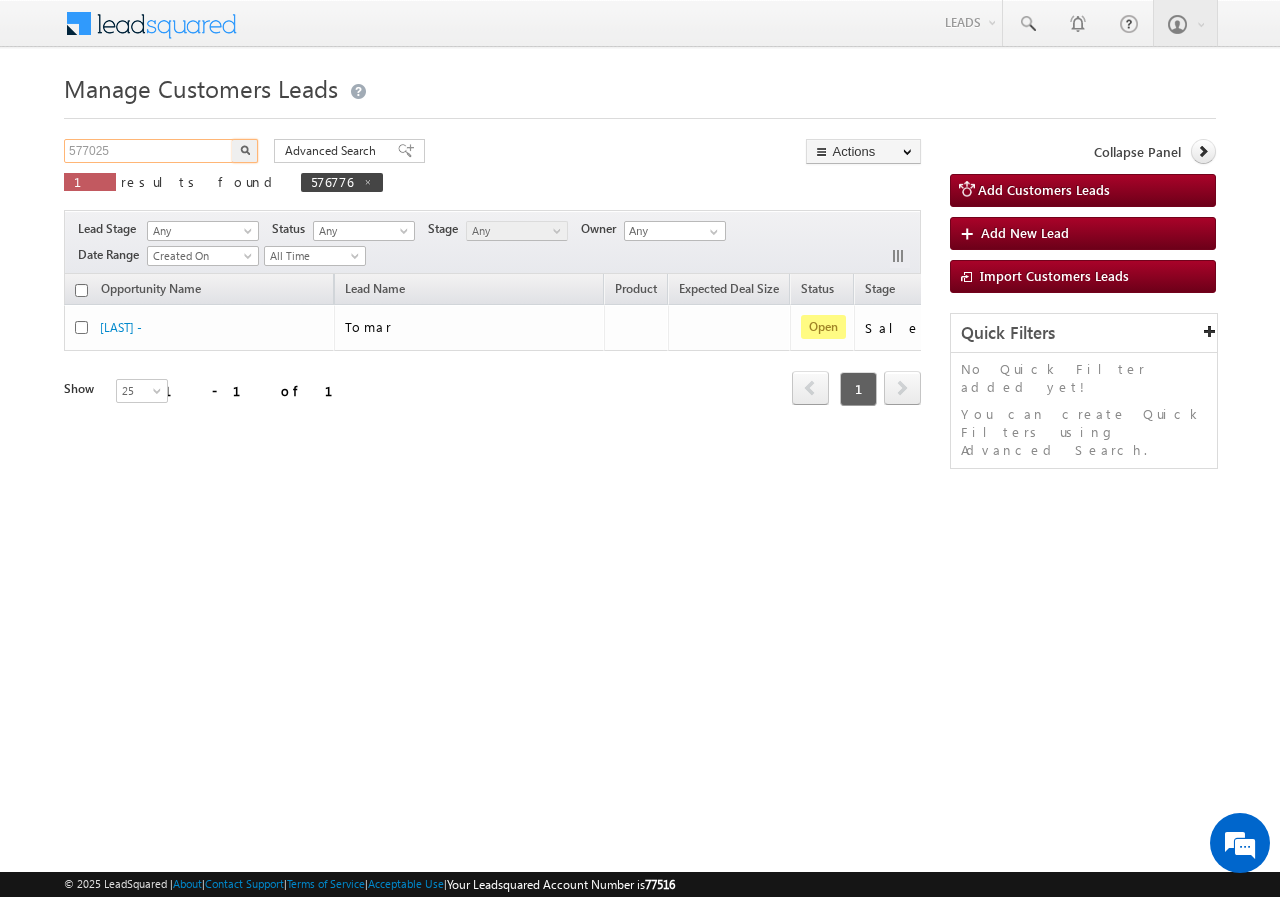 type on "577025" 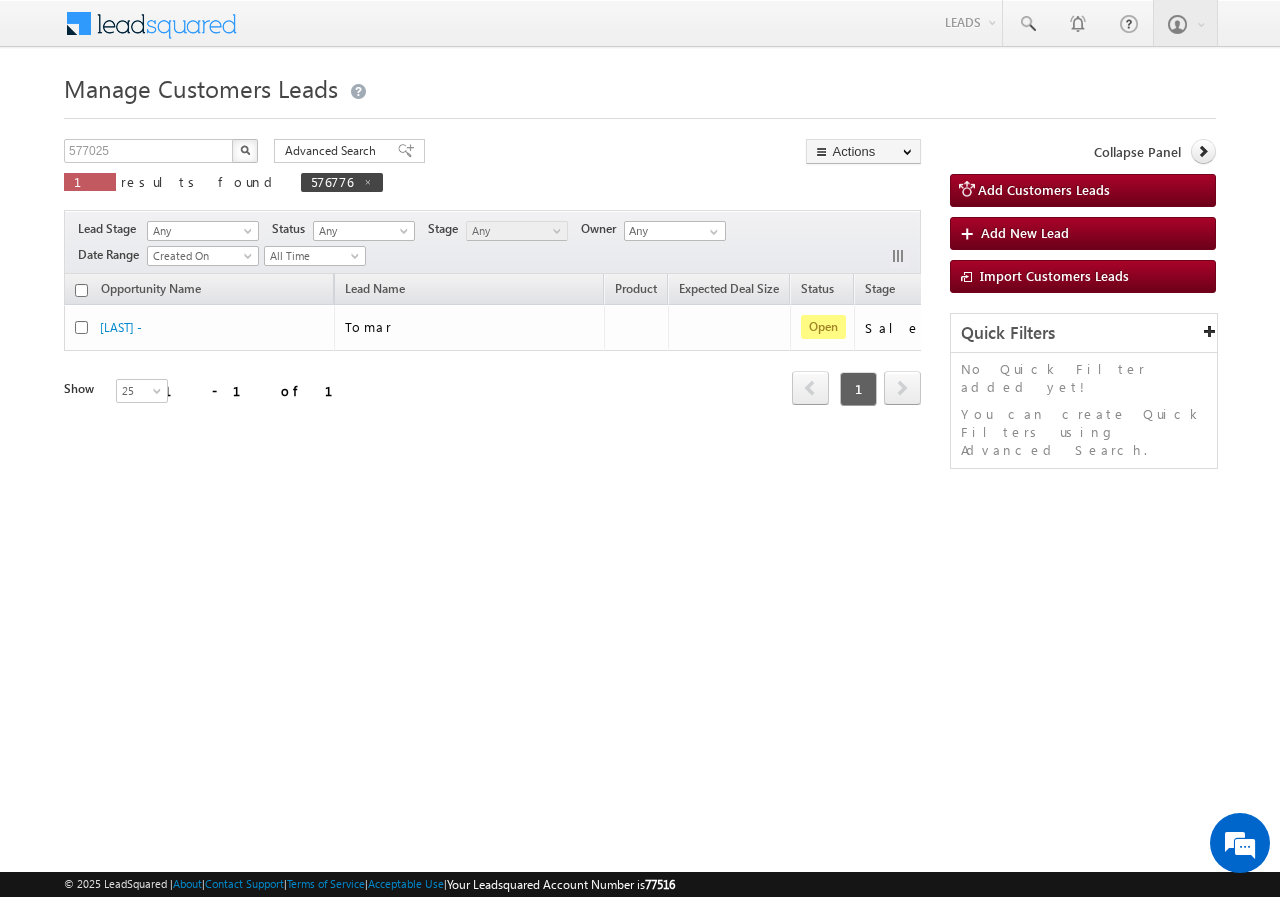 click at bounding box center (245, 150) 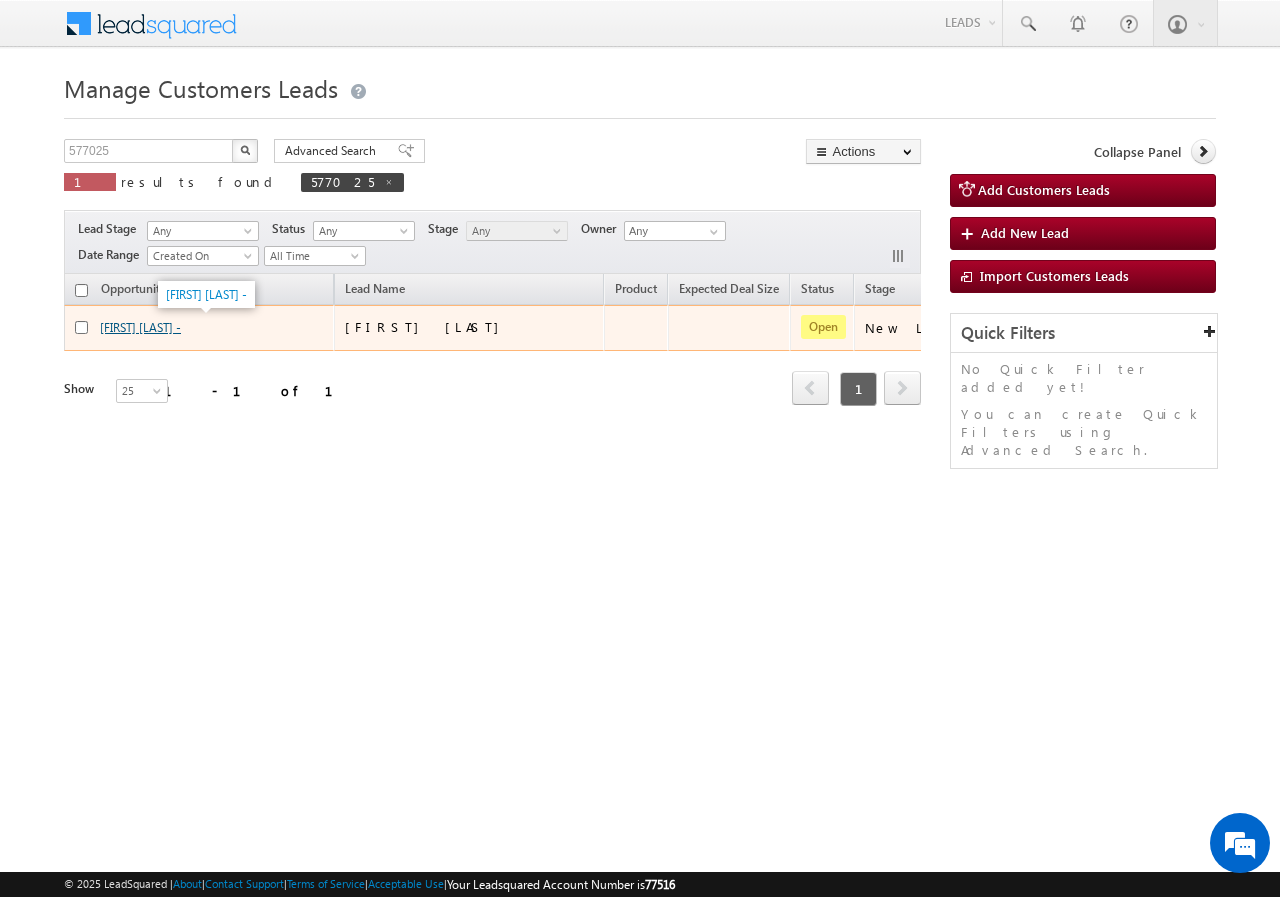 click on "[FIRST] [LAST]  -" at bounding box center [140, 327] 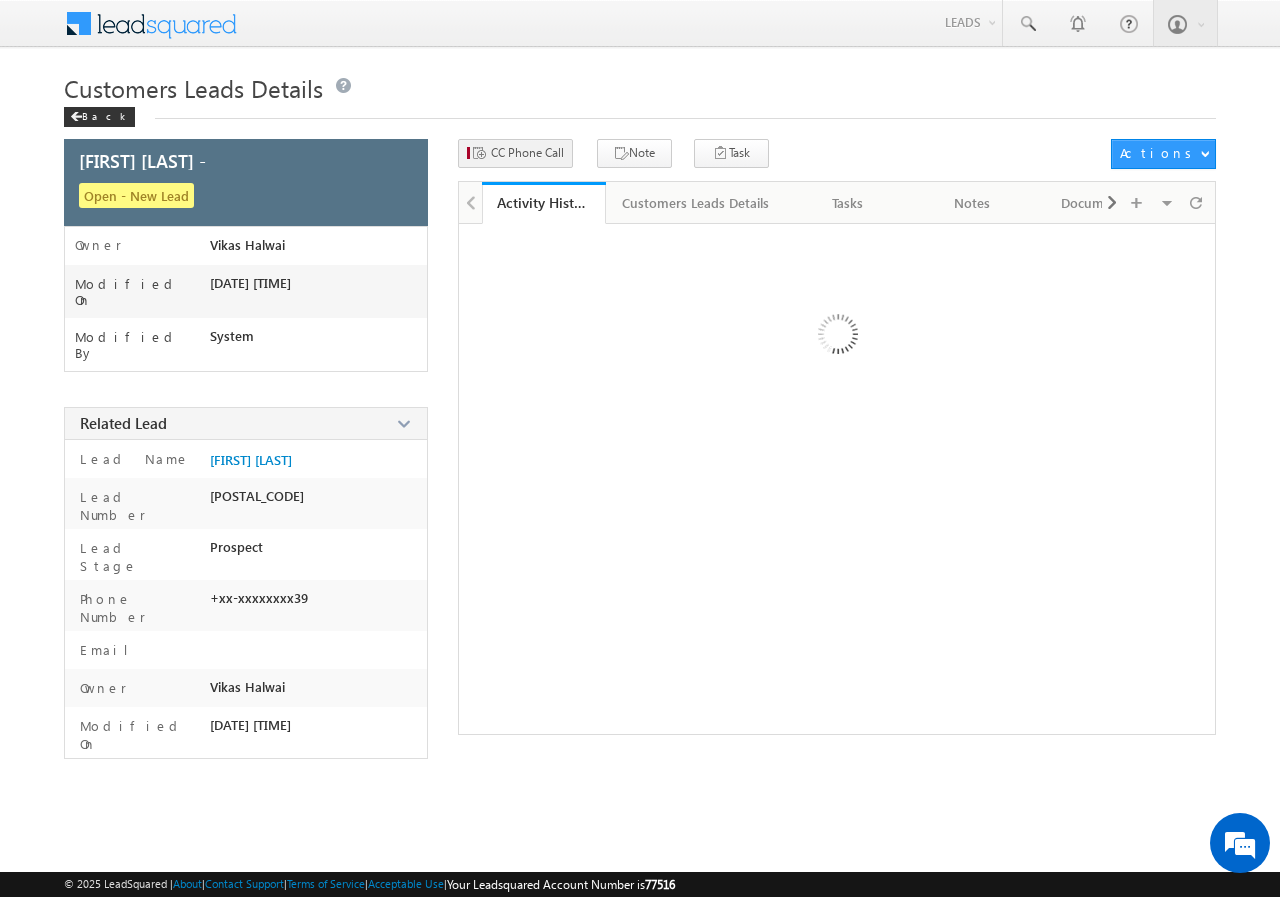 scroll, scrollTop: 0, scrollLeft: 0, axis: both 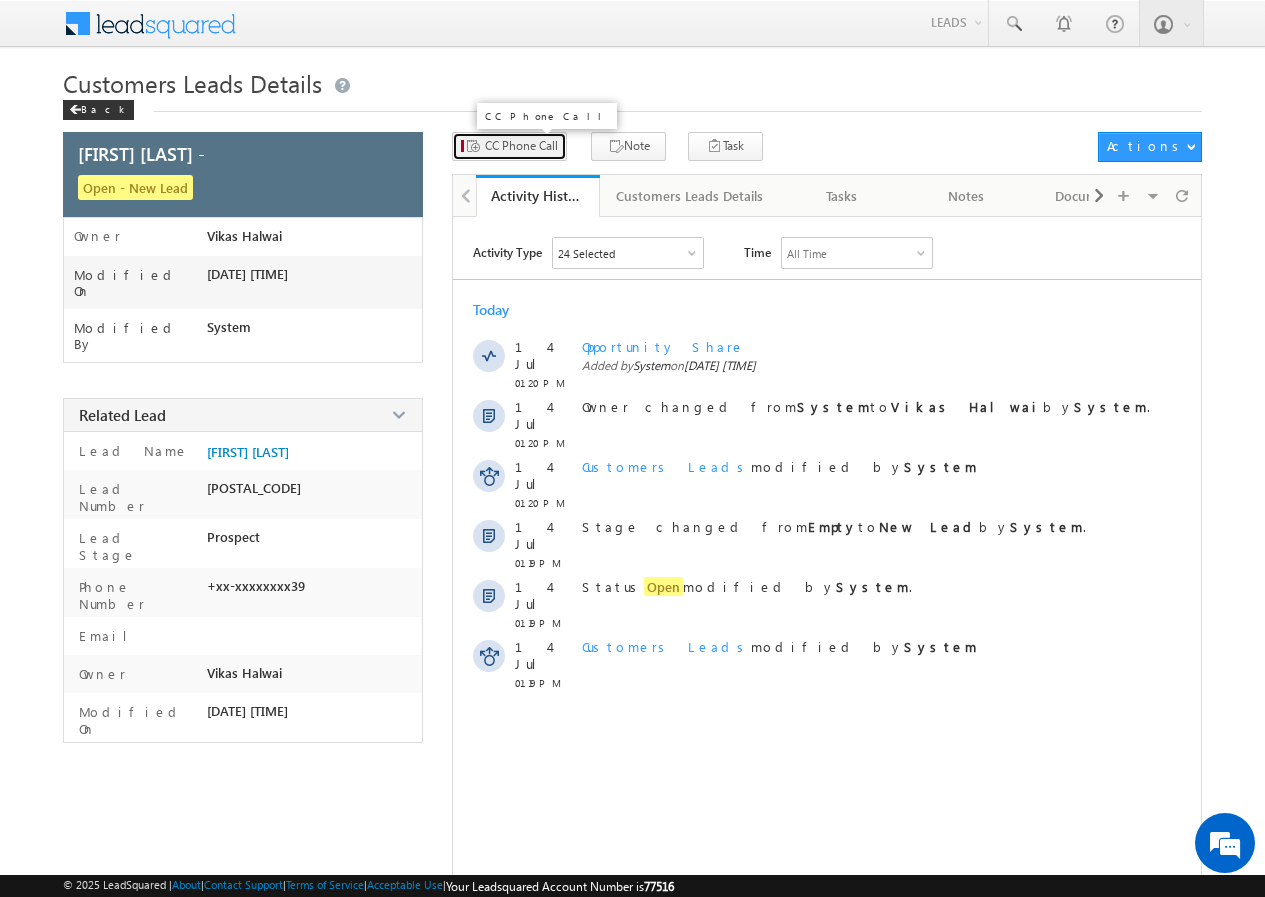 click on "CC Phone Call" at bounding box center (509, 146) 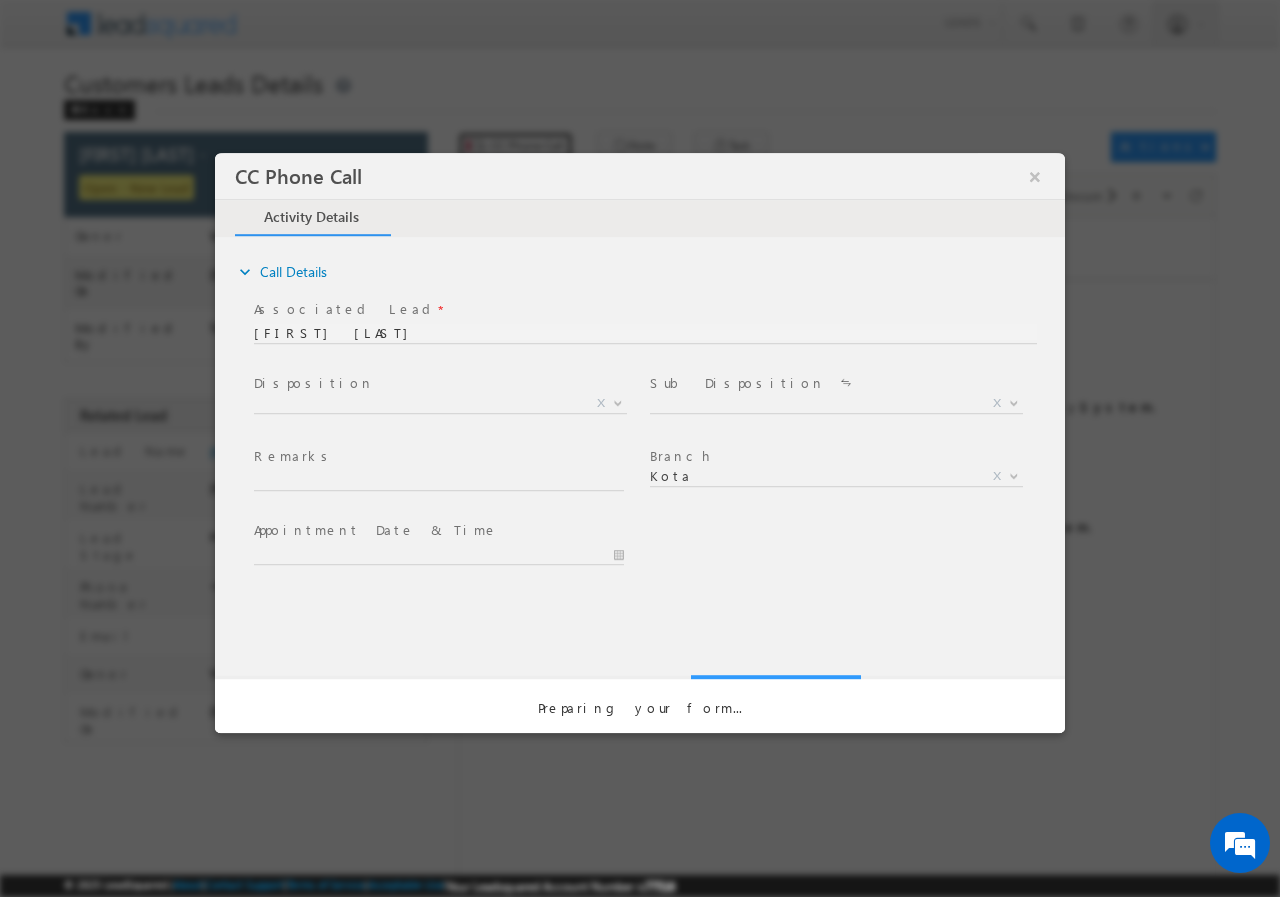scroll, scrollTop: 0, scrollLeft: 0, axis: both 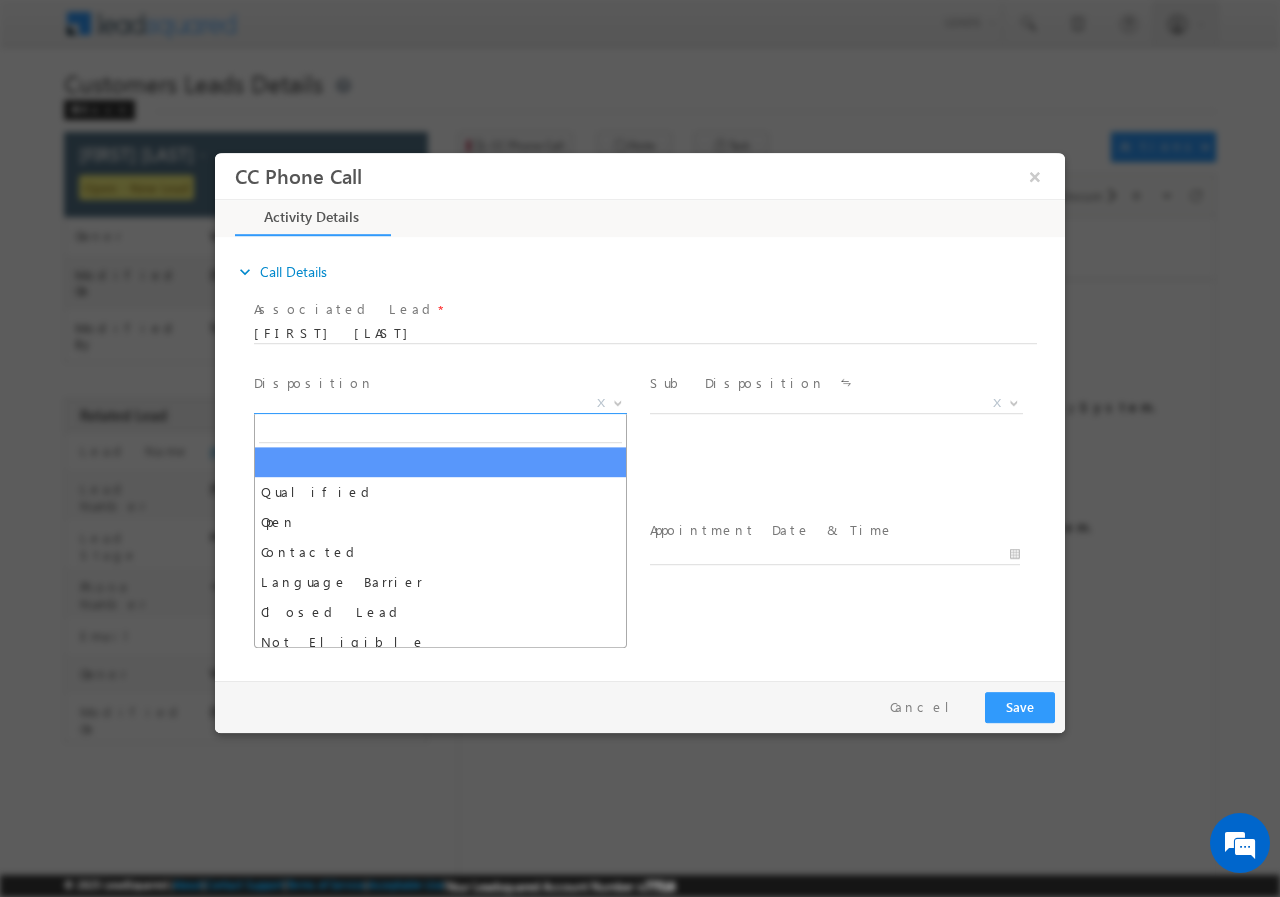 click at bounding box center (618, 401) 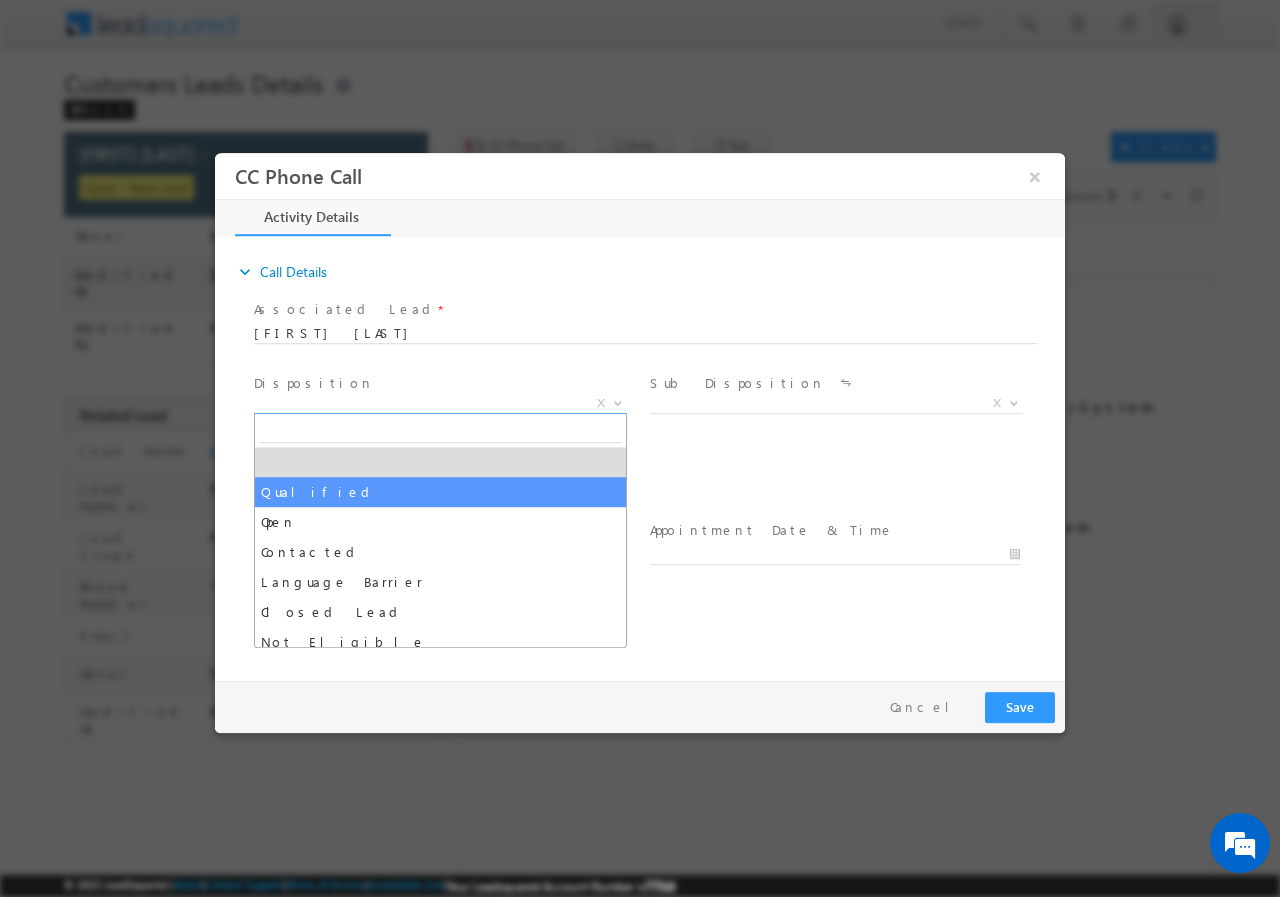 select on "Qualified" 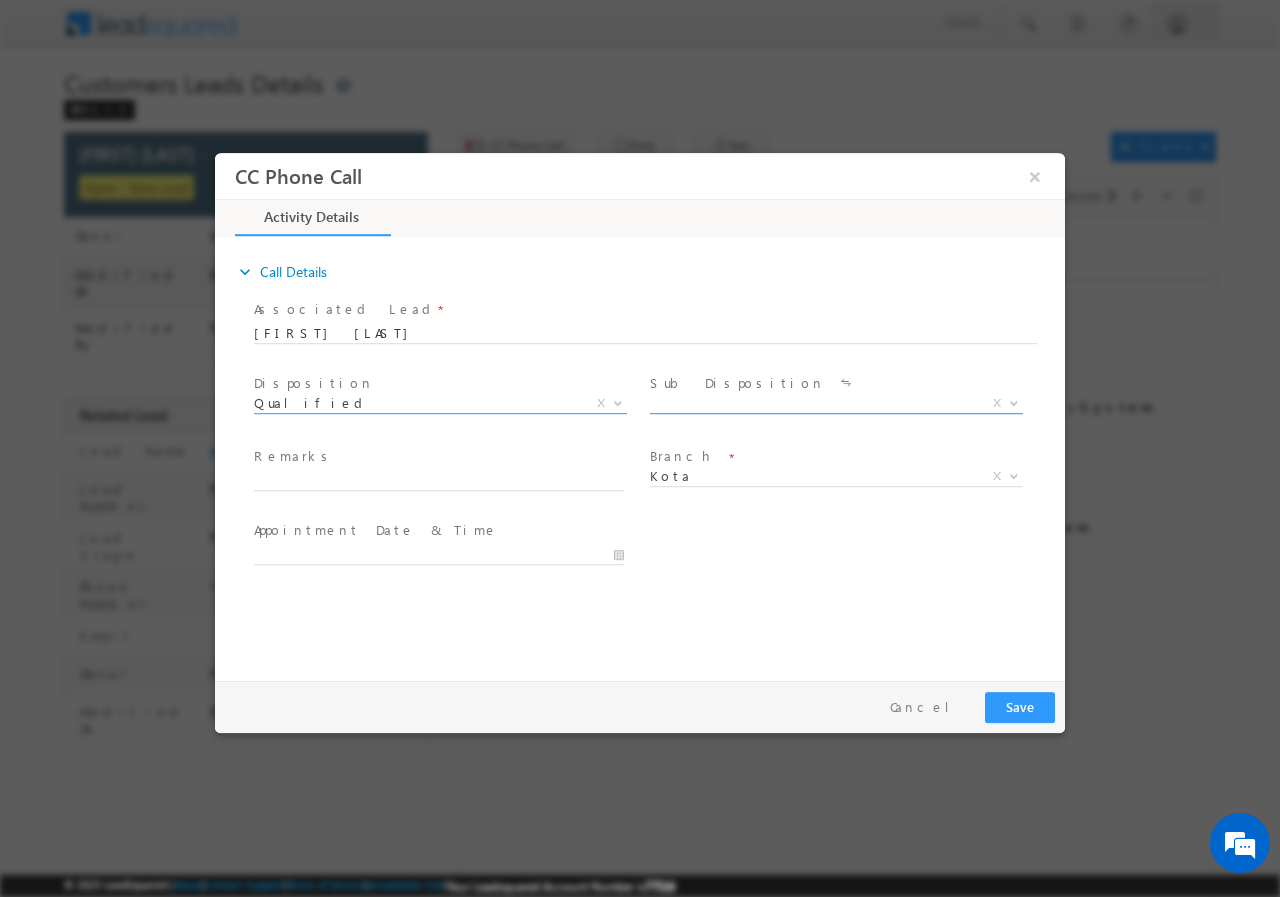 click at bounding box center (1014, 401) 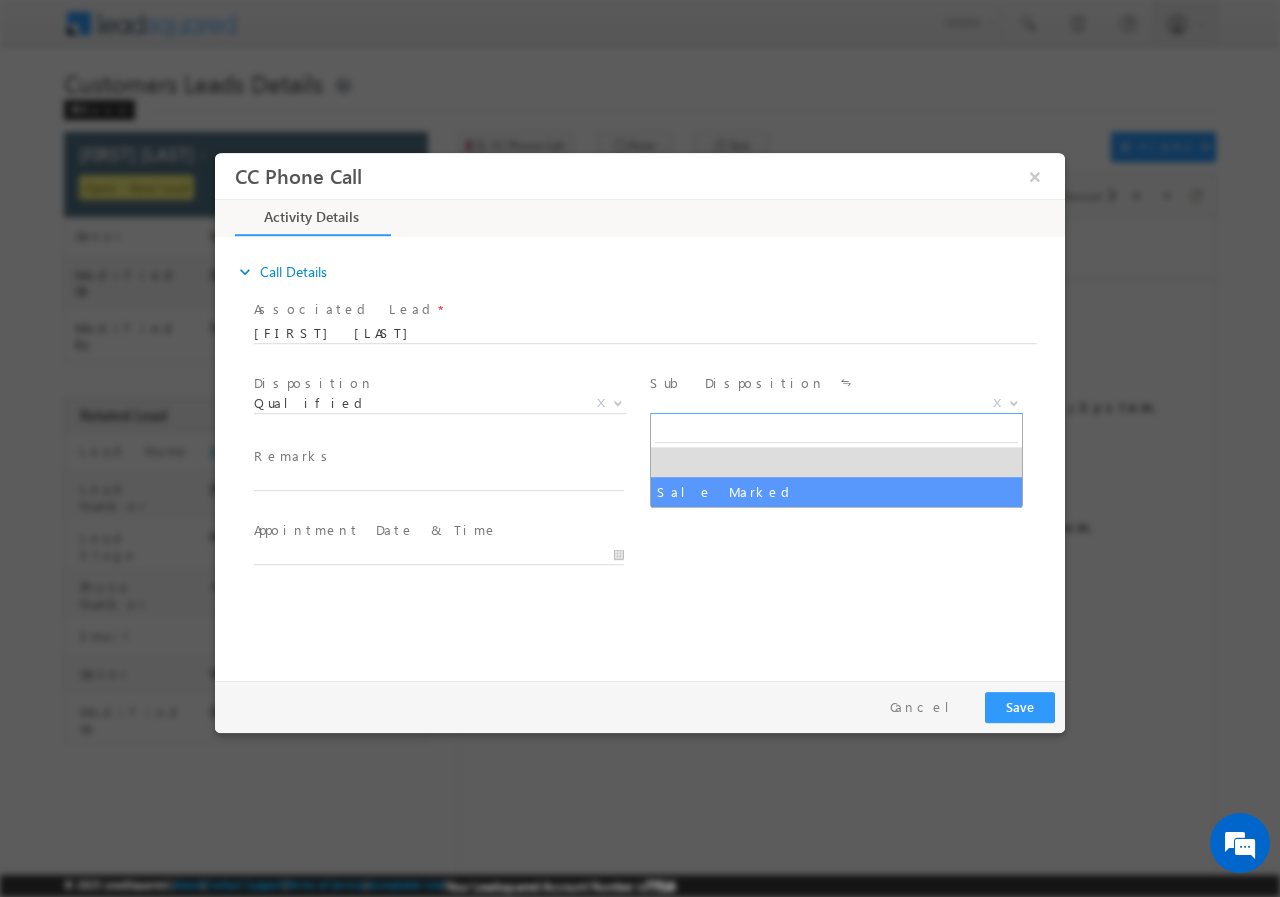 select on "Sale Marked" 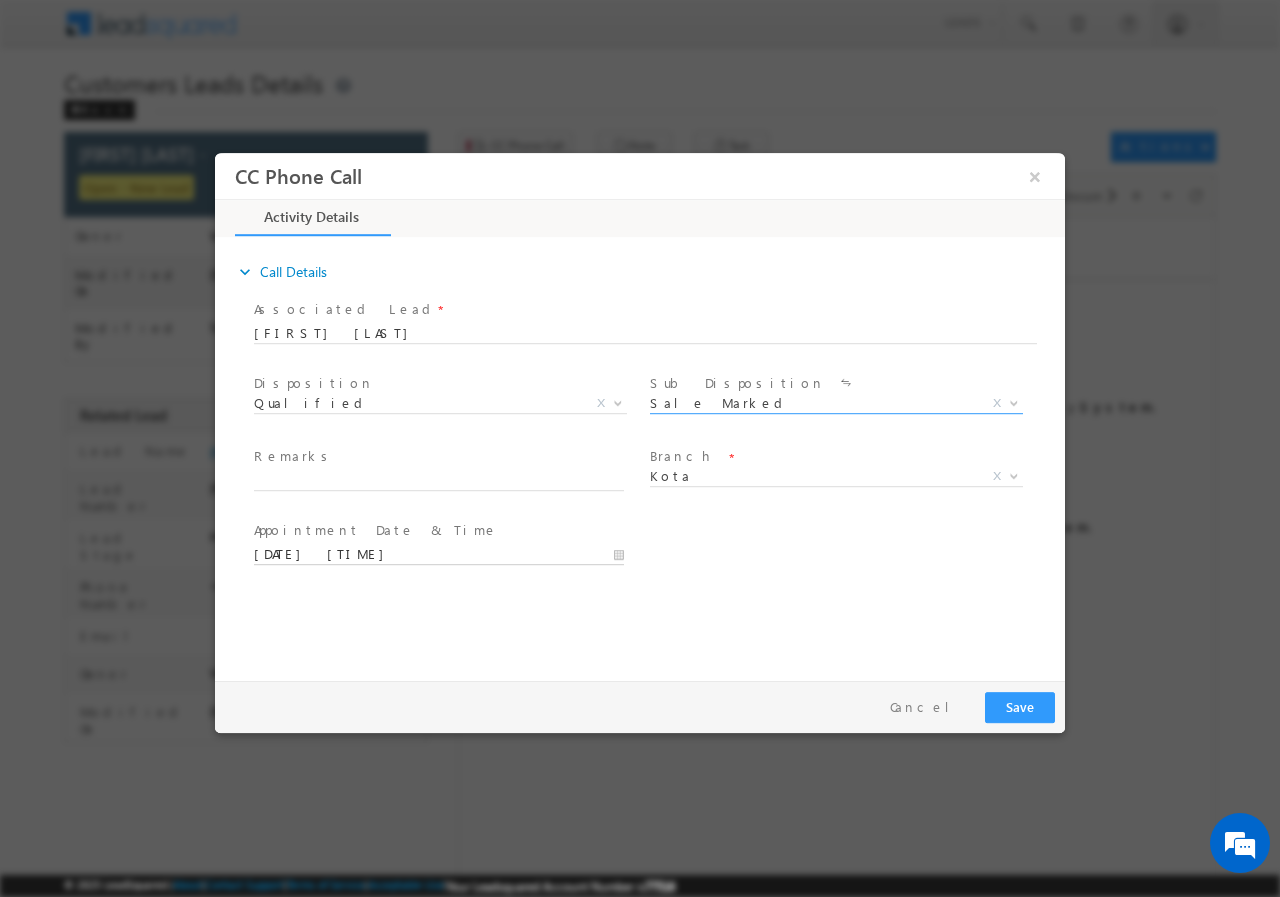 click on "07/14/2025 4:25 PM" at bounding box center [439, 554] 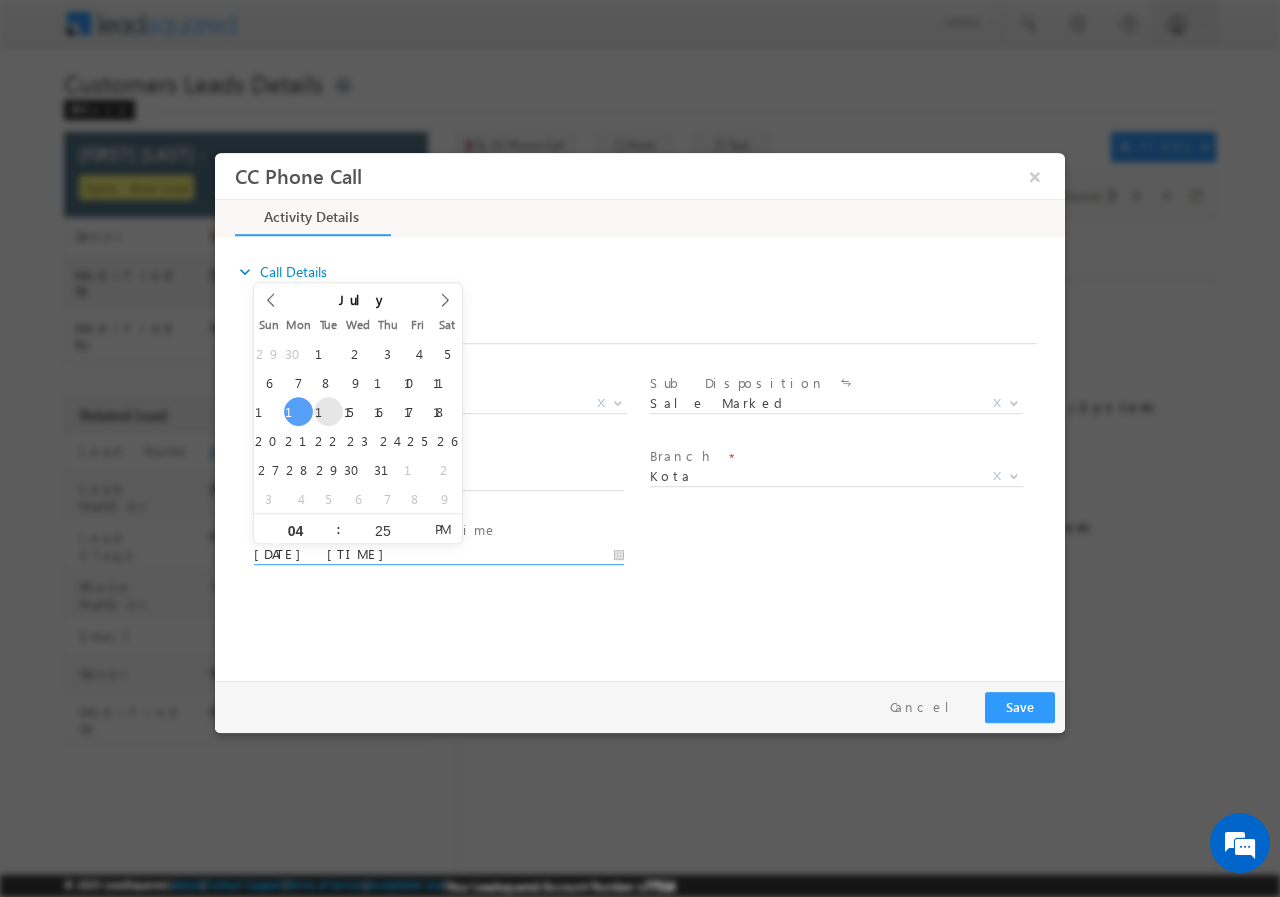 type on "07/15/2025 4:25 PM" 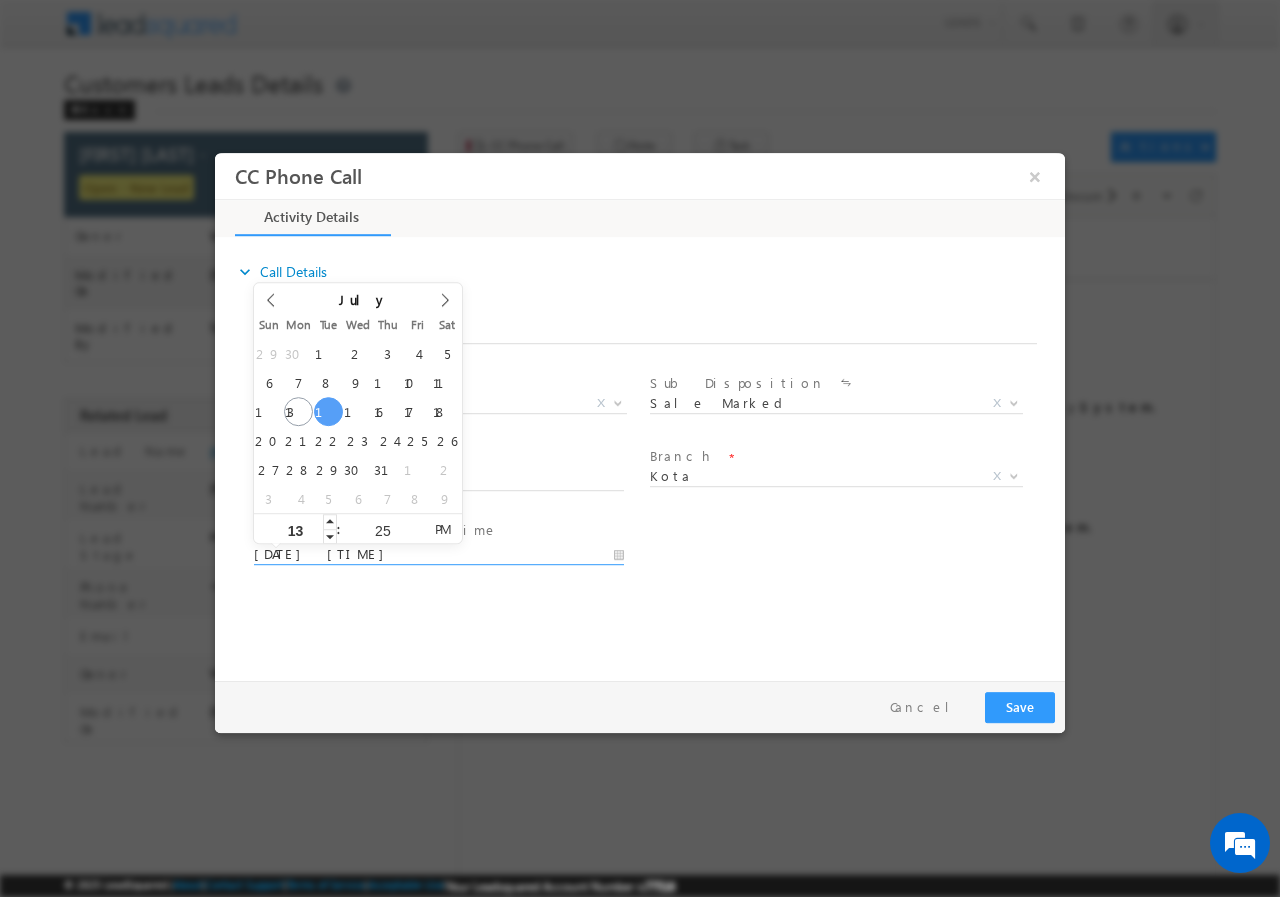 scroll, scrollTop: 0, scrollLeft: 0, axis: both 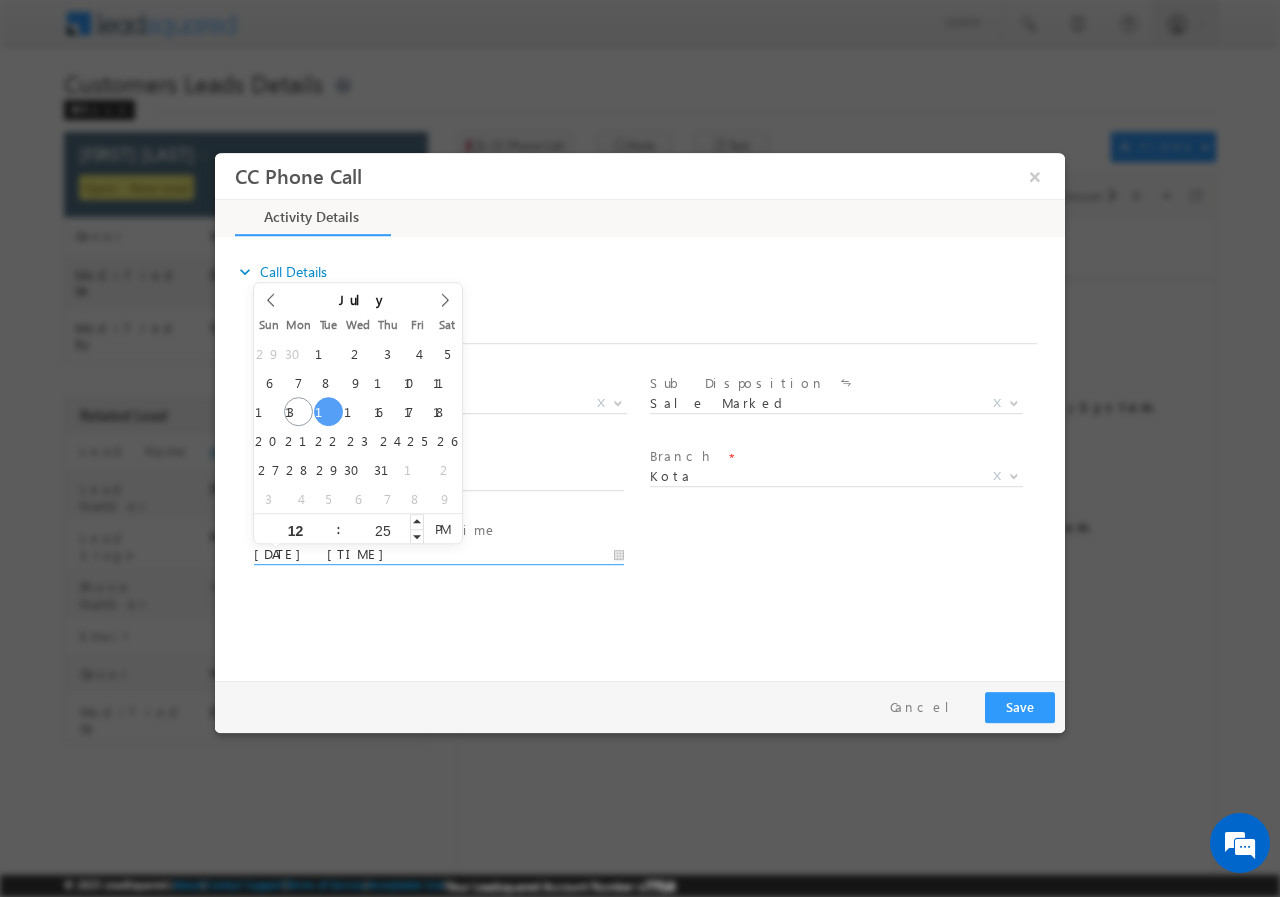 type on "12" 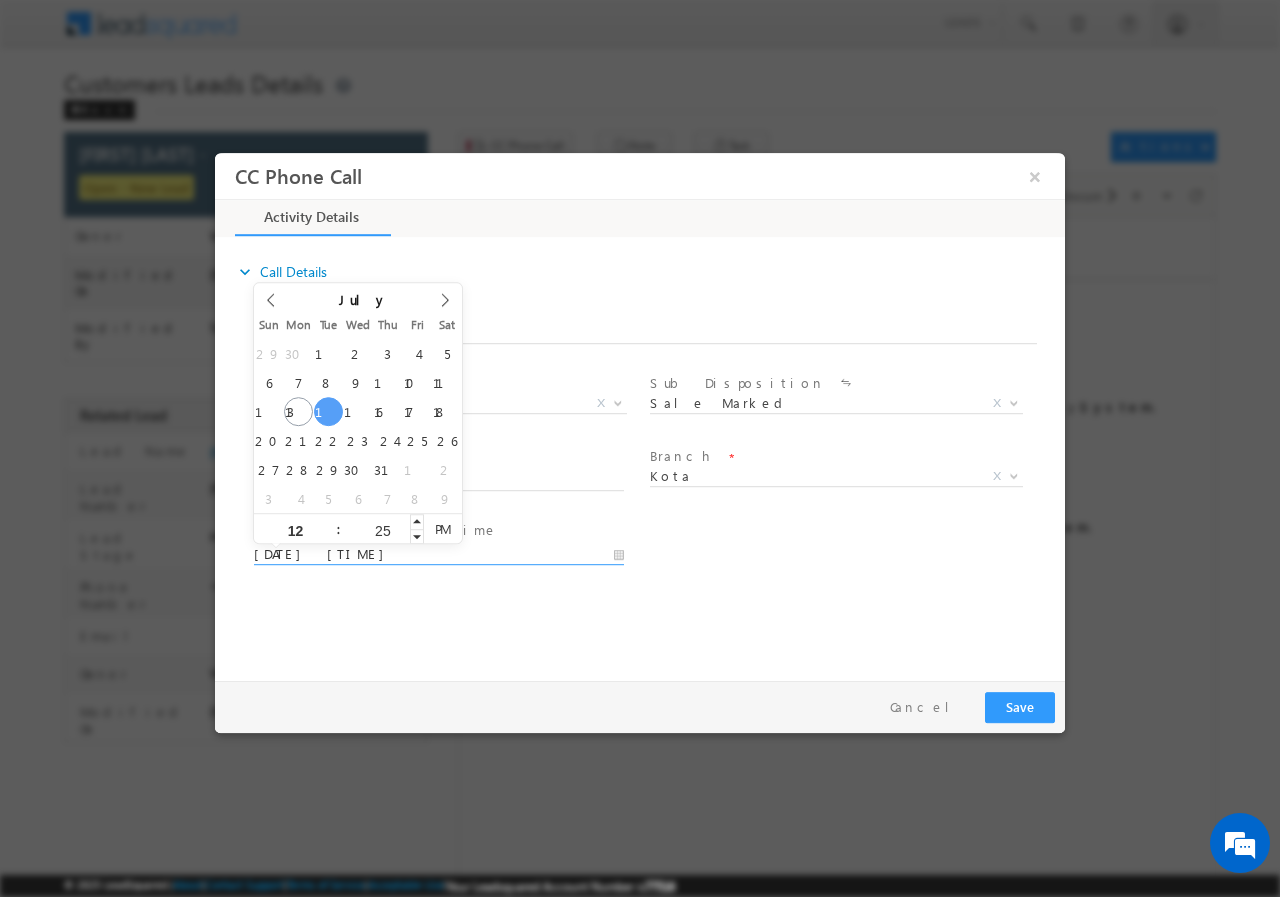 click on "25" at bounding box center [382, 529] 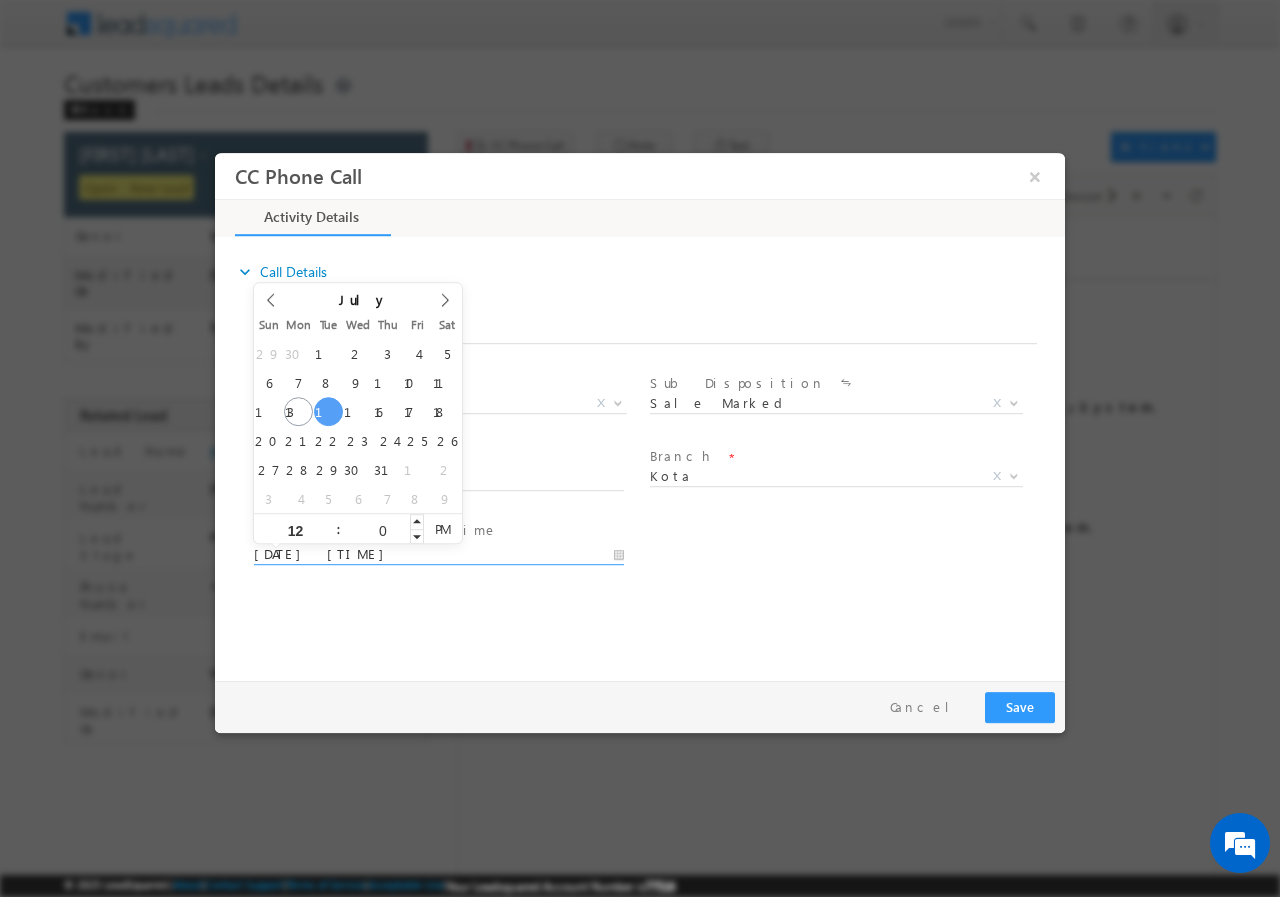 type on "00" 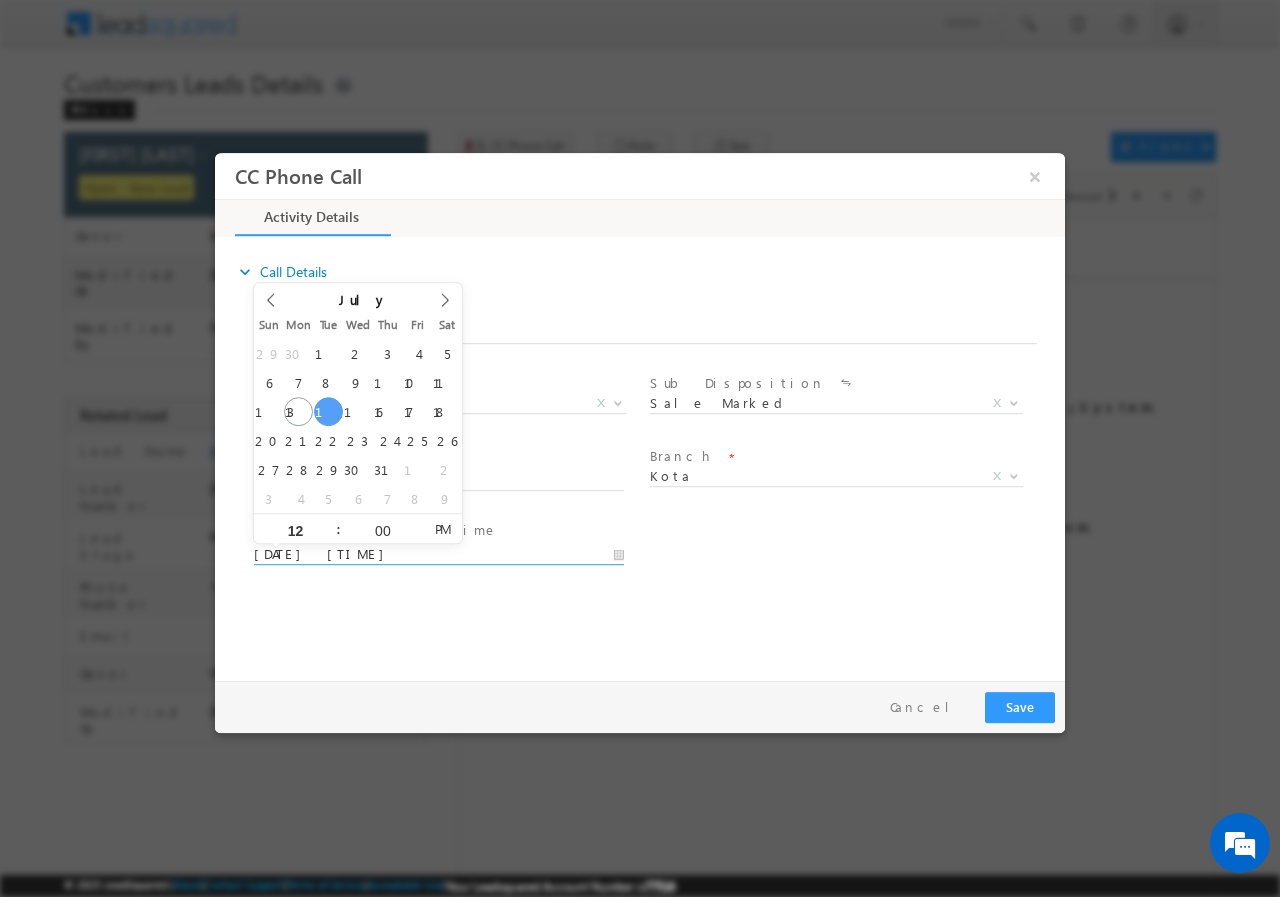 type on "07/15/2025 12:00 PM" 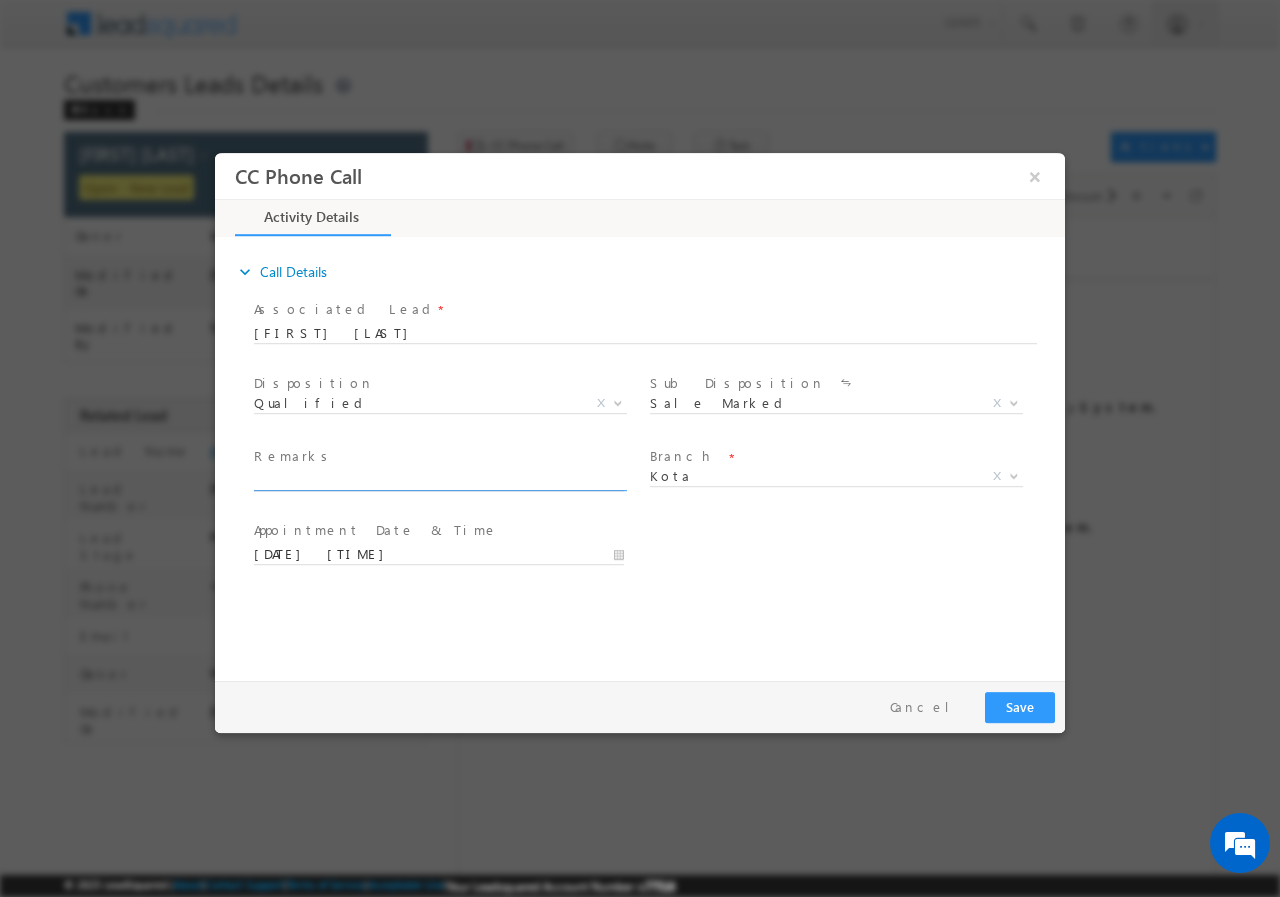 click at bounding box center [439, 480] 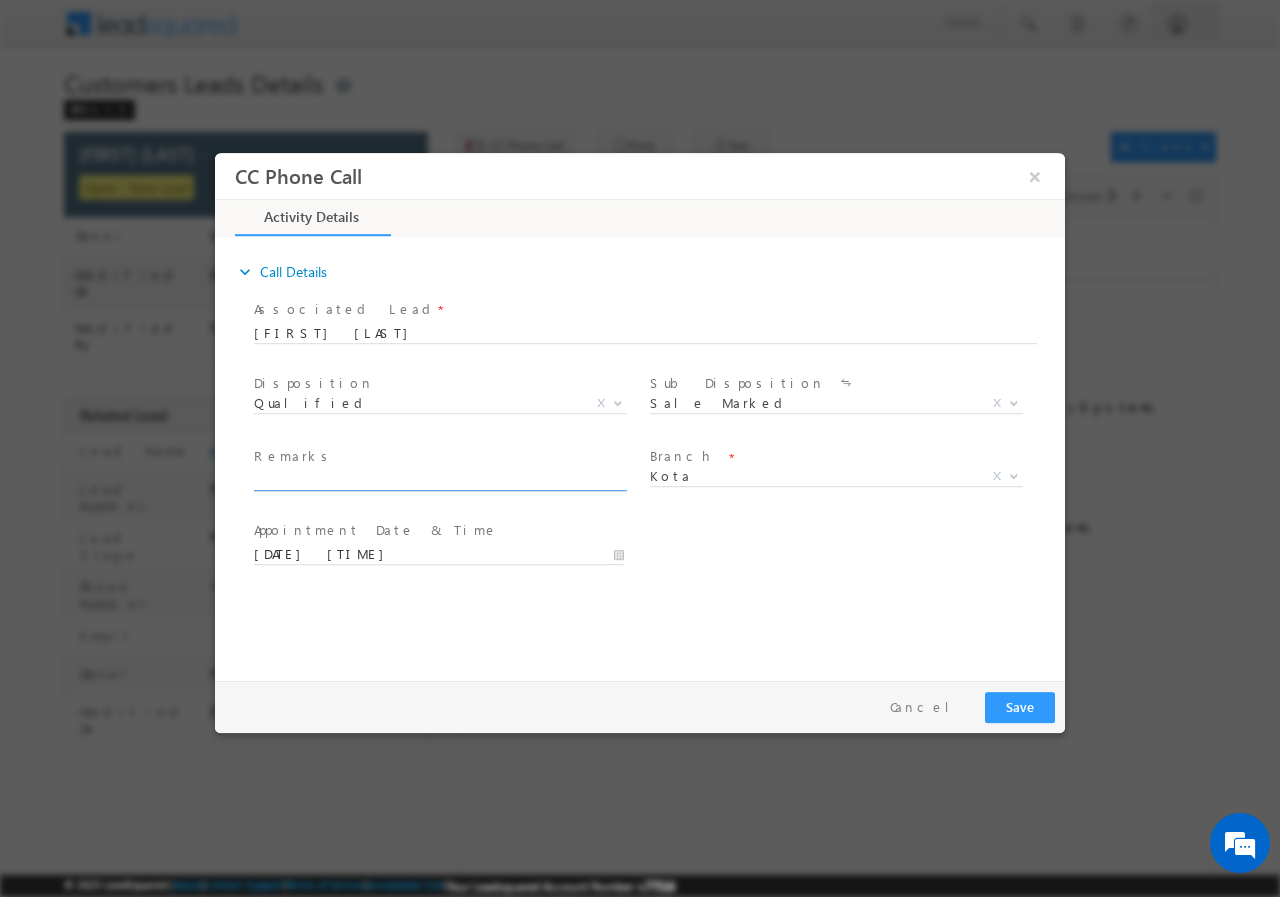 paste on "14/07-Customer  Name is Salim Customer age is 29 yrs Loan Type is Home Purchase Loan amount is 31 lakh Self Employed Monthly Income is 90k (ITR) Current No obligation Property address Shripura near Go" 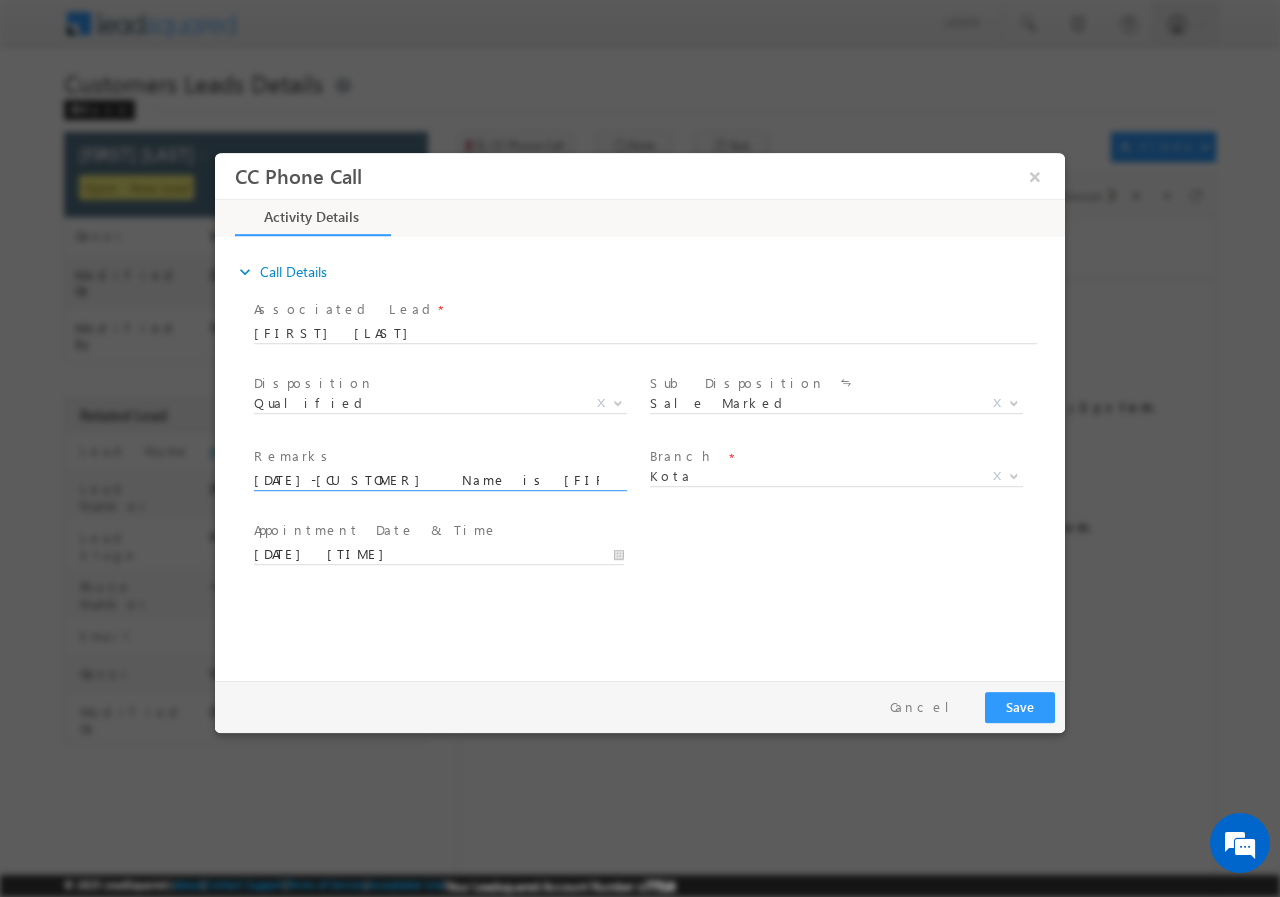 scroll, scrollTop: 0, scrollLeft: 851, axis: horizontal 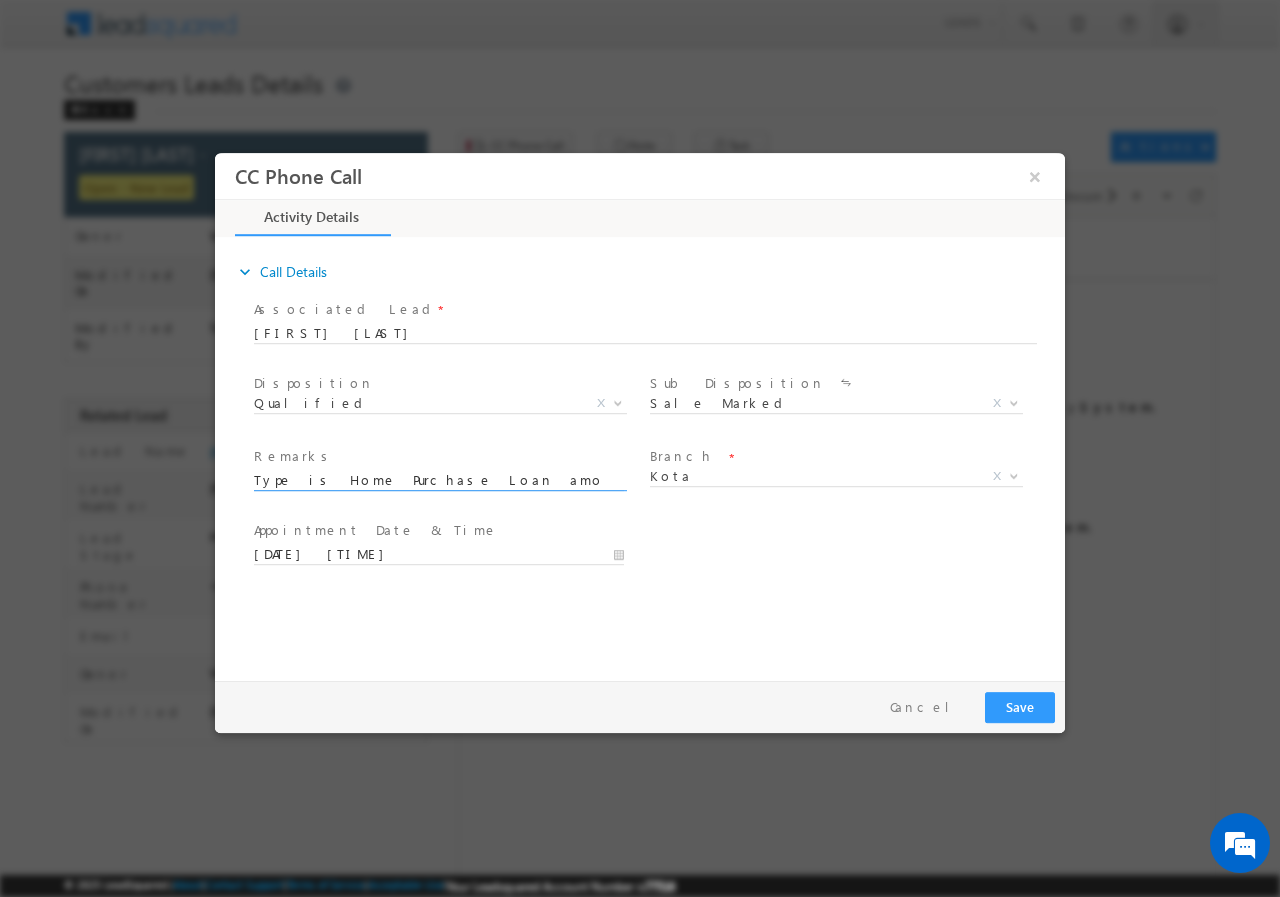 type on "14/07-Customer  Name is Salim Customer age is 29 yrs Loan Type is Home Purchase Loan amount is 31 lakh Self Employed Monthly Income is 90k (ITR) Current No obligation Property address Shripura near Go" 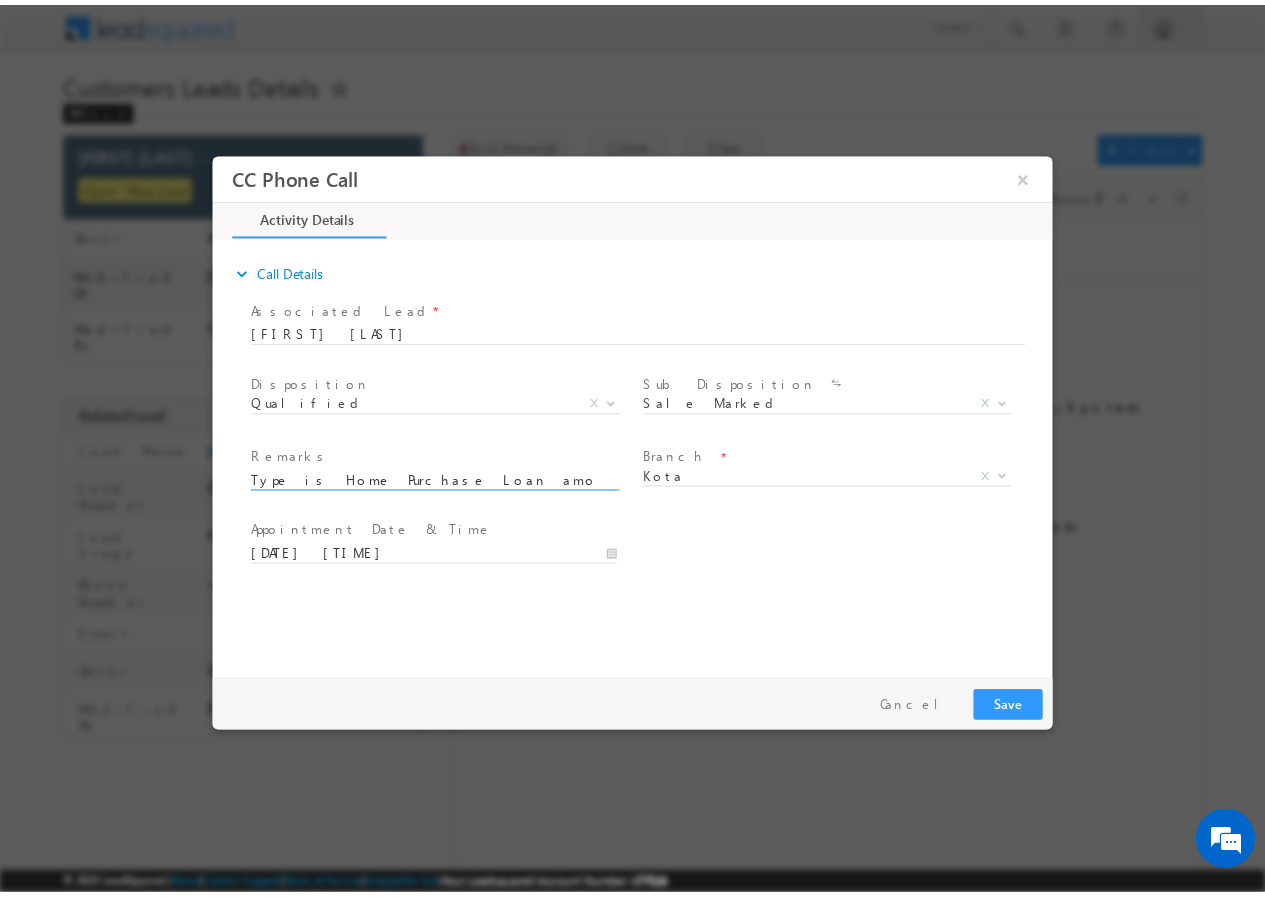 scroll, scrollTop: 0, scrollLeft: 0, axis: both 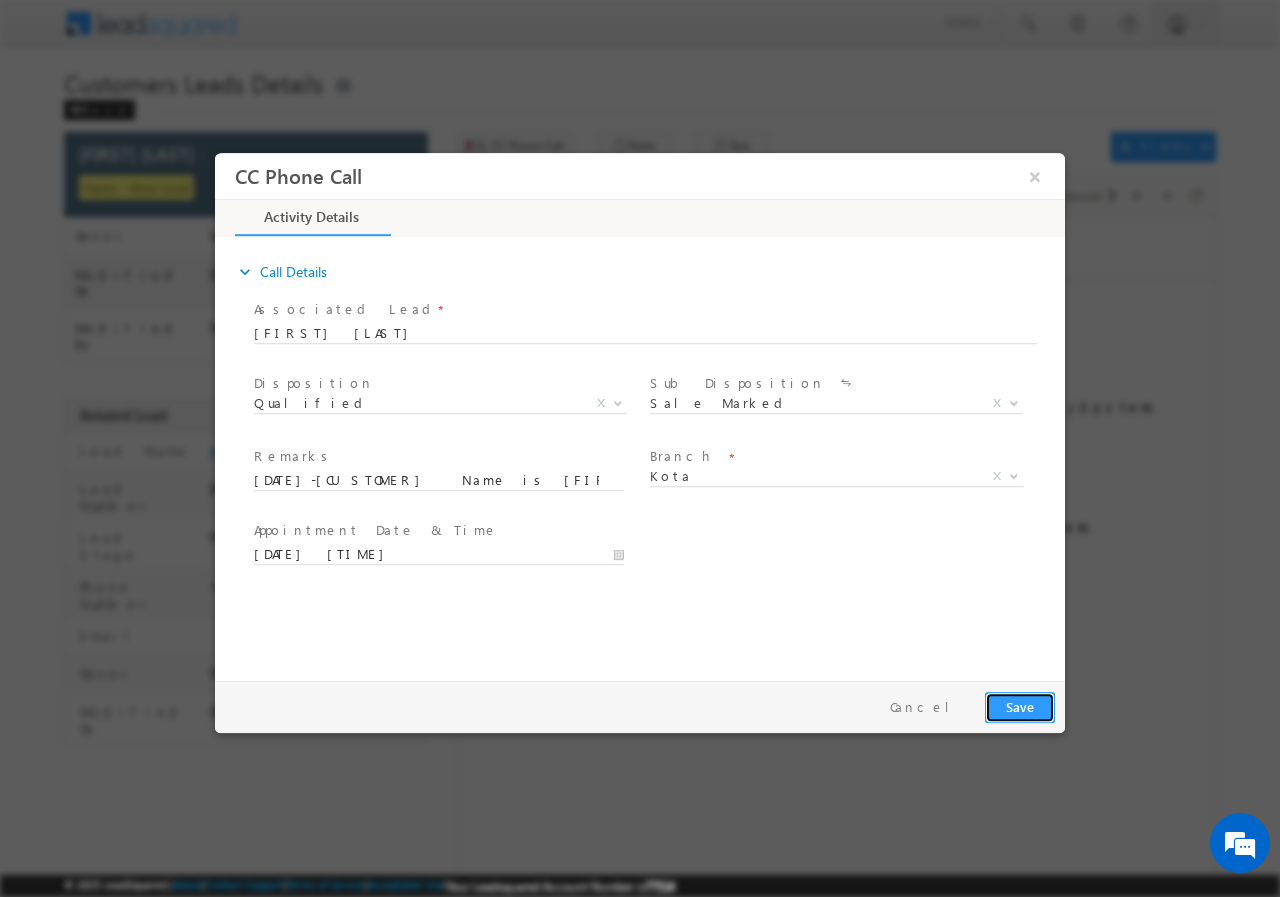 click on "Save" at bounding box center [1020, 706] 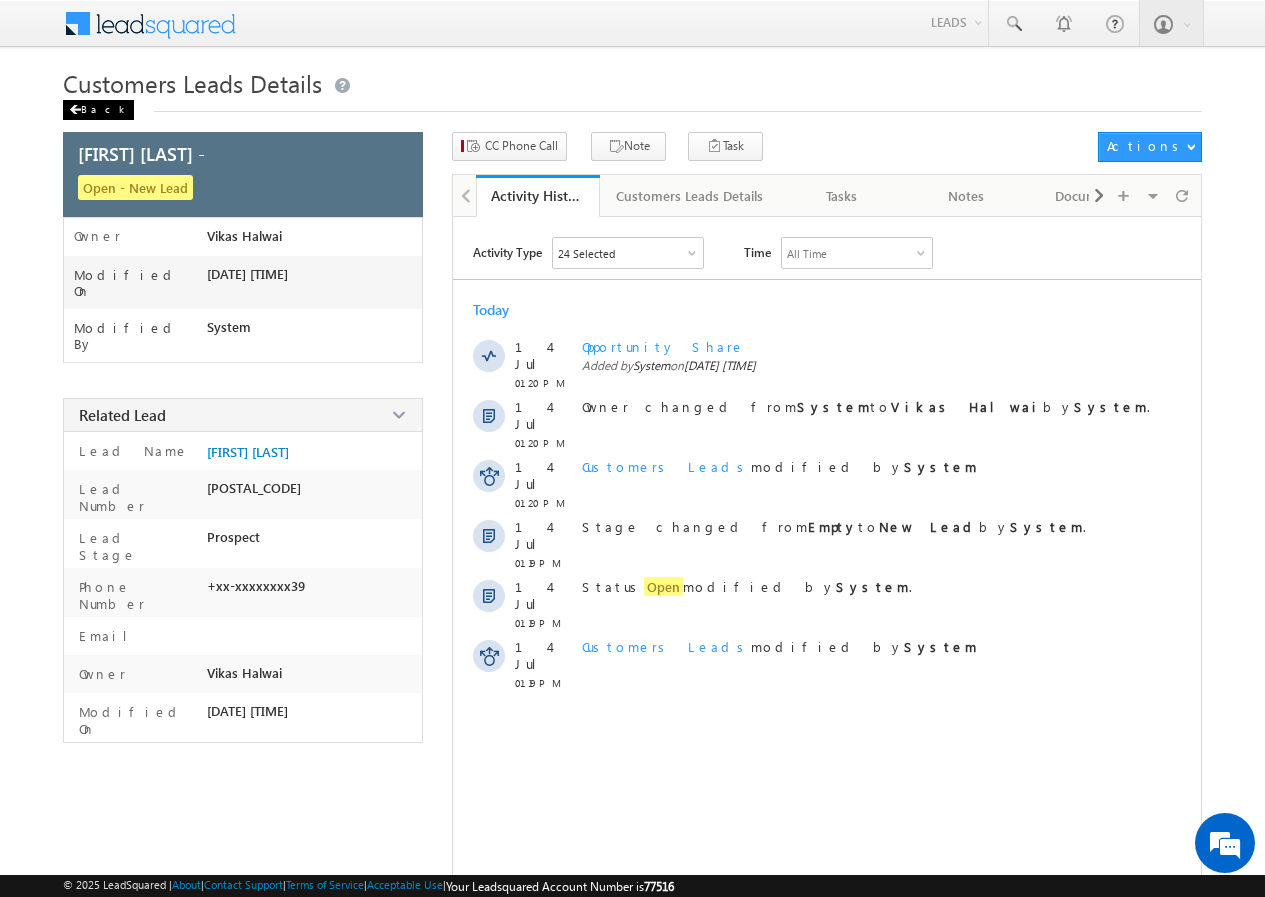 click on "Back" at bounding box center [98, 110] 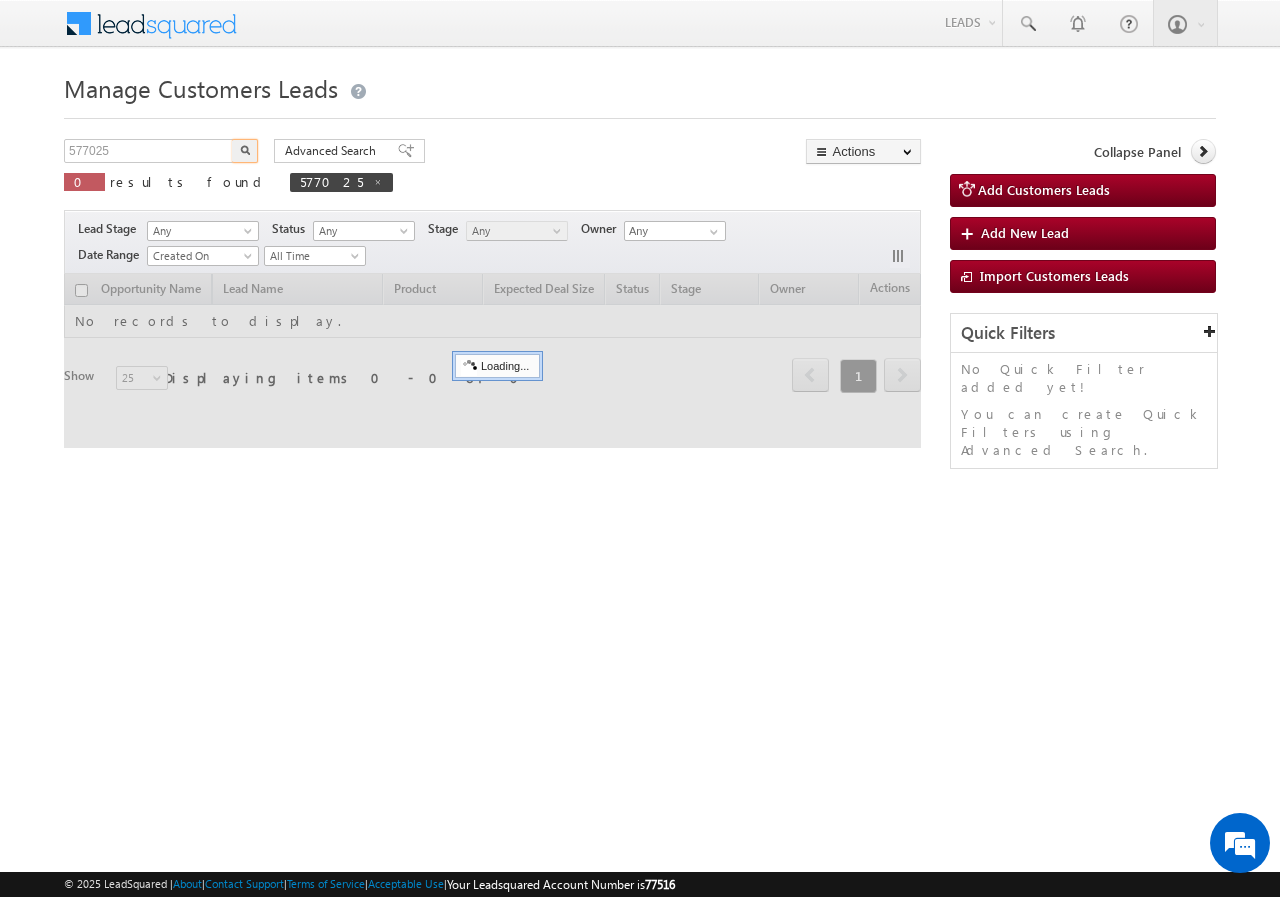 click on "Menu
[FIRST] [LAST]
vikas.halwai+7@kserve.co." at bounding box center [640, 283] 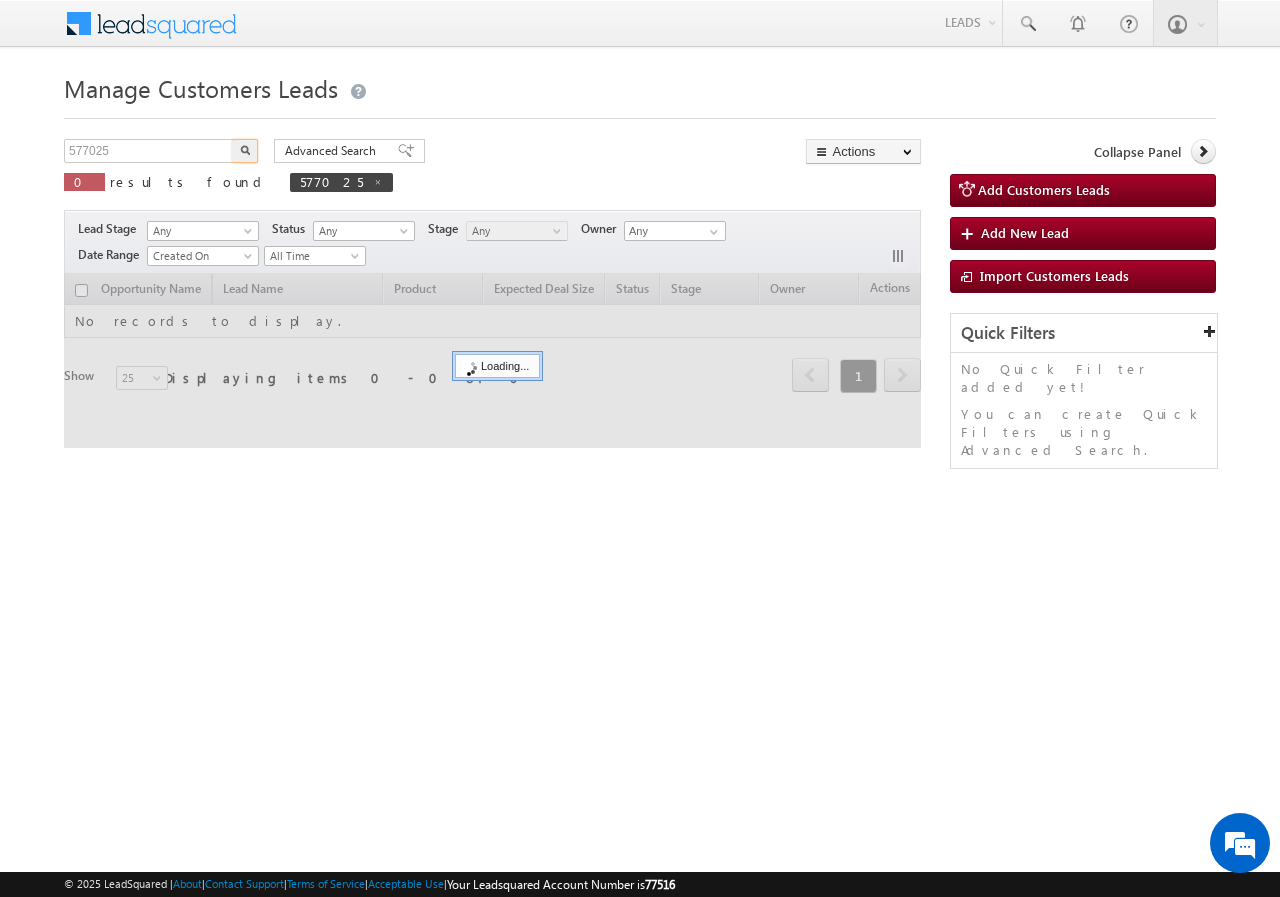 scroll, scrollTop: 0, scrollLeft: 0, axis: both 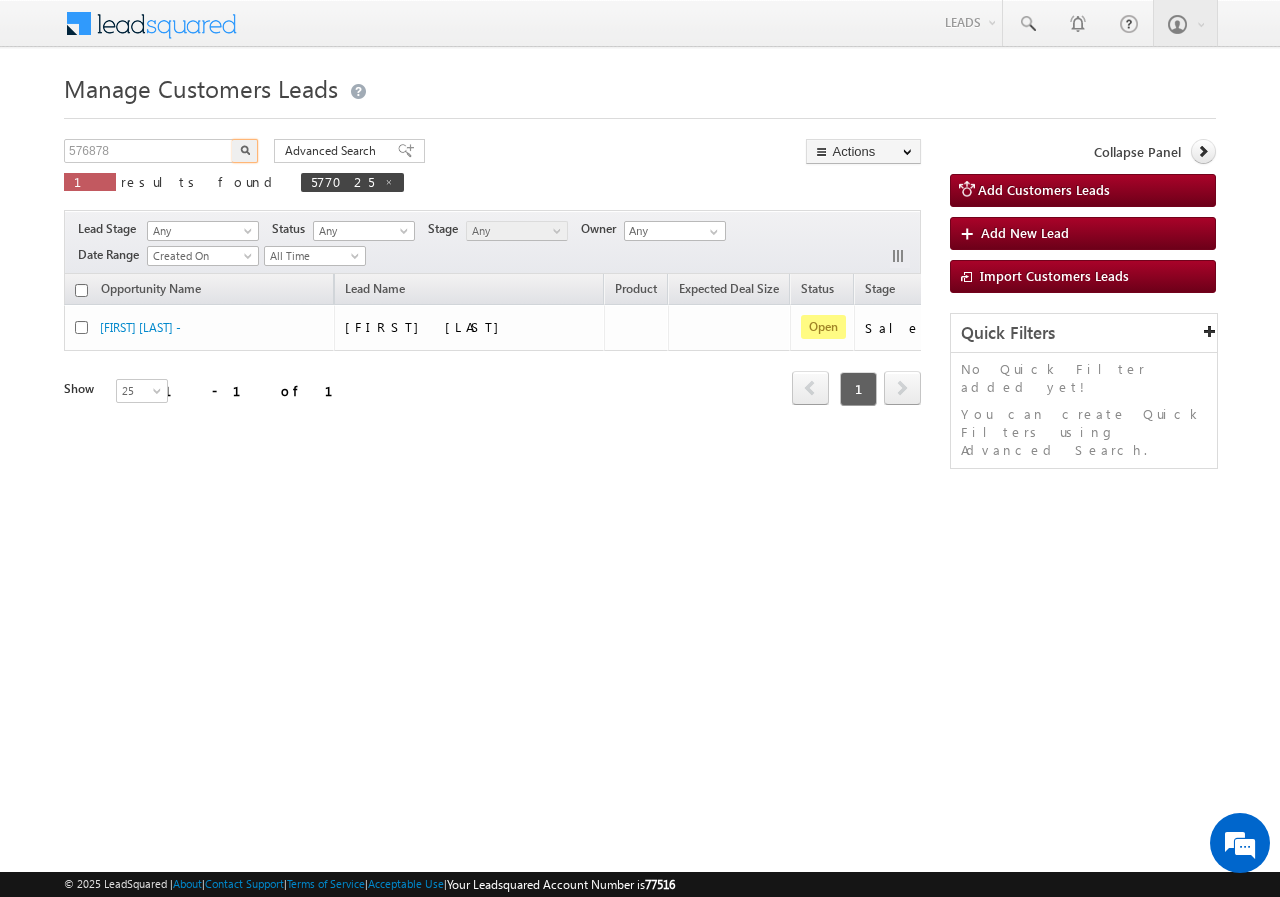 type on "576878" 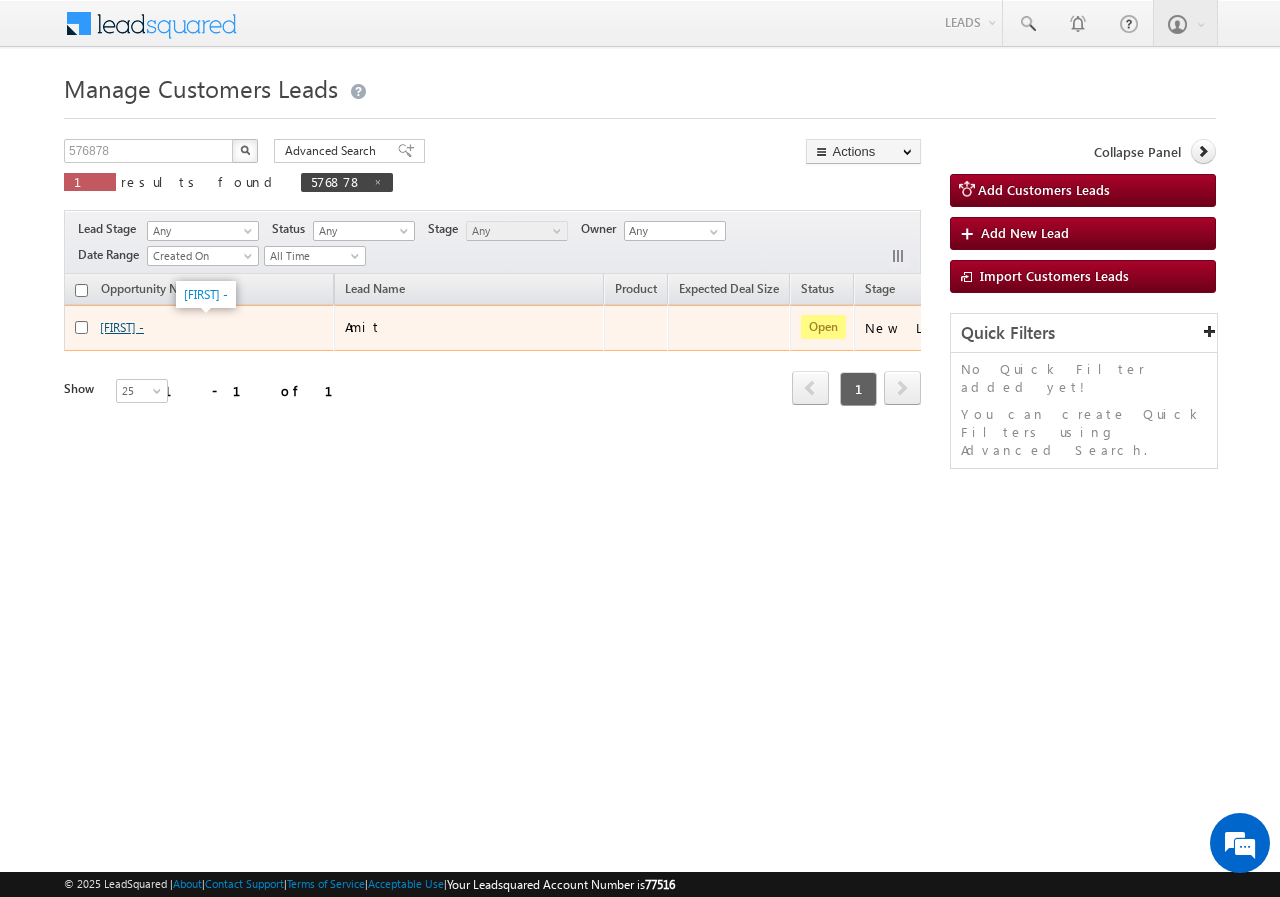click on "[FIRST]  -" at bounding box center [122, 327] 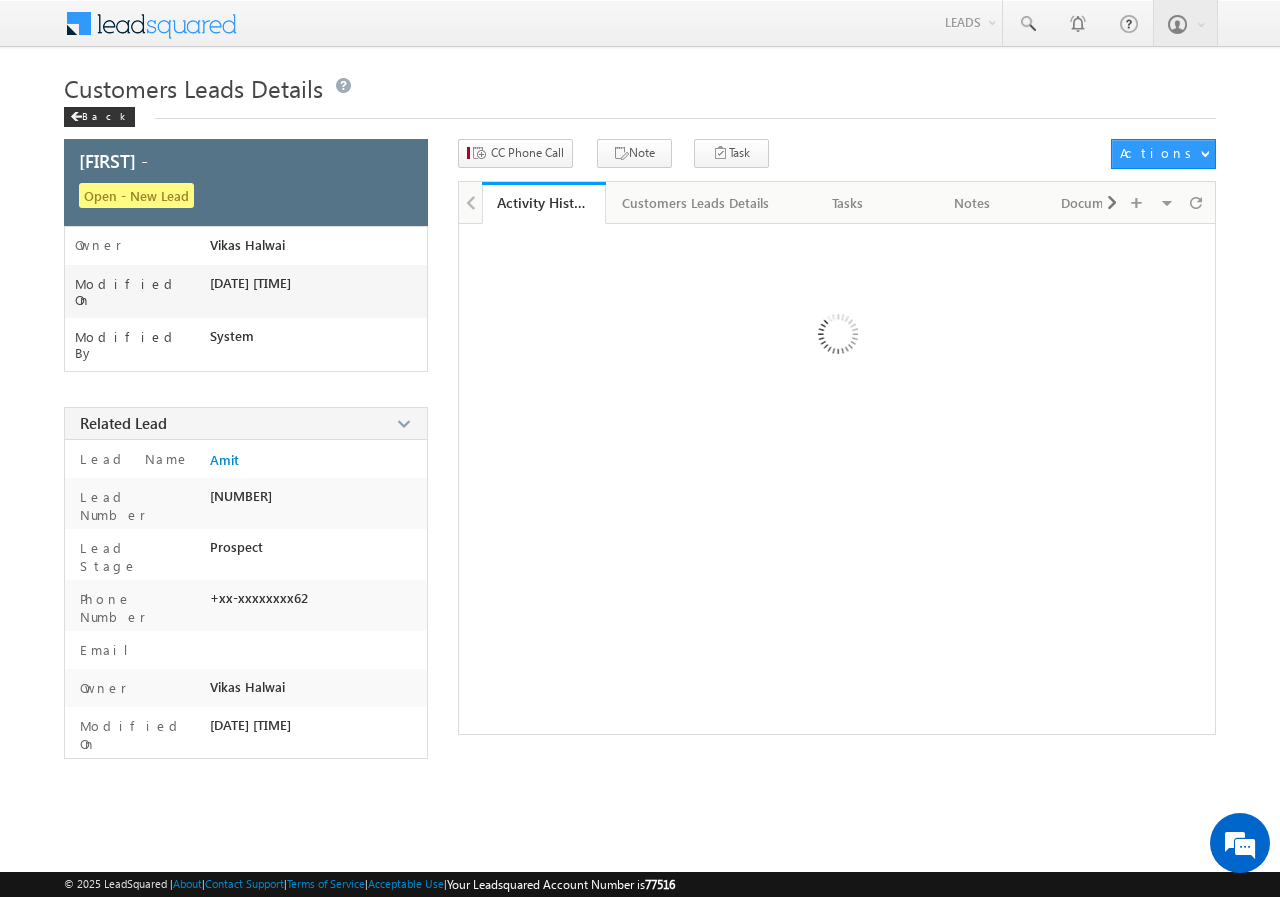 scroll, scrollTop: 0, scrollLeft: 0, axis: both 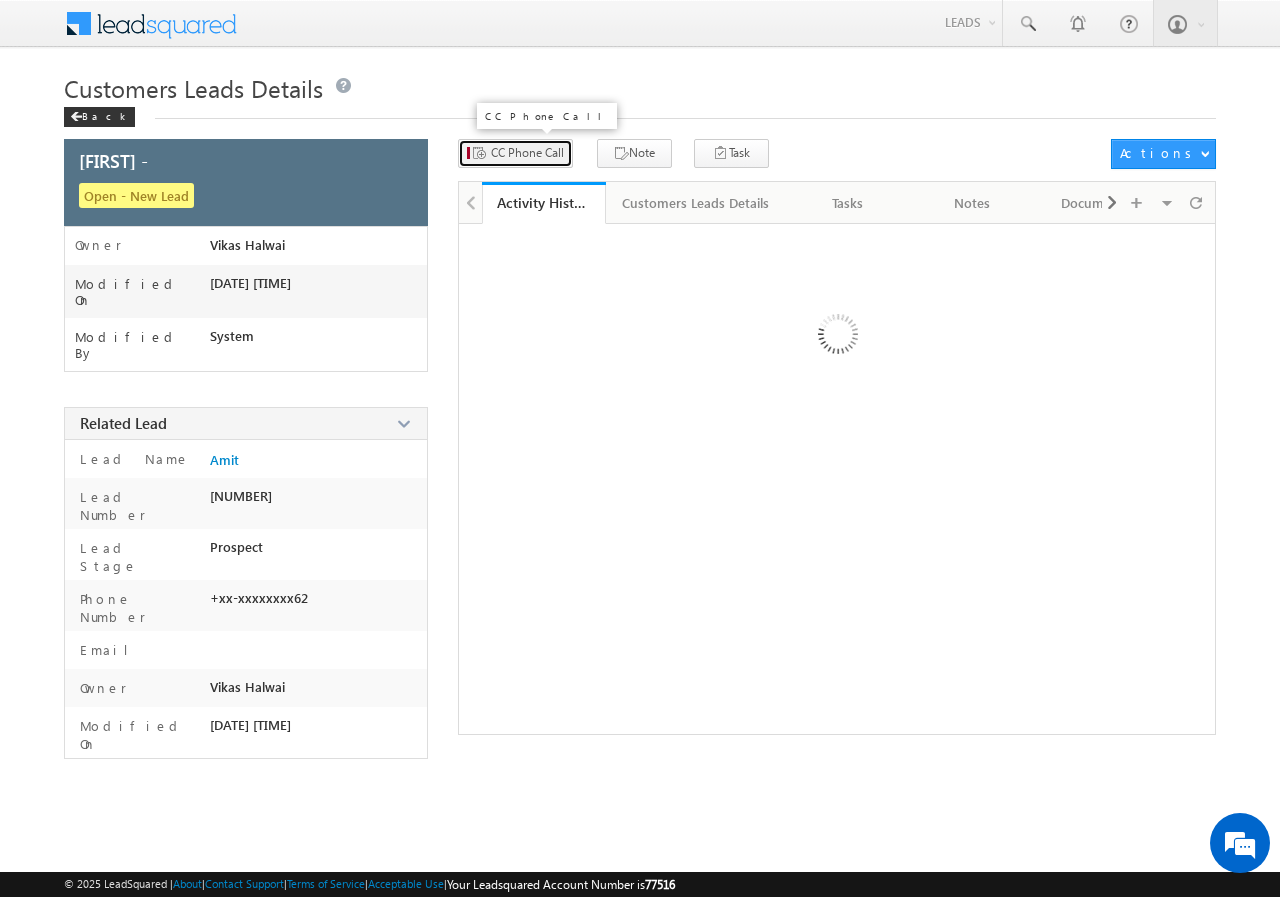 click on "CC Phone Call" at bounding box center [527, 153] 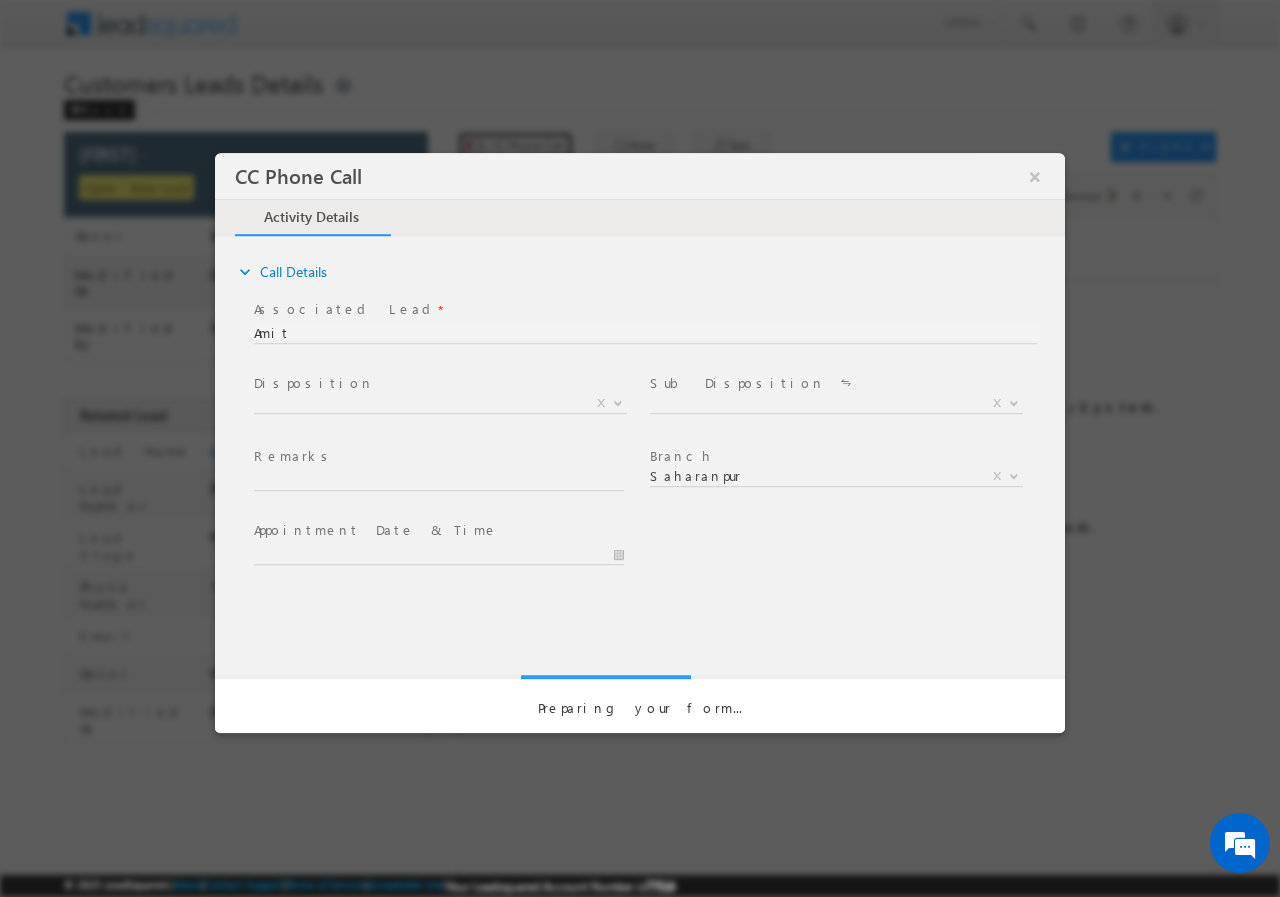 scroll, scrollTop: 0, scrollLeft: 0, axis: both 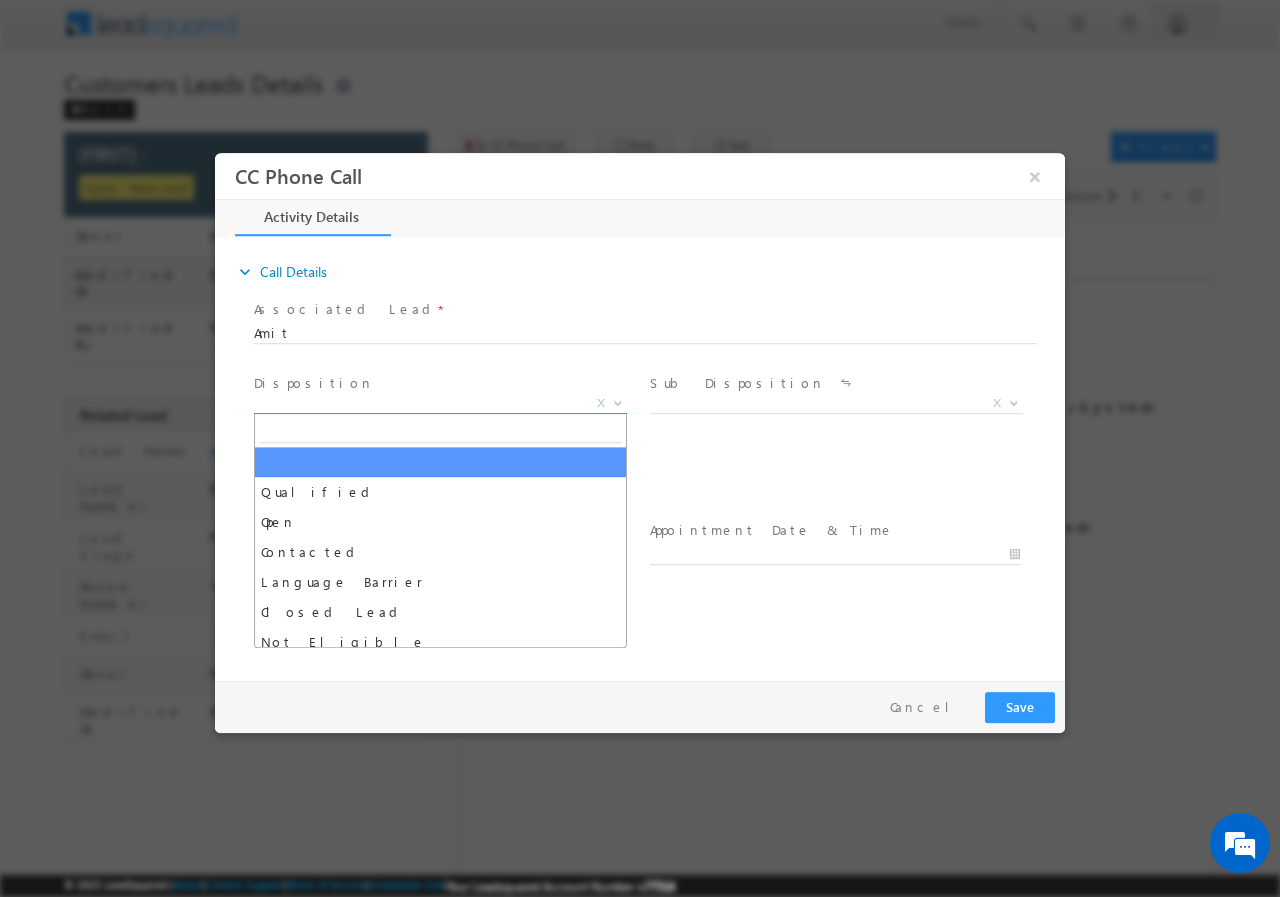 click at bounding box center [616, 402] 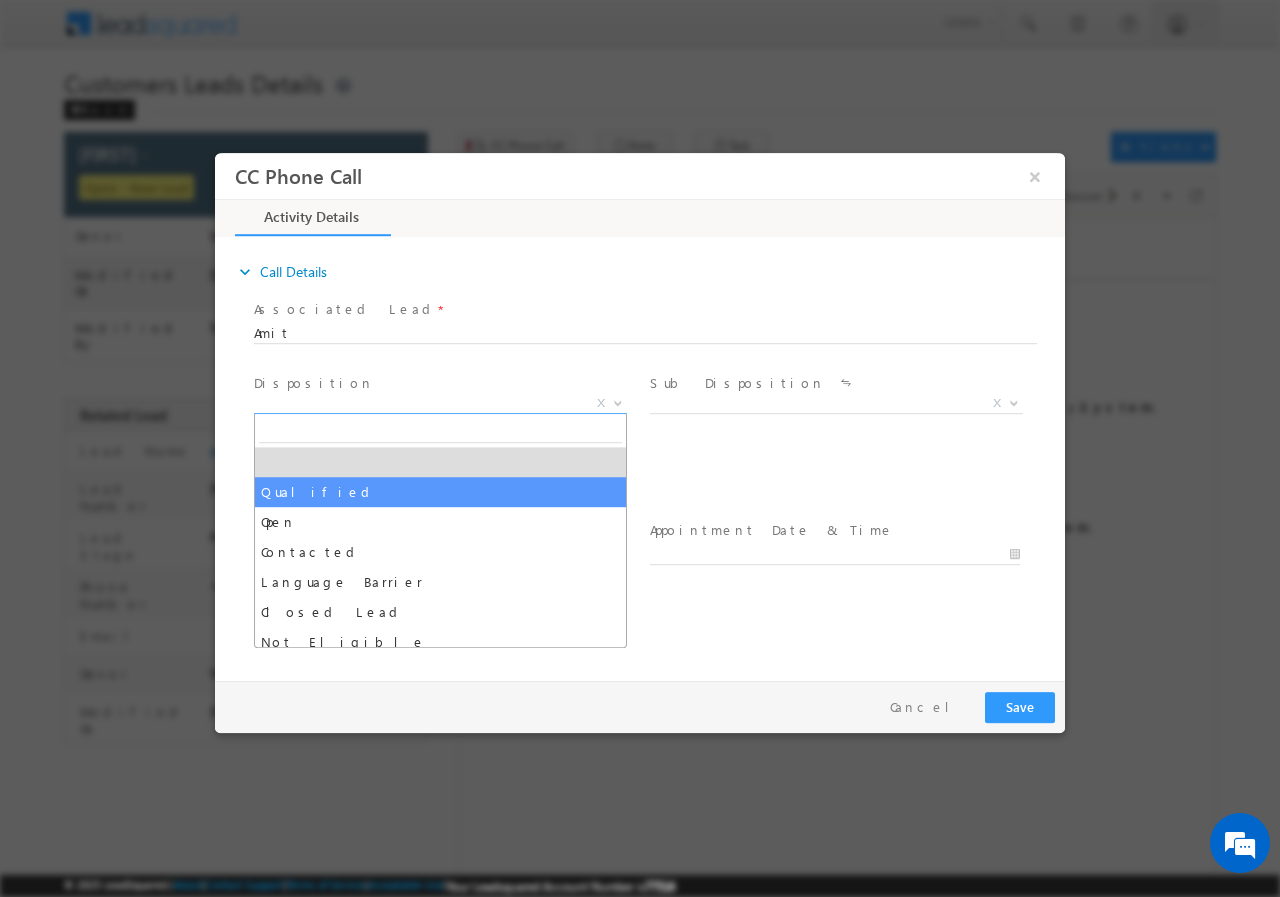 select on "Qualified" 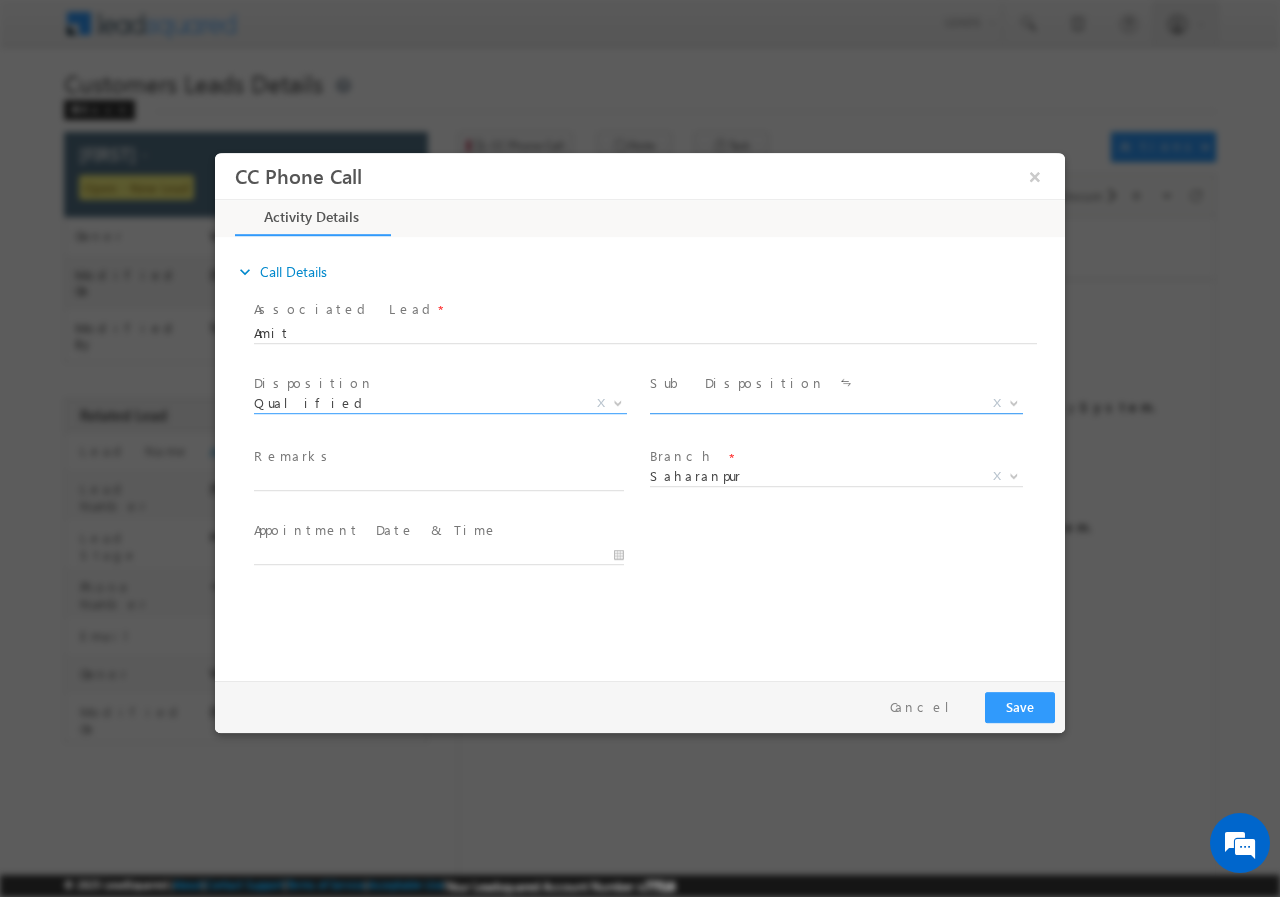 click at bounding box center (1014, 401) 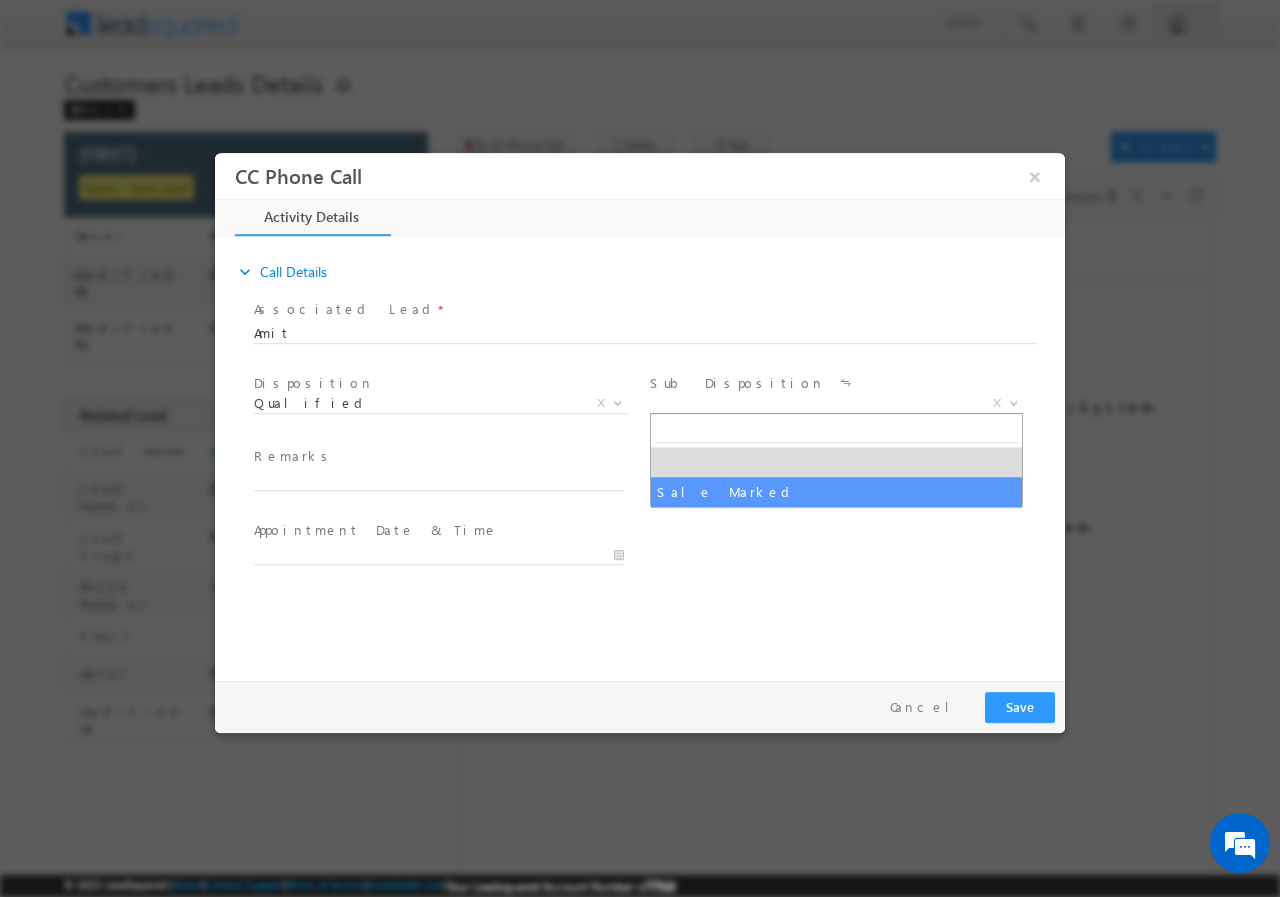 select on "Sale Marked" 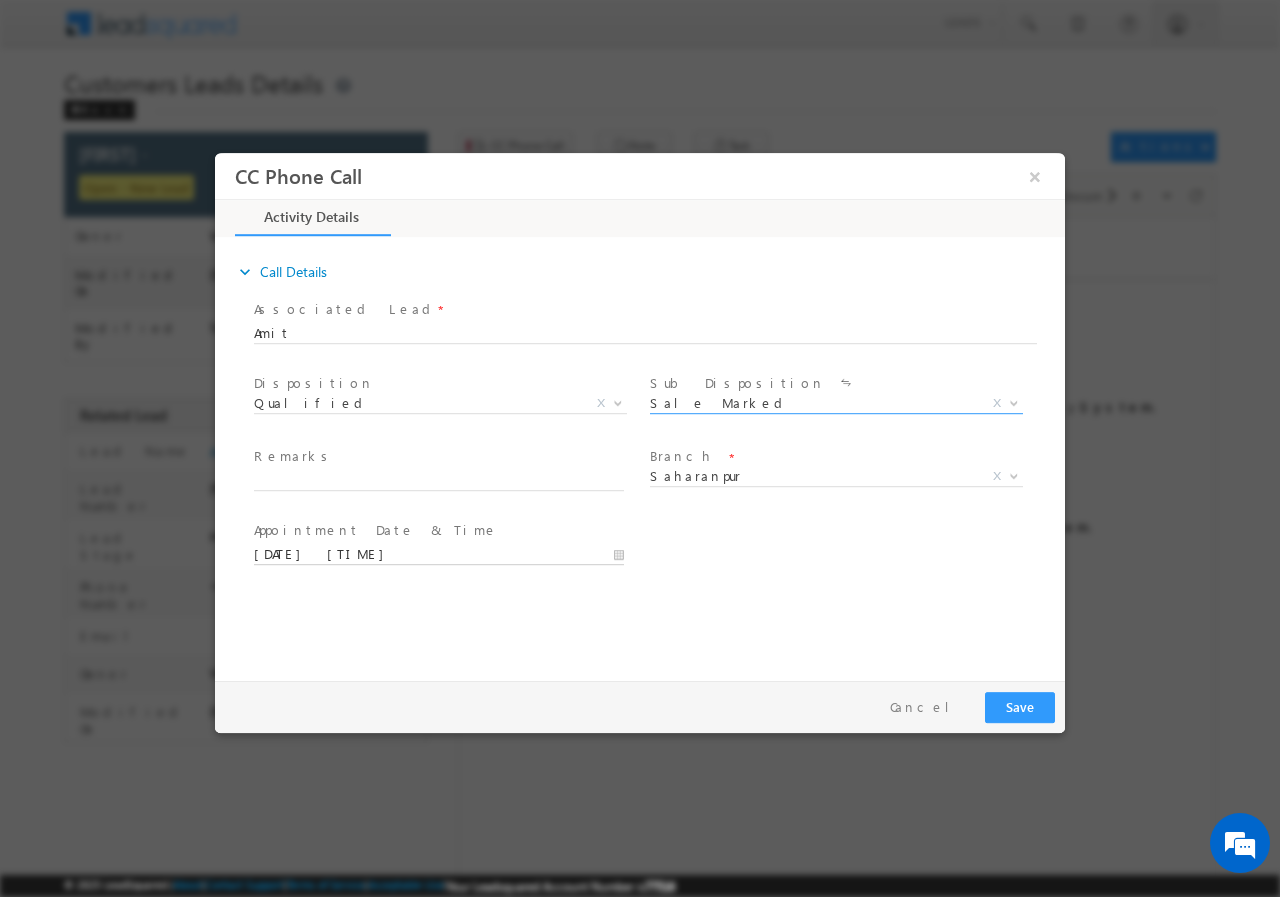 click on "[DATE] [TIME]" at bounding box center (439, 554) 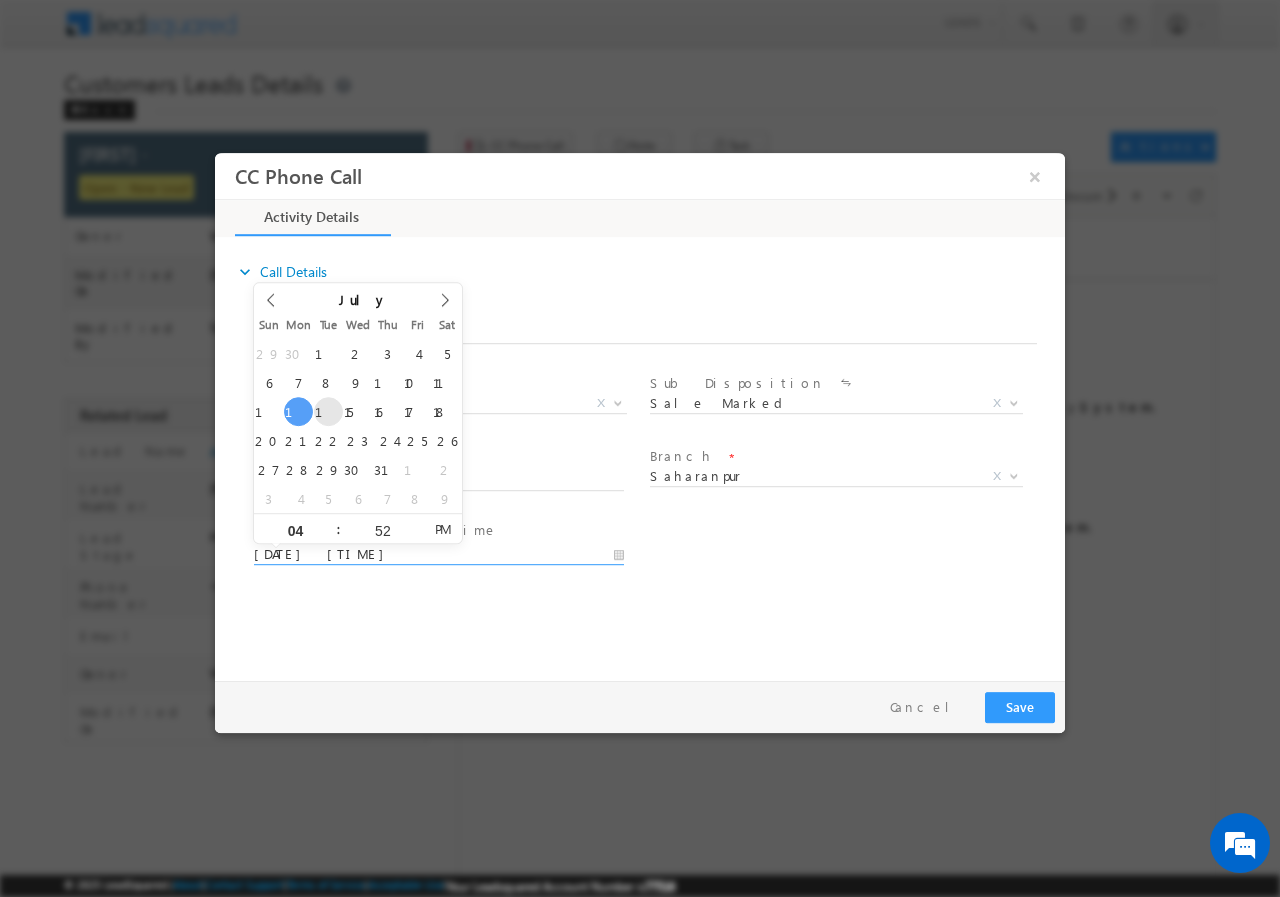 type on "[DATE] [TIME]" 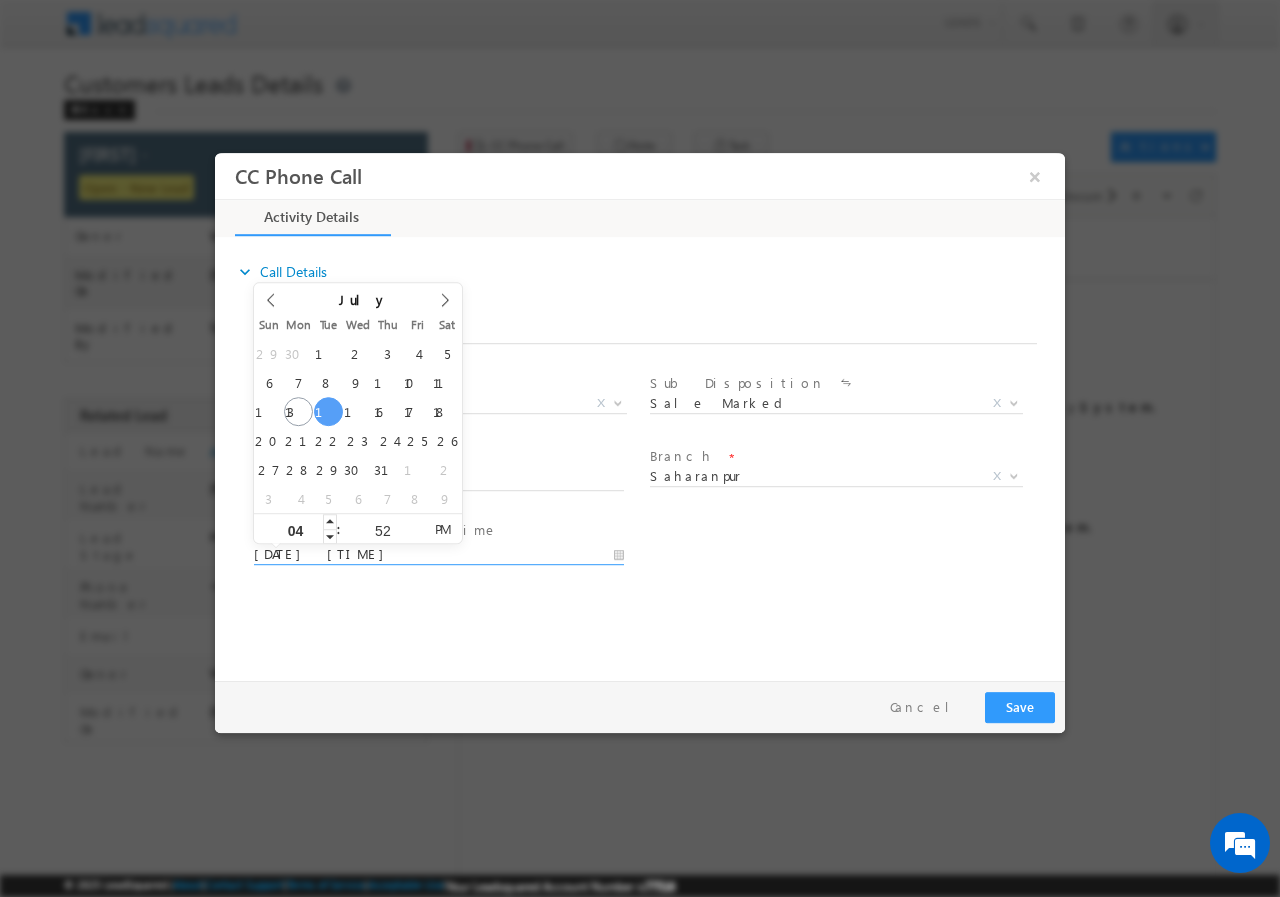 scroll, scrollTop: 0, scrollLeft: 0, axis: both 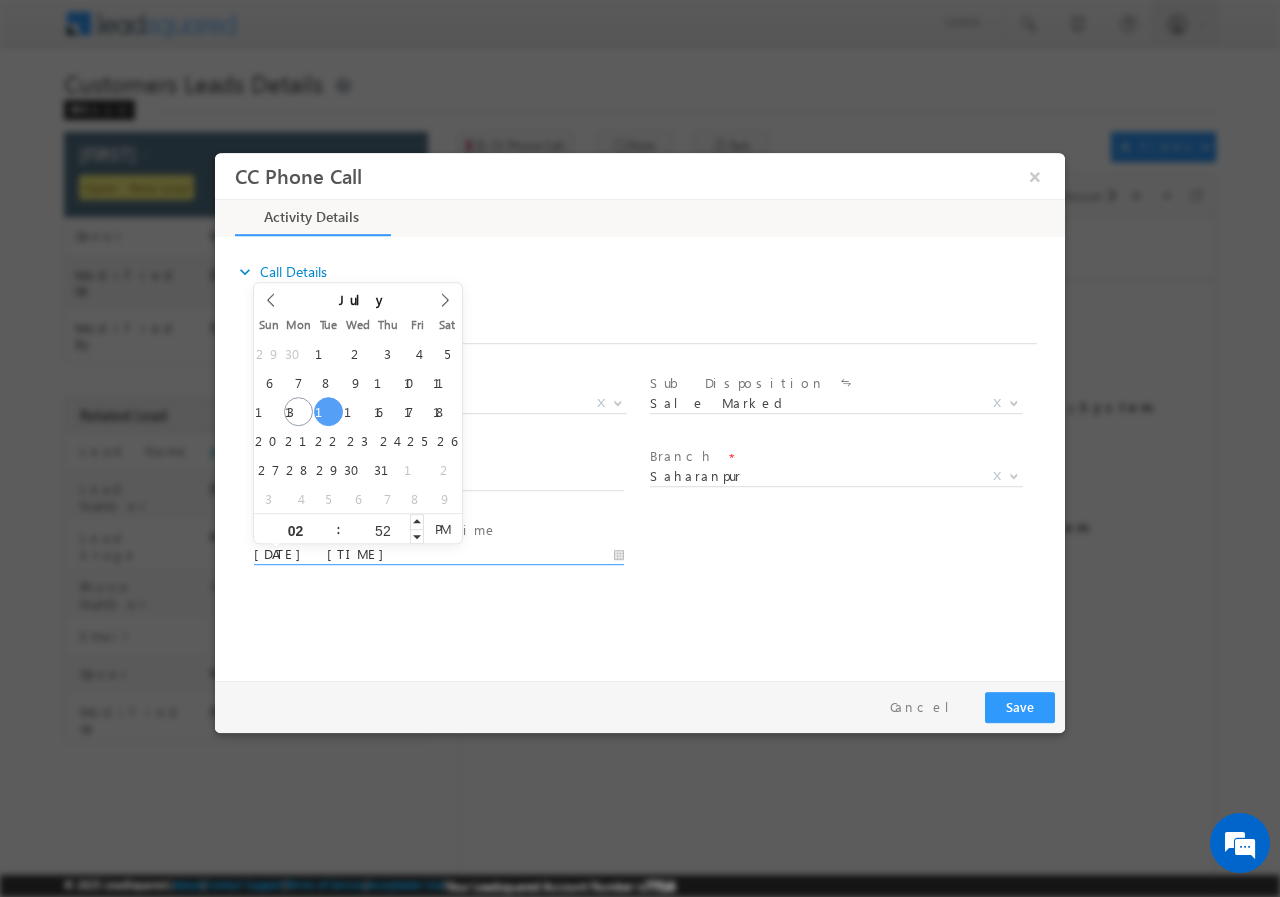 type on "02" 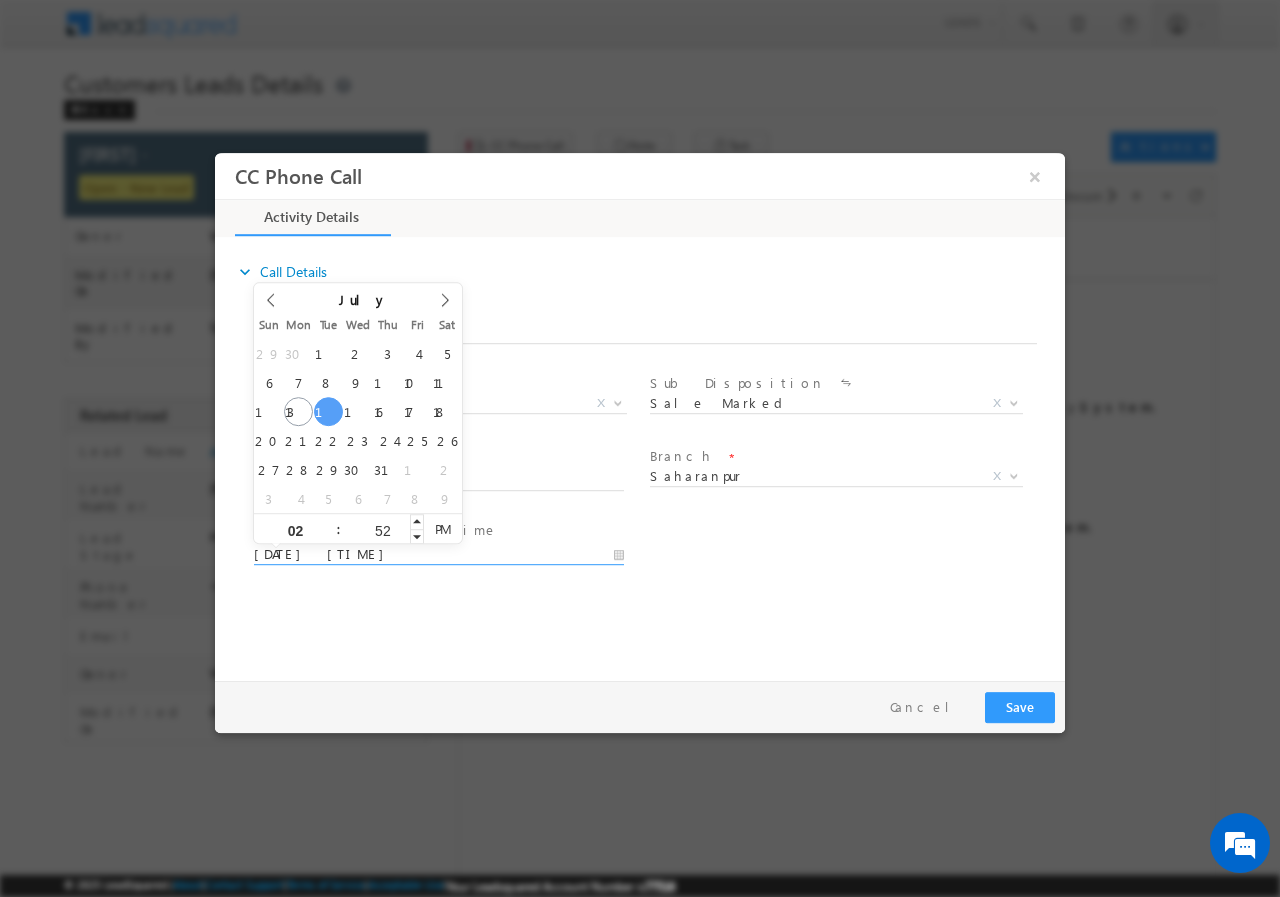 click on "52" at bounding box center (382, 529) 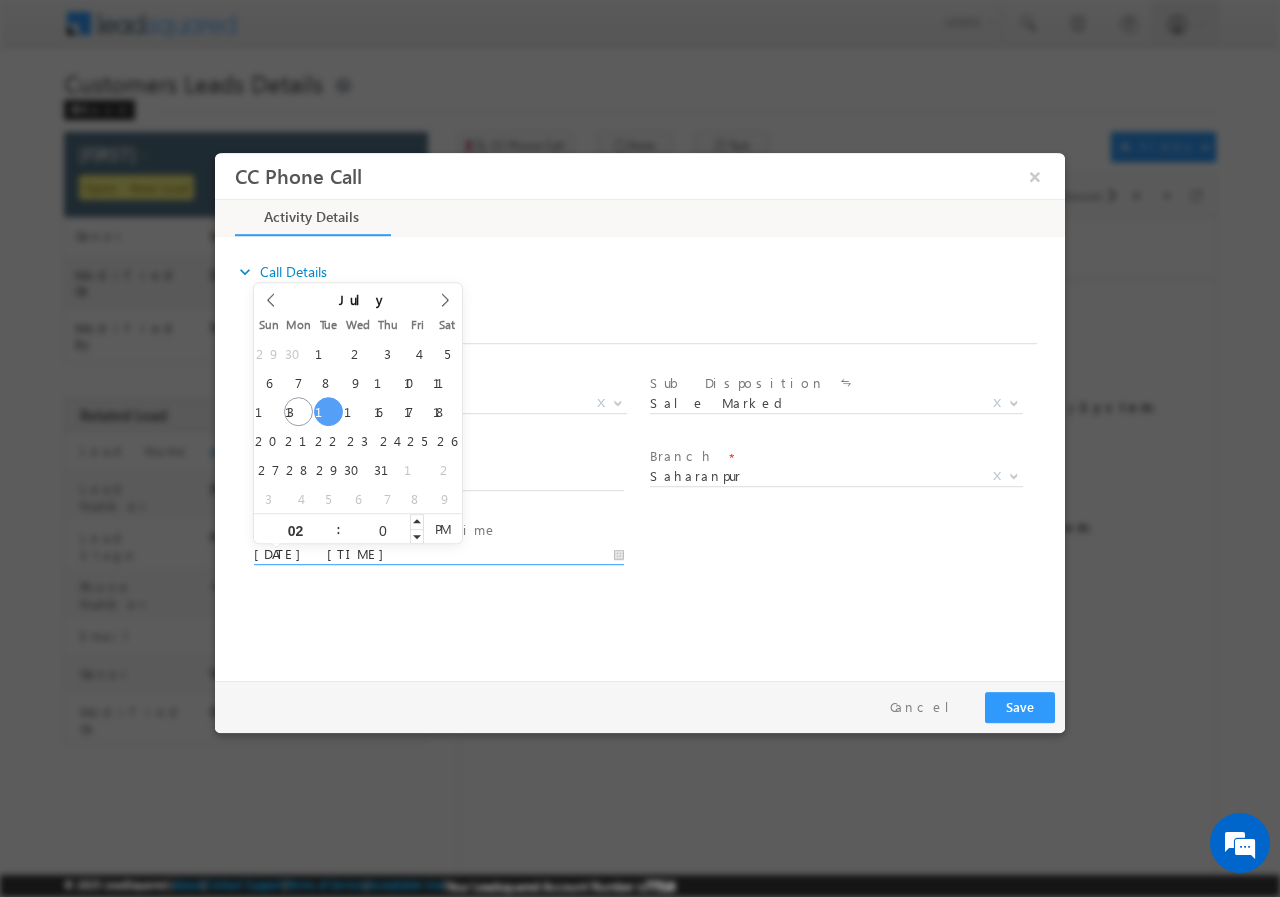 type on "00" 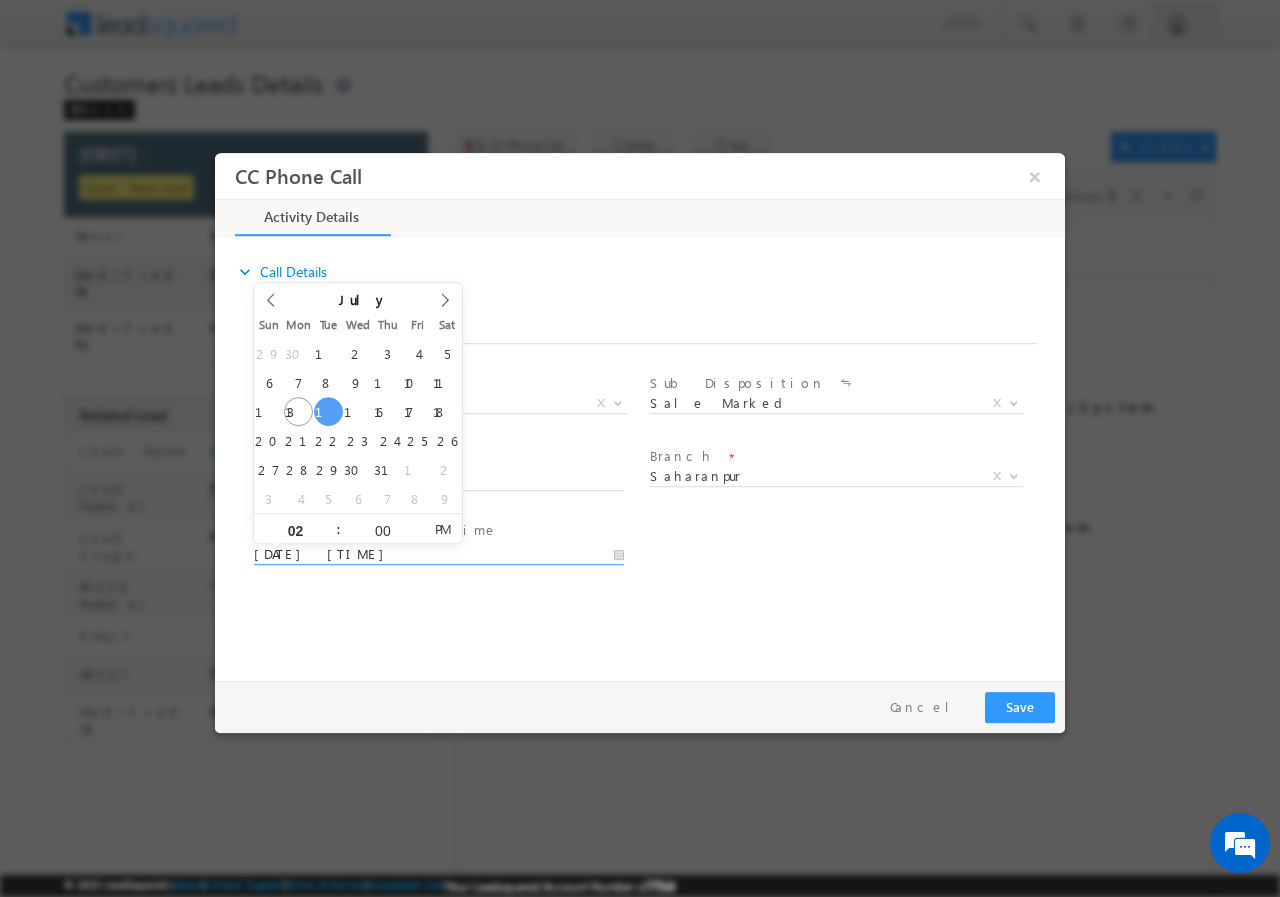type on "[DATE] [TIME]" 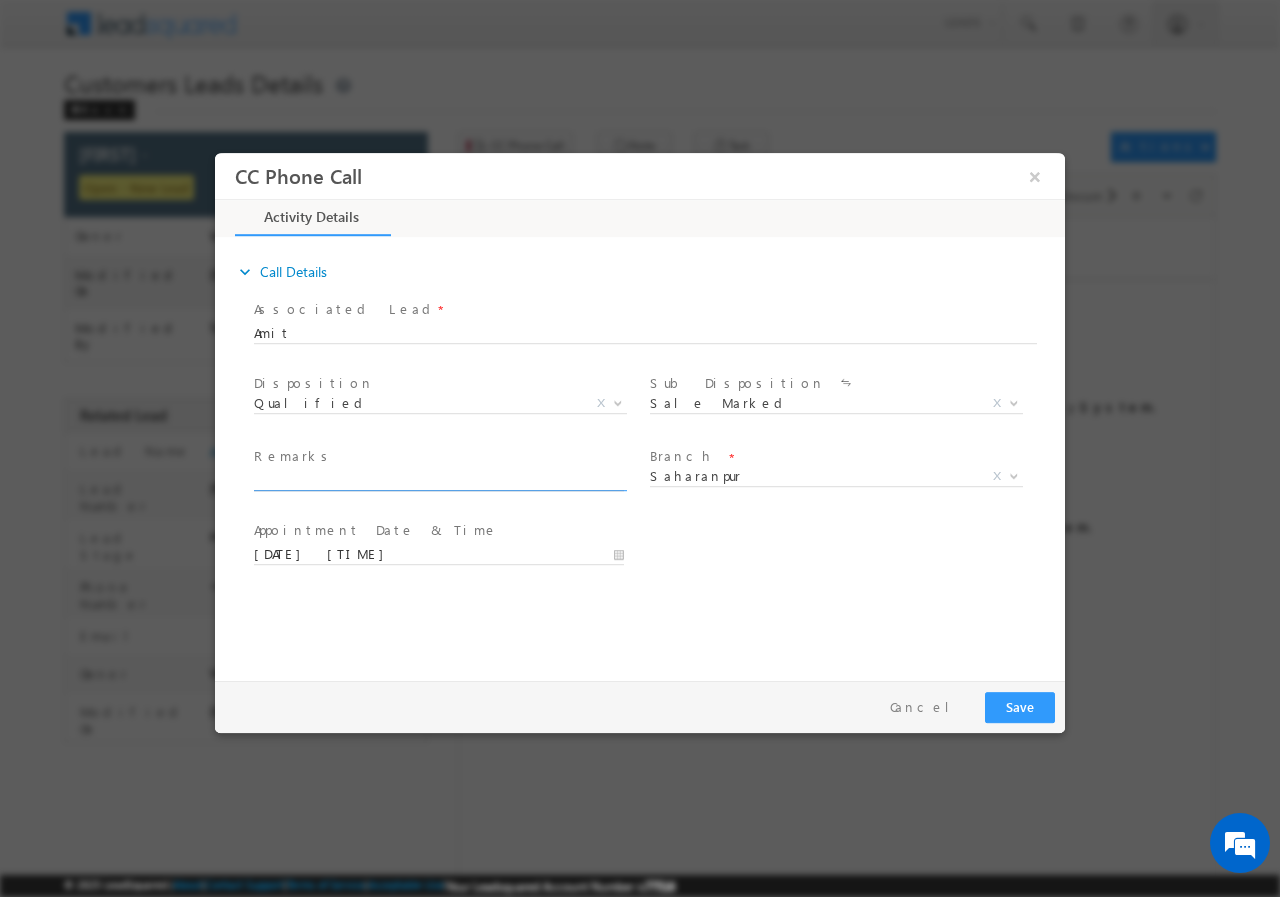 click at bounding box center (439, 480) 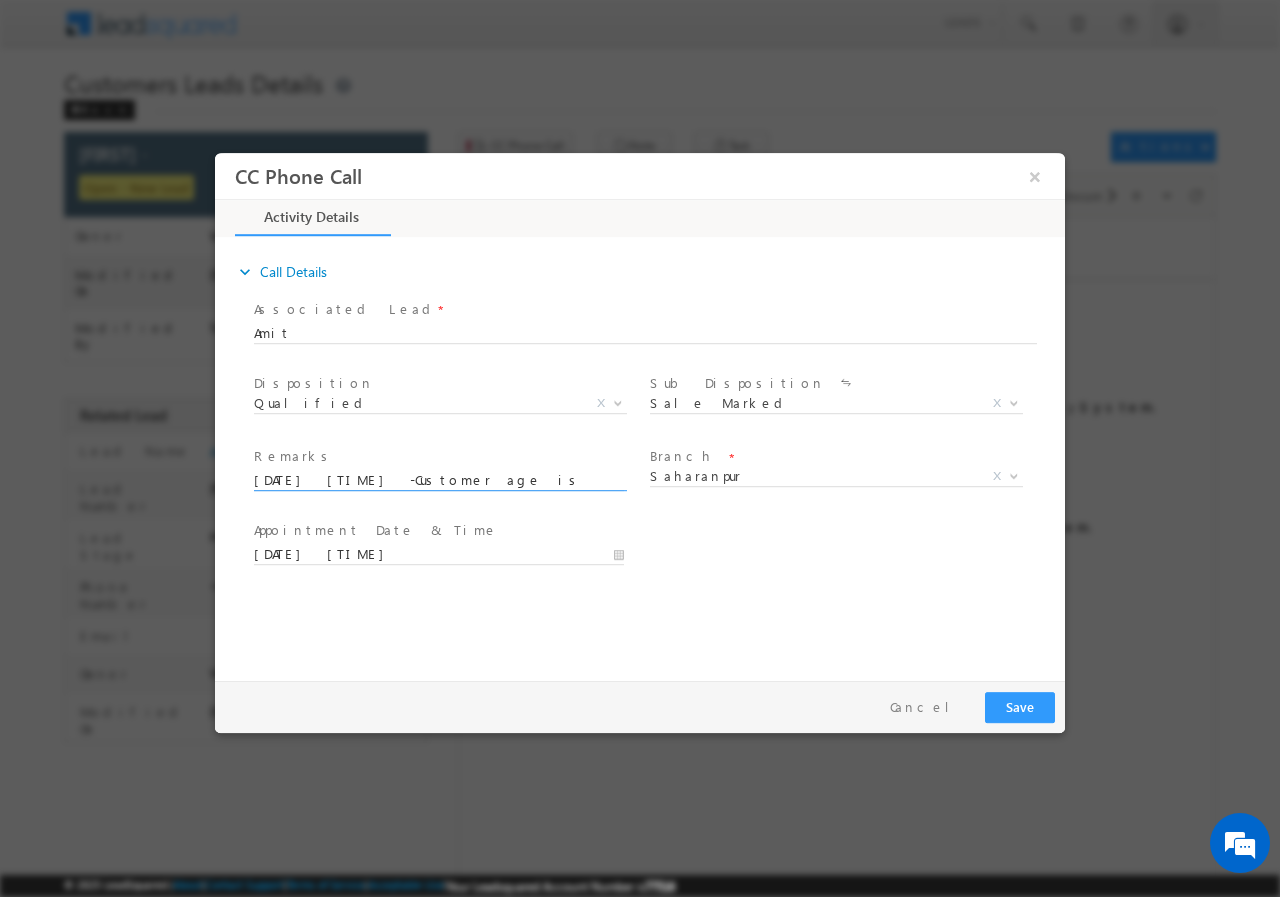 scroll, scrollTop: 0, scrollLeft: 823, axis: horizontal 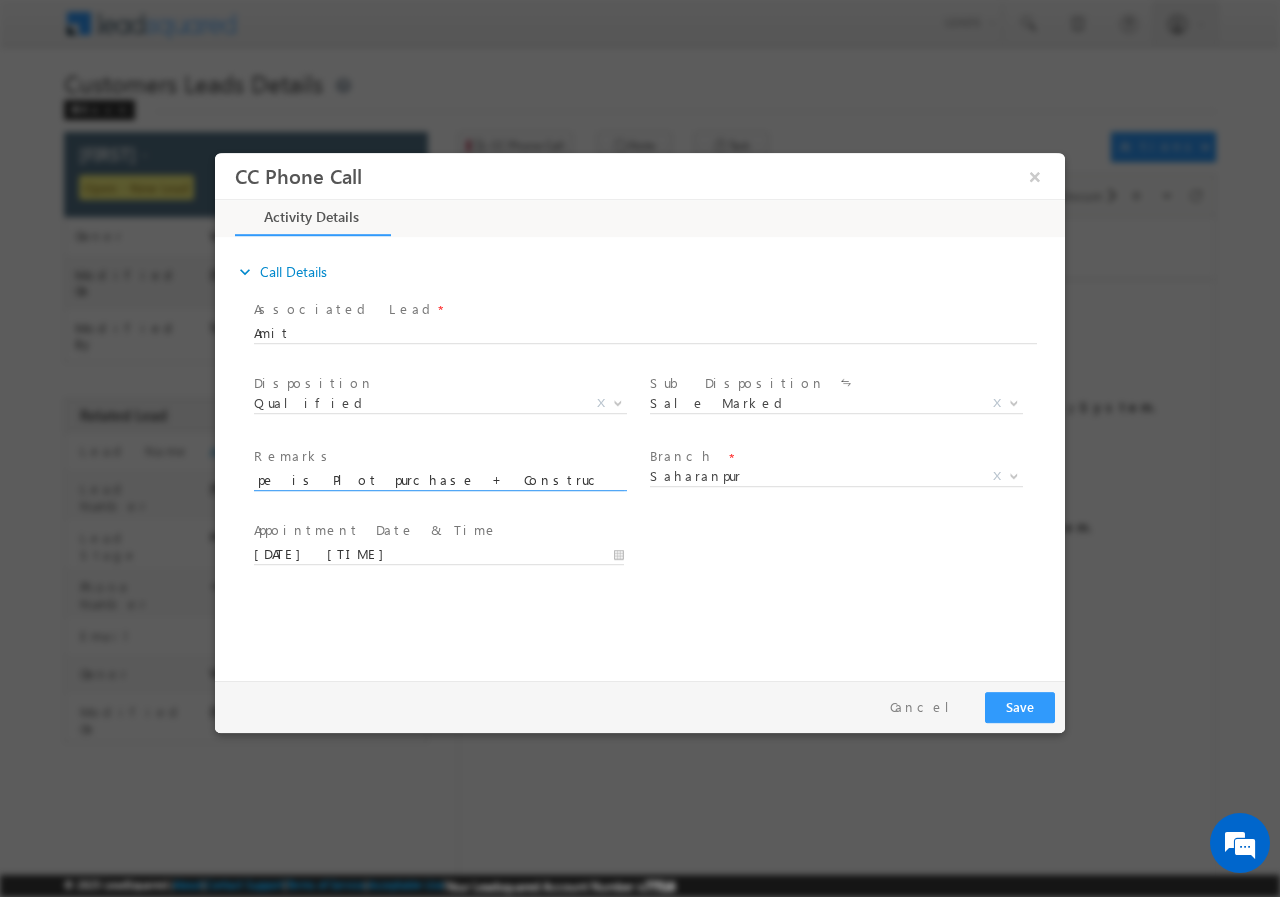 type on "[DATE] [TIME] -Customer age is [FIRST] Customer age is [AGE] yrs Loan type is Plot purchase + Construction Loan amount is 10 lakh Monthly income is 30k (cash ) Current No obligation Property address Sherpur near [AREA]" 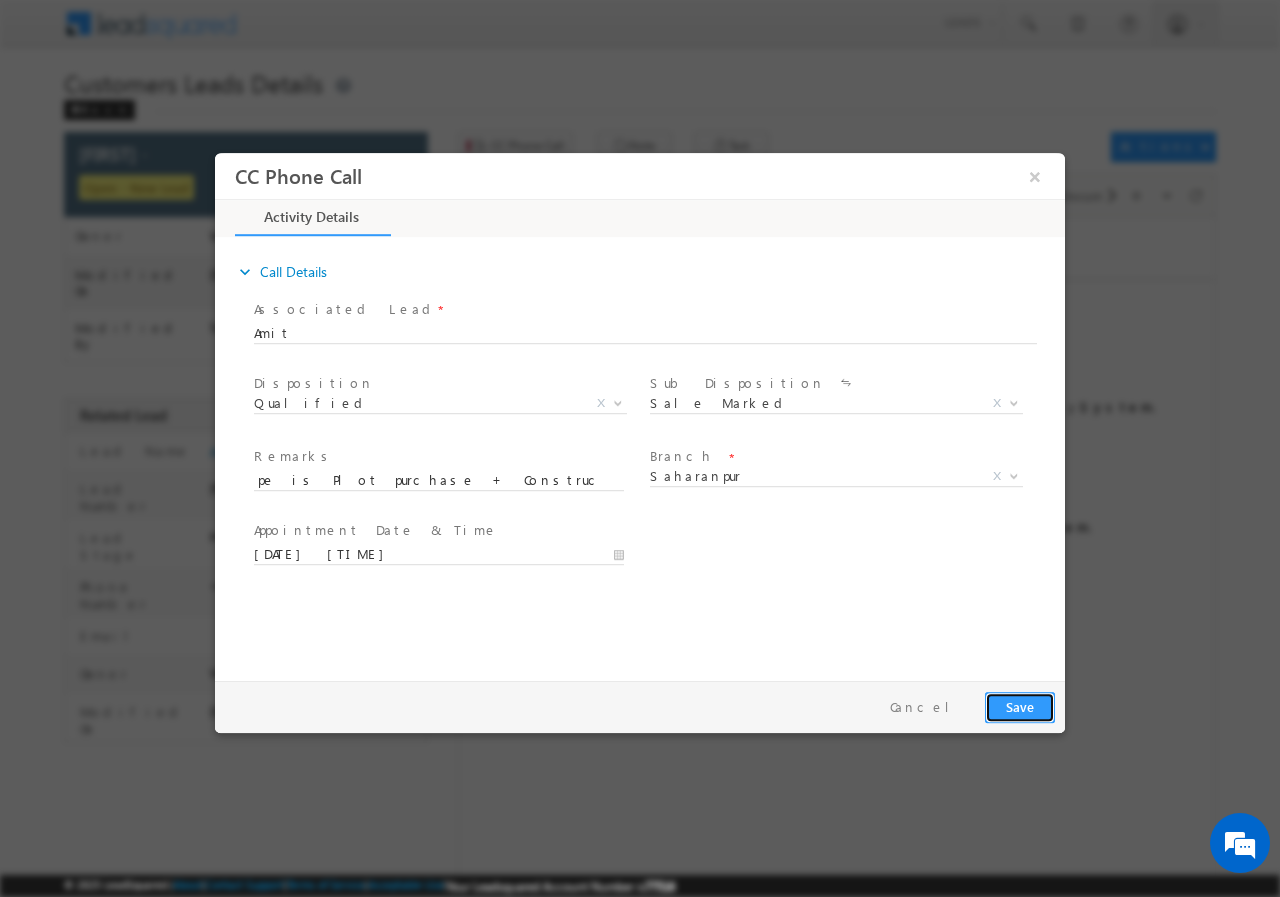 click on "Save" at bounding box center (1020, 706) 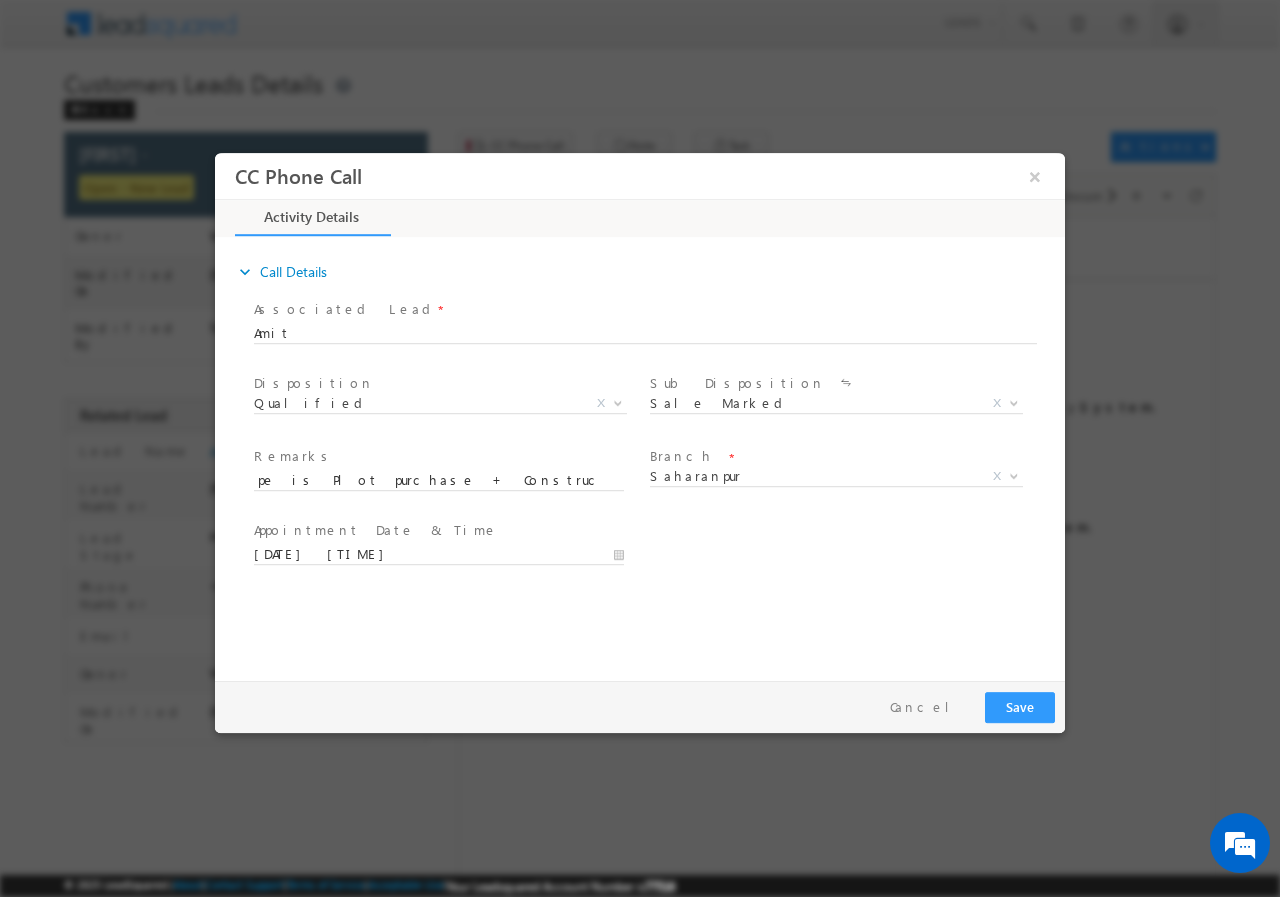 scroll, scrollTop: 0, scrollLeft: 0, axis: both 